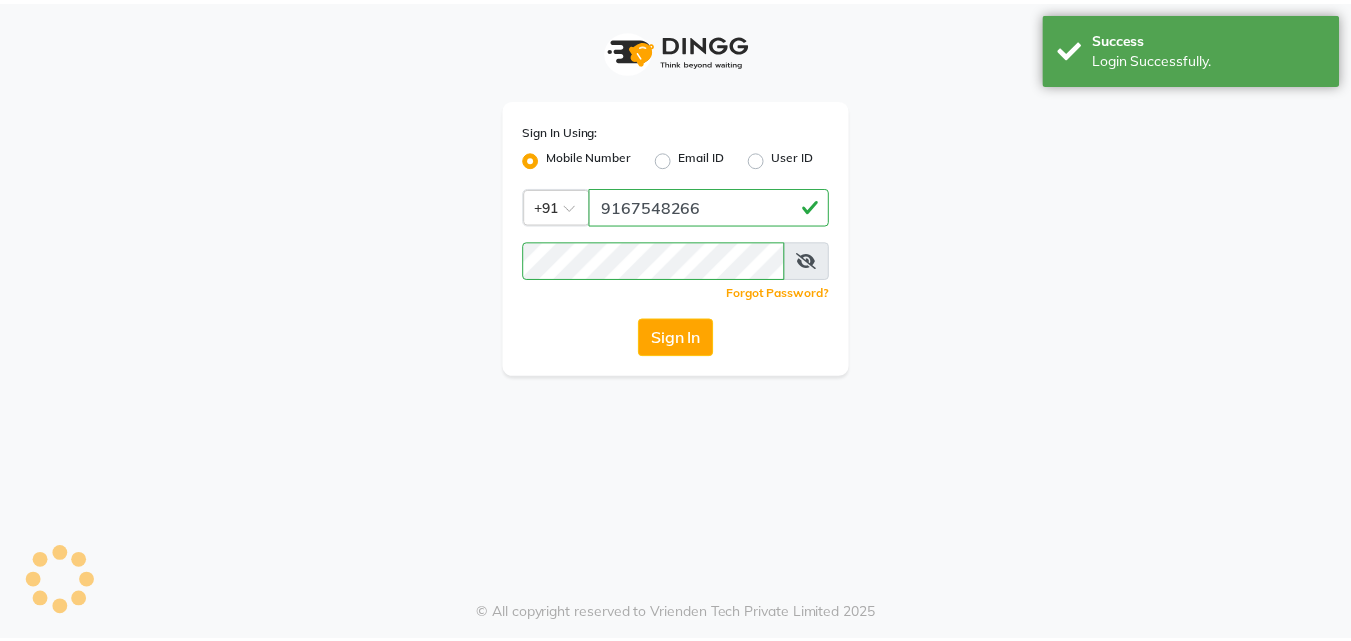 scroll, scrollTop: 0, scrollLeft: 0, axis: both 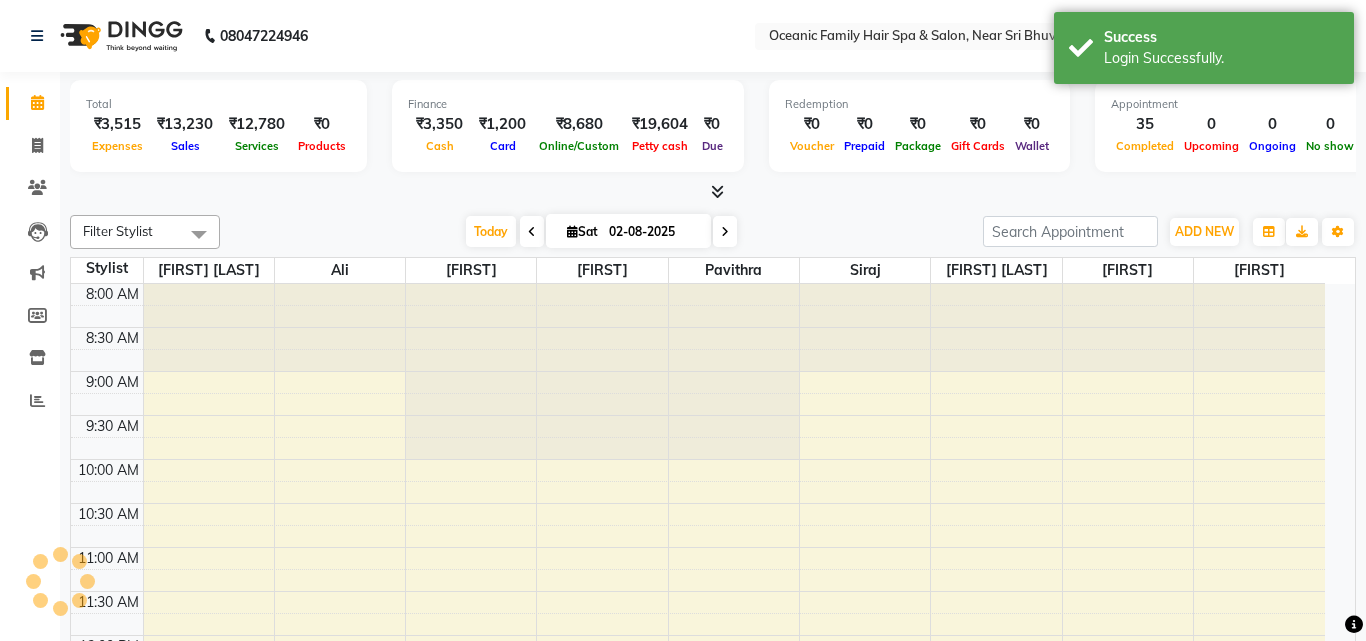 select on "en" 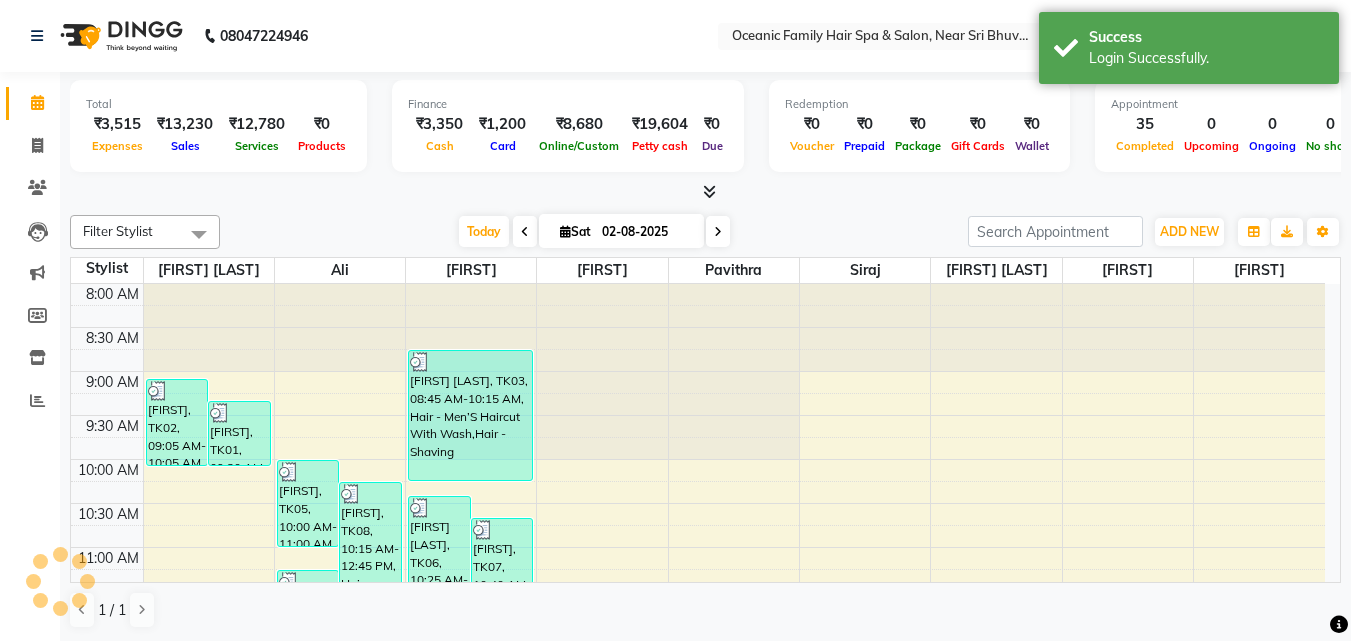scroll, scrollTop: 797, scrollLeft: 0, axis: vertical 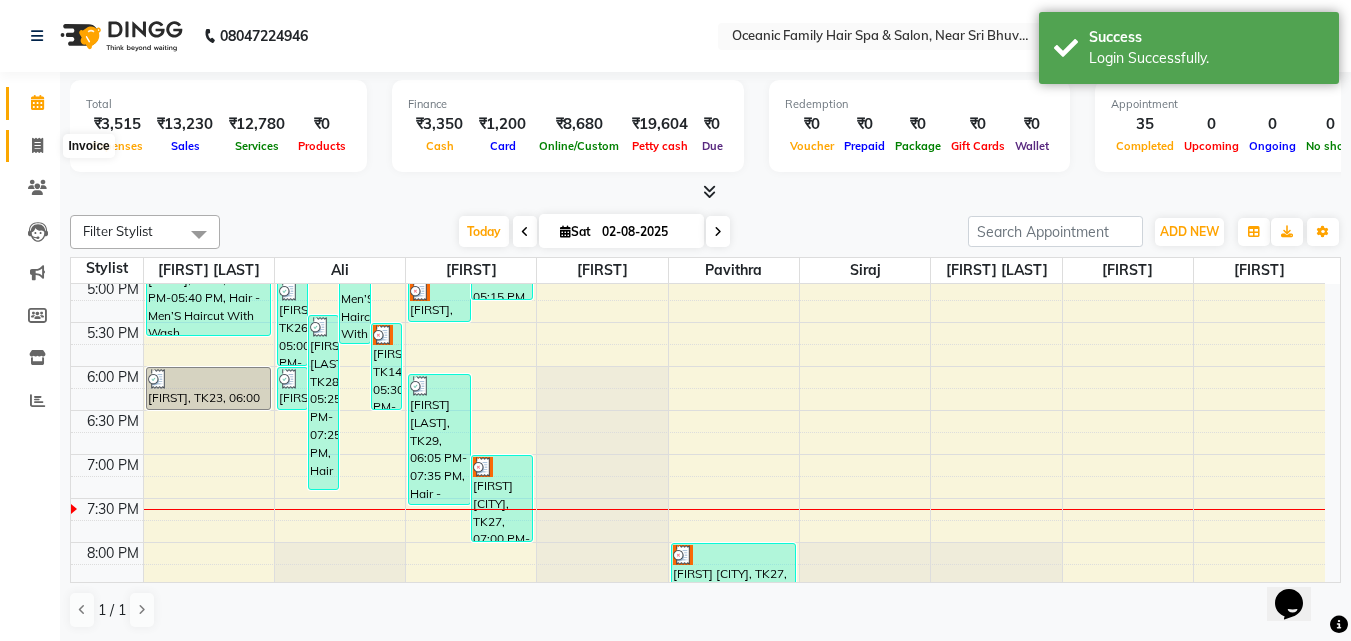 click 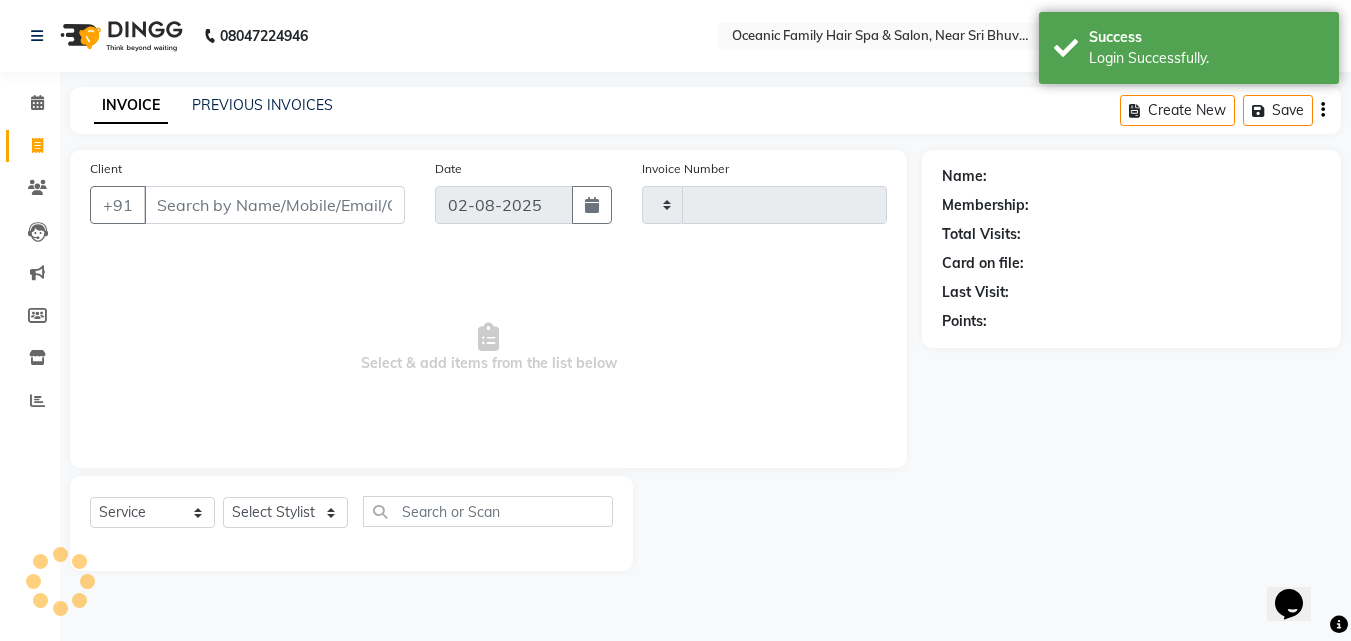 type on "2507" 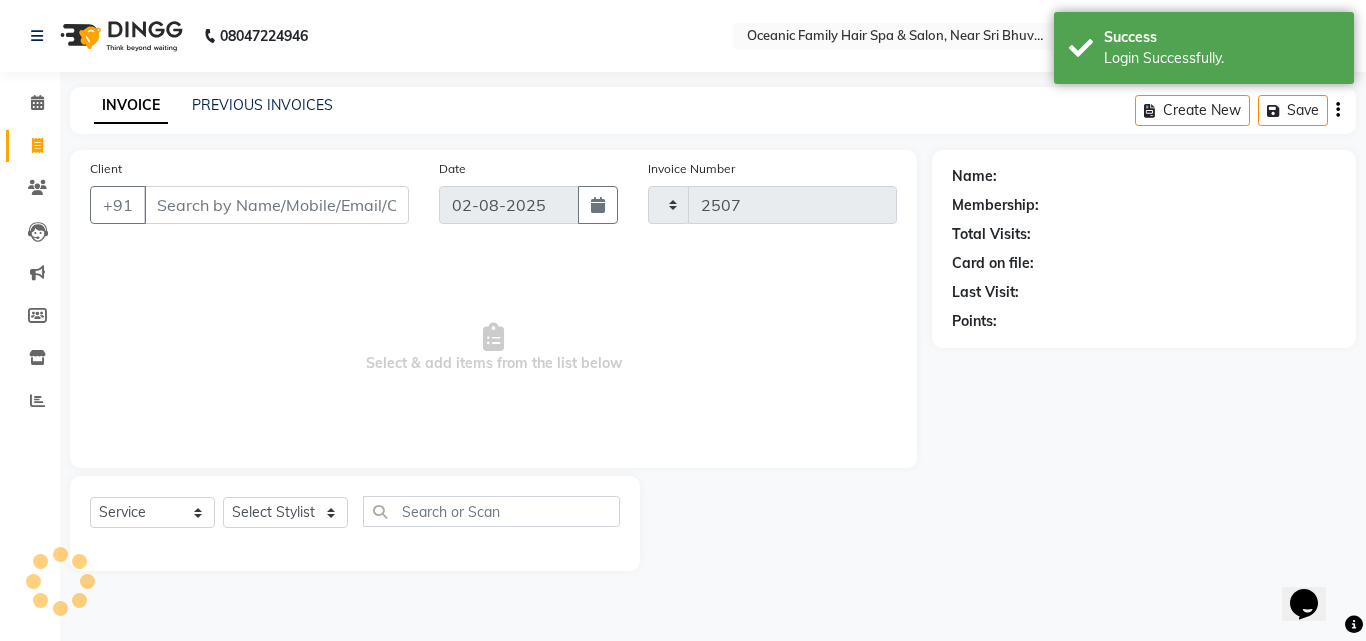 select on "4366" 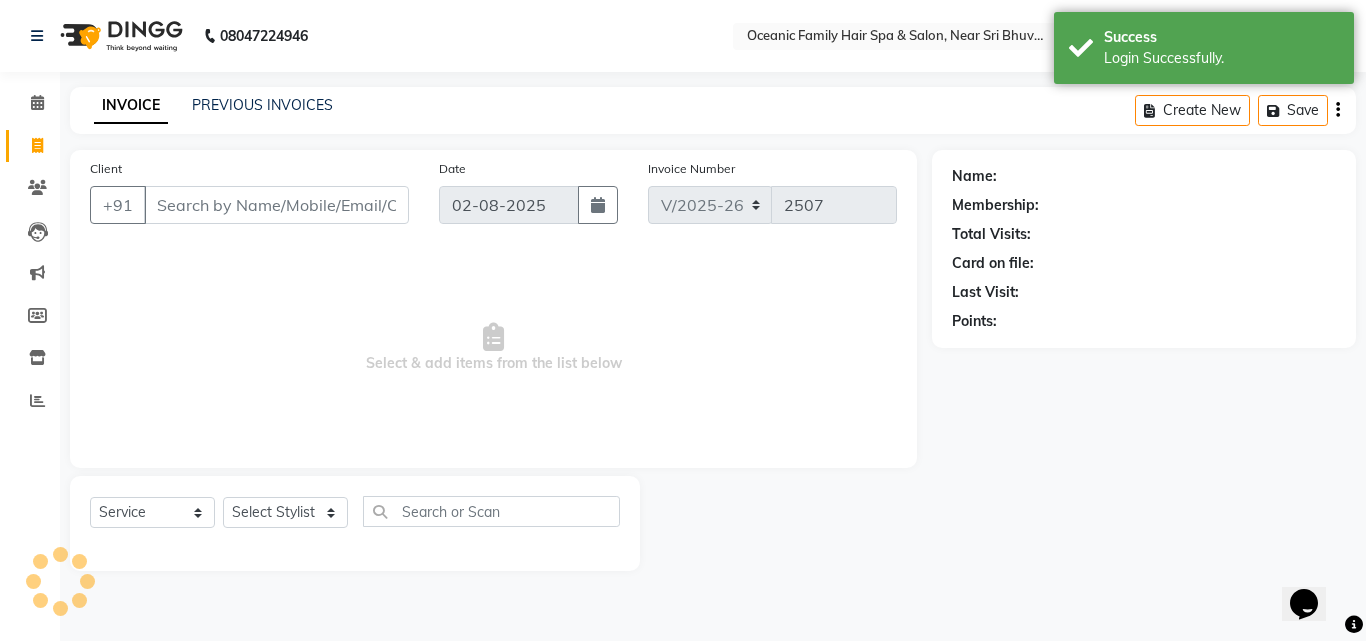 click on "Client" at bounding box center [276, 205] 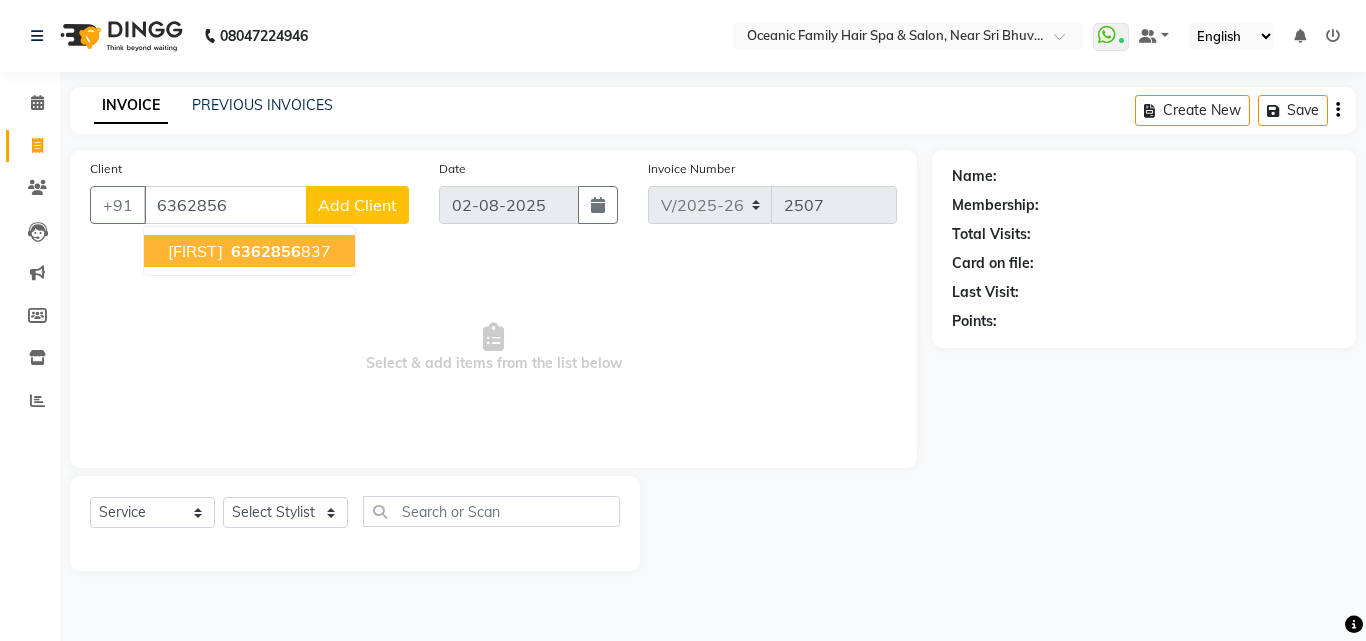 click on "6362856" at bounding box center [266, 251] 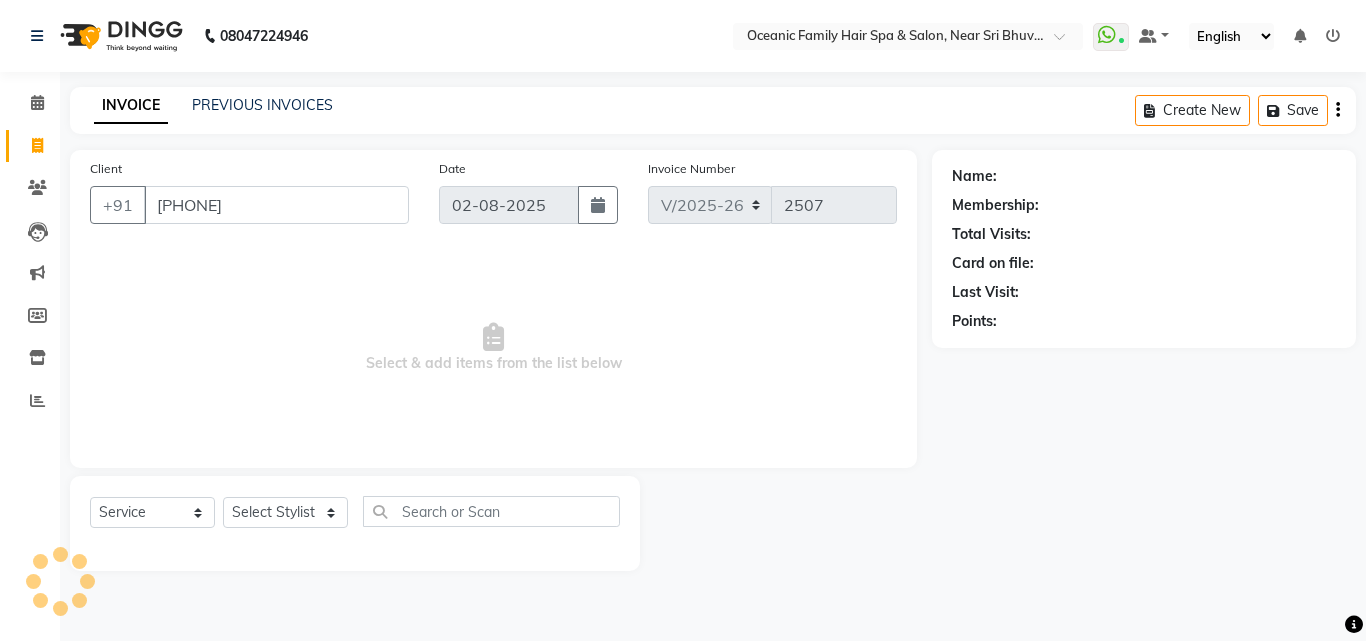 type on "[PHONE]" 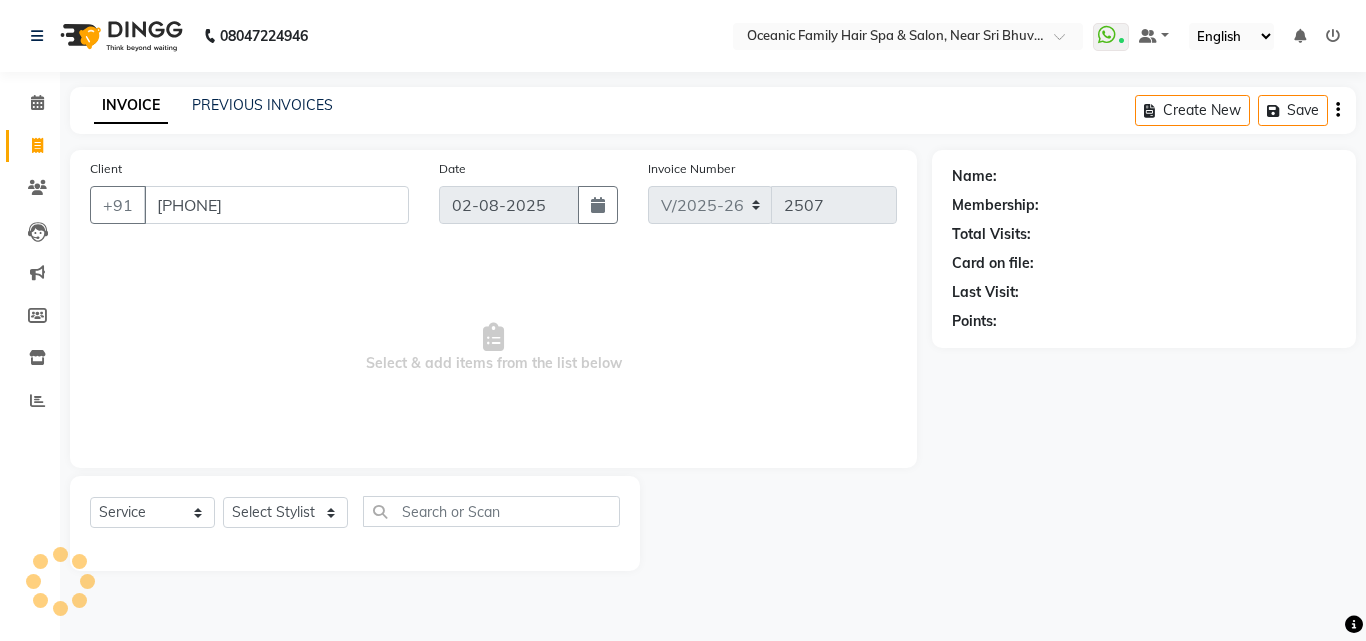 select on "1: Object" 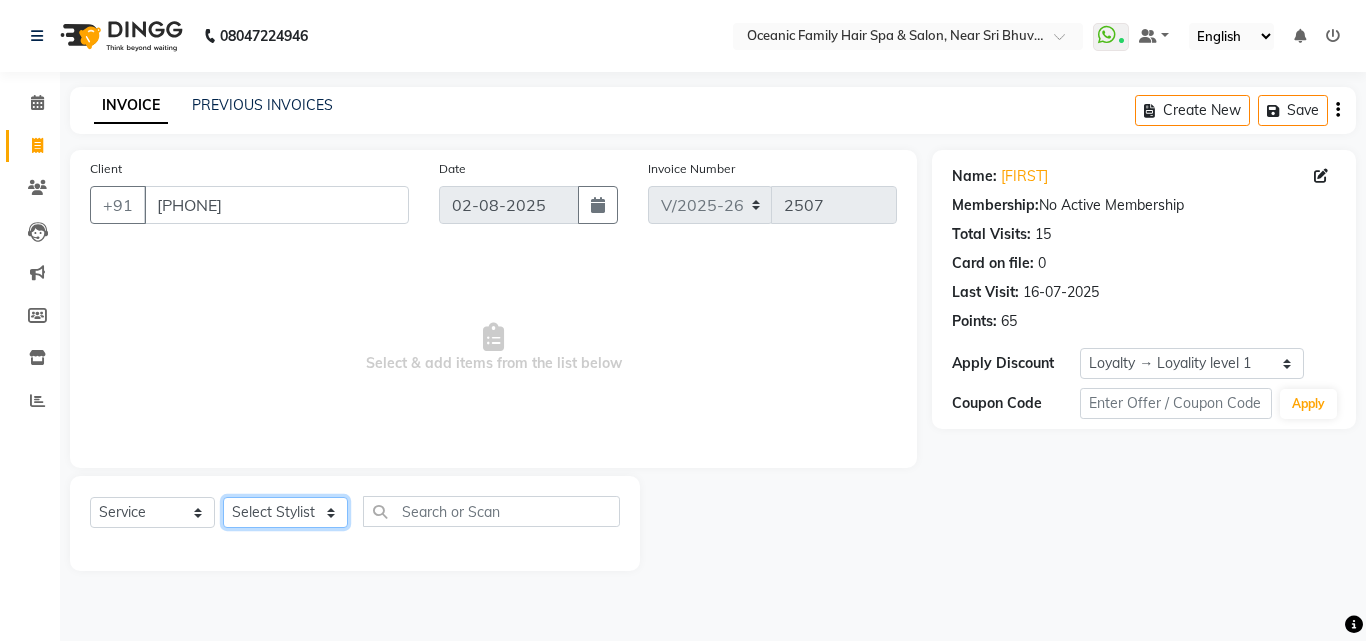 click on "Select Stylist Afsar Ali Arun Thakur Pavithra Rajani Shwetha S Jain Siraj Sulochana Tasmiya" 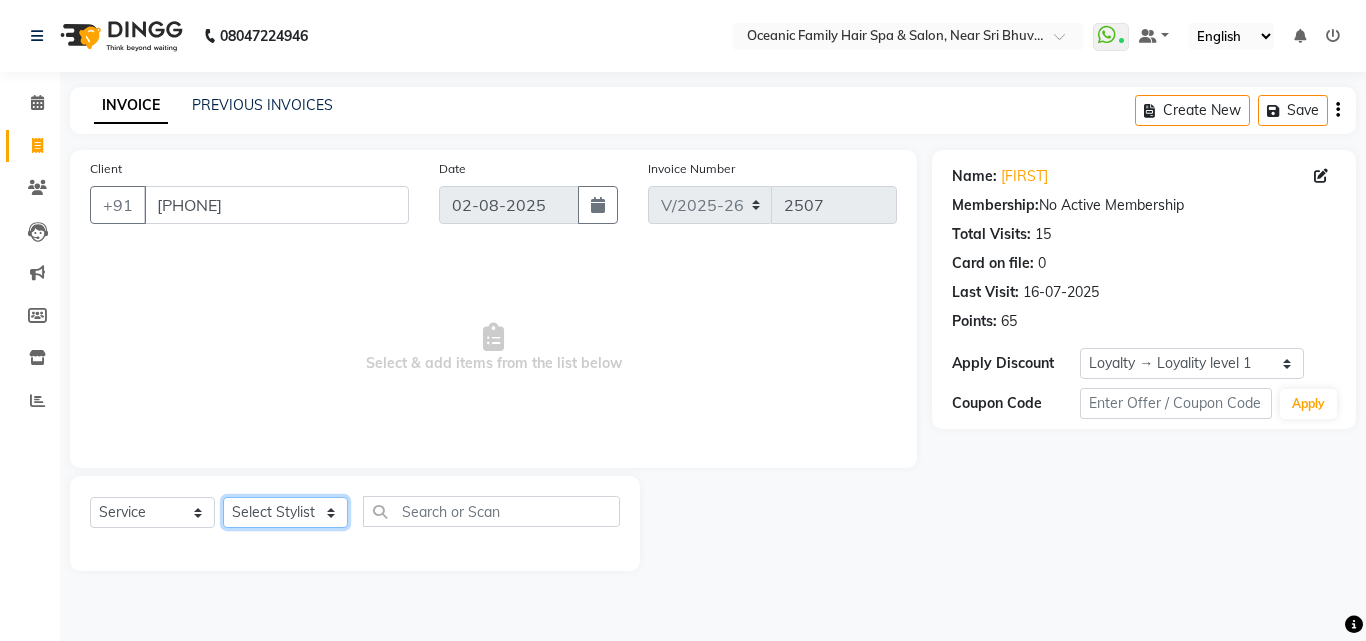 select on "23946" 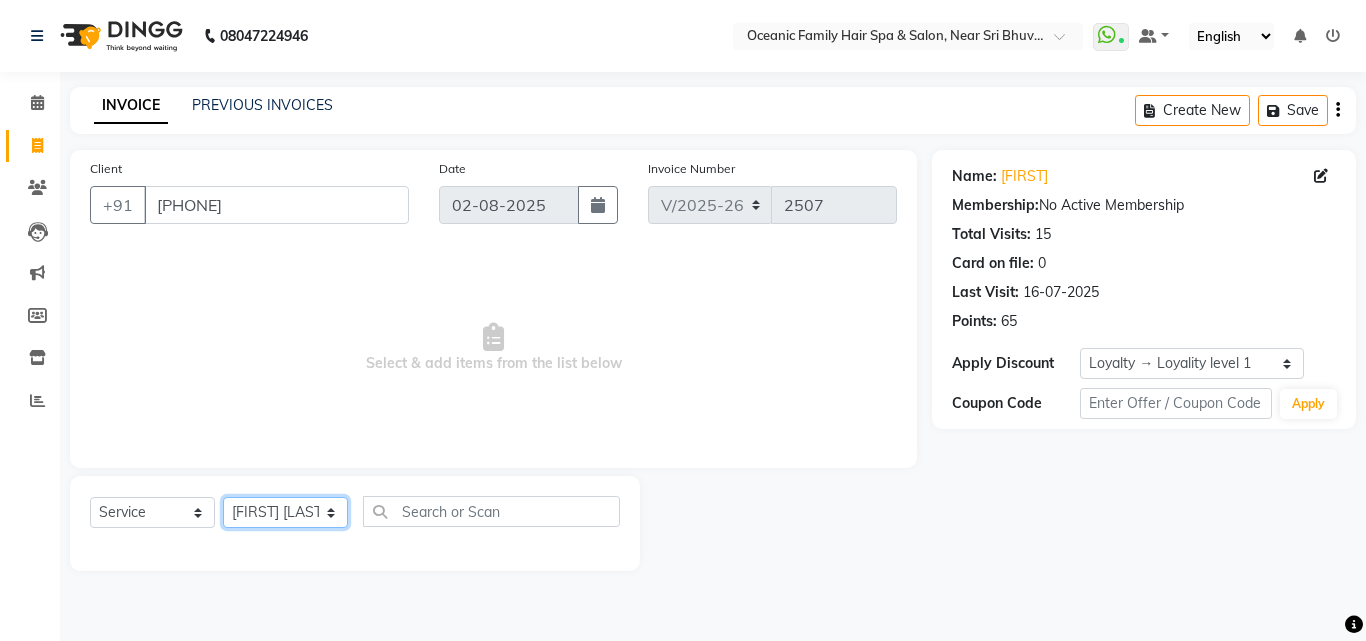 click on "Select Stylist Afsar Ali Arun Thakur Pavithra Rajani Shwetha S Jain Siraj Sulochana Tasmiya" 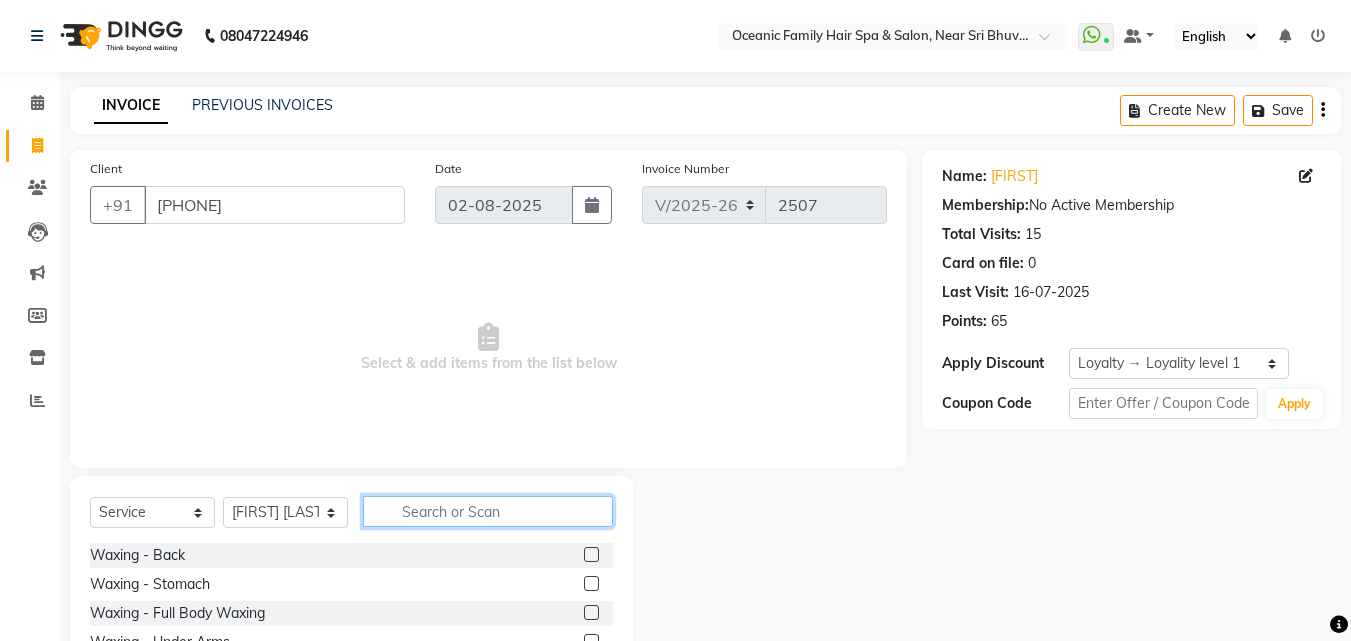 click 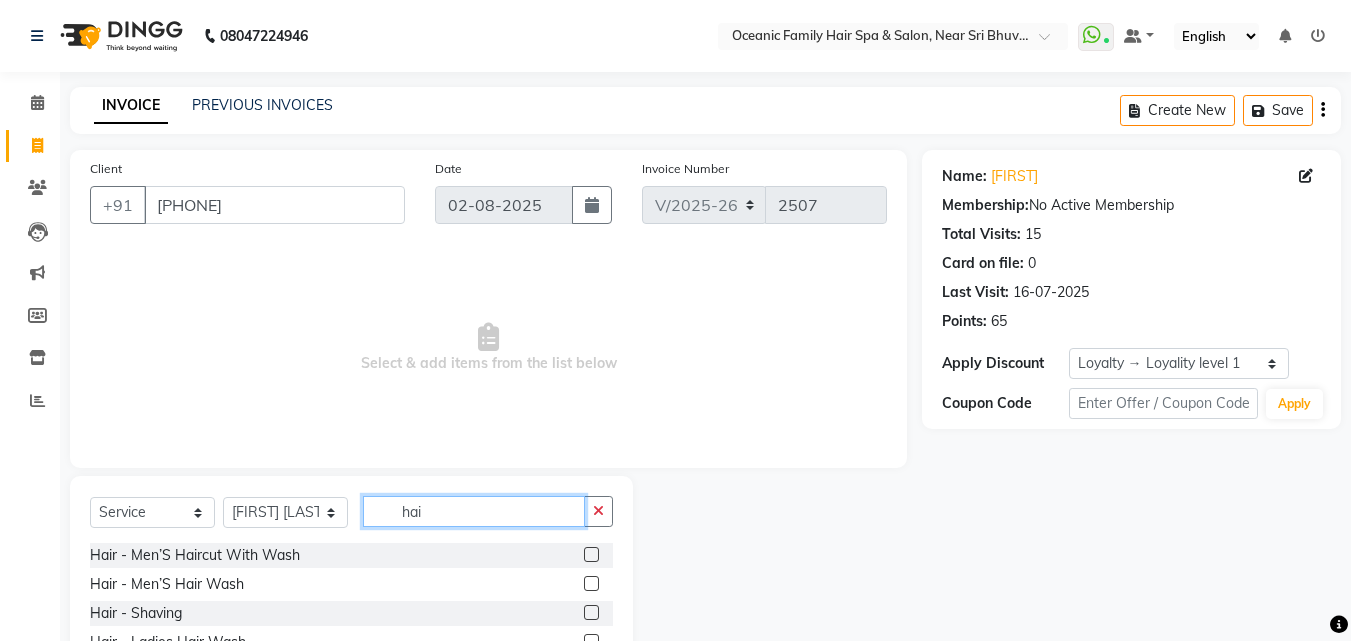 type on "hai" 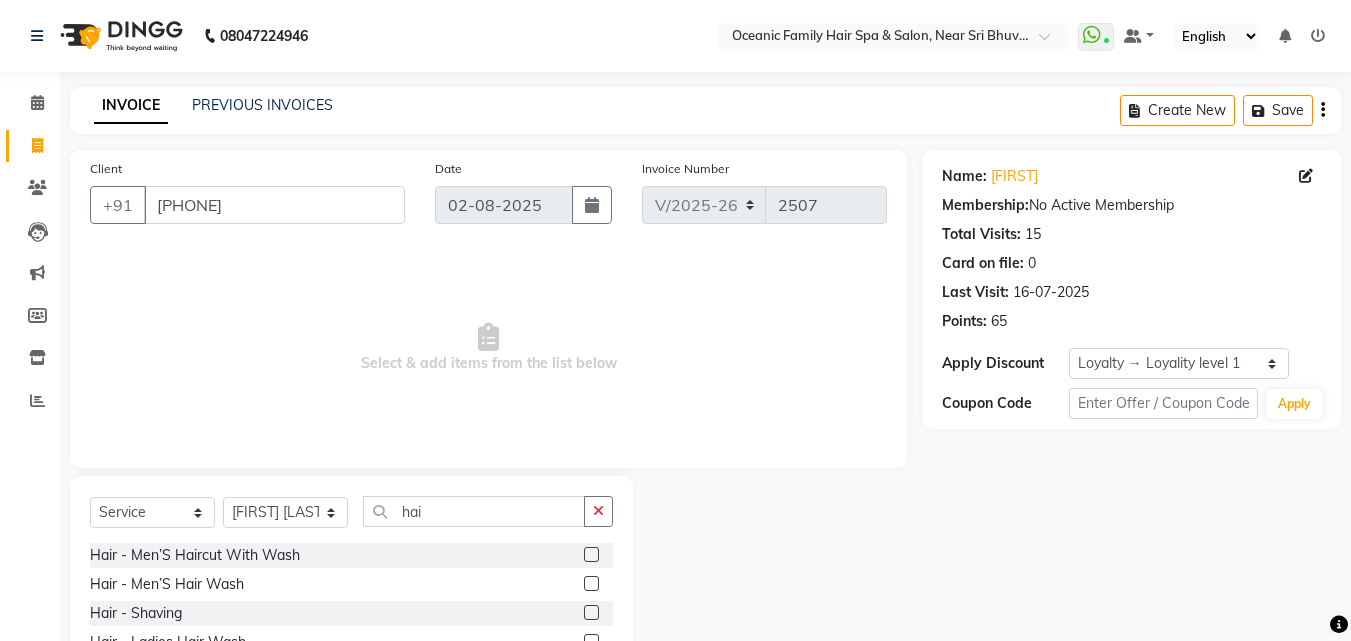click 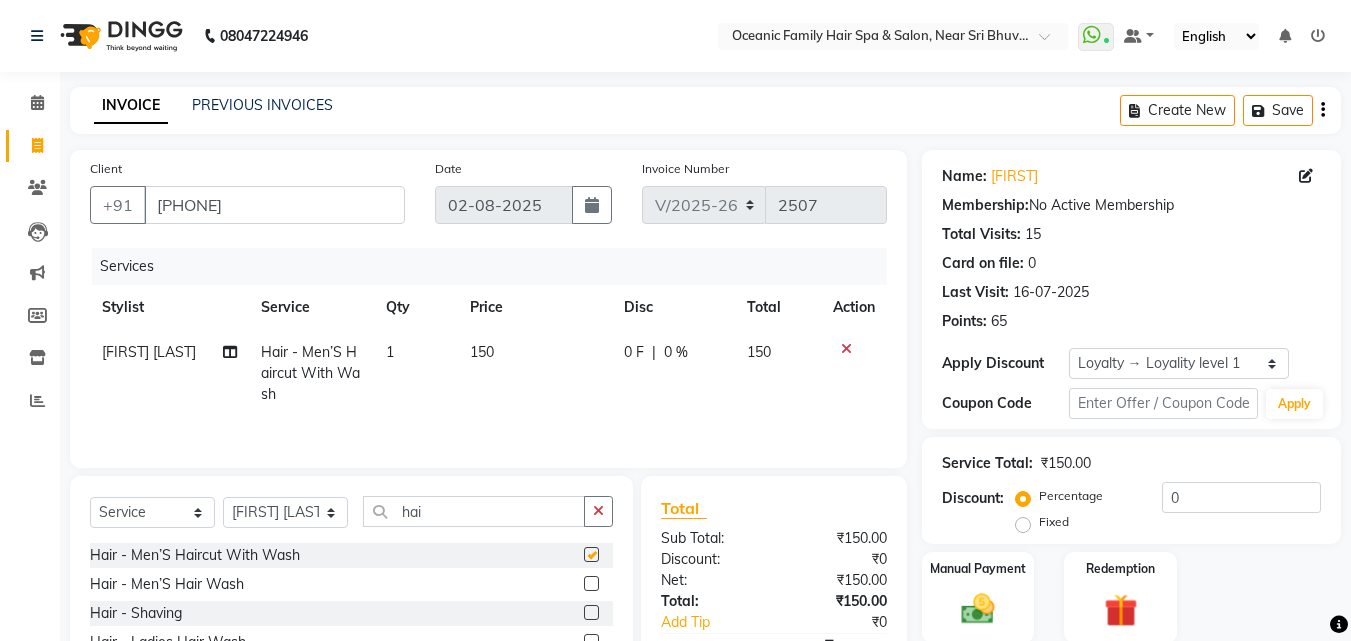 checkbox on "false" 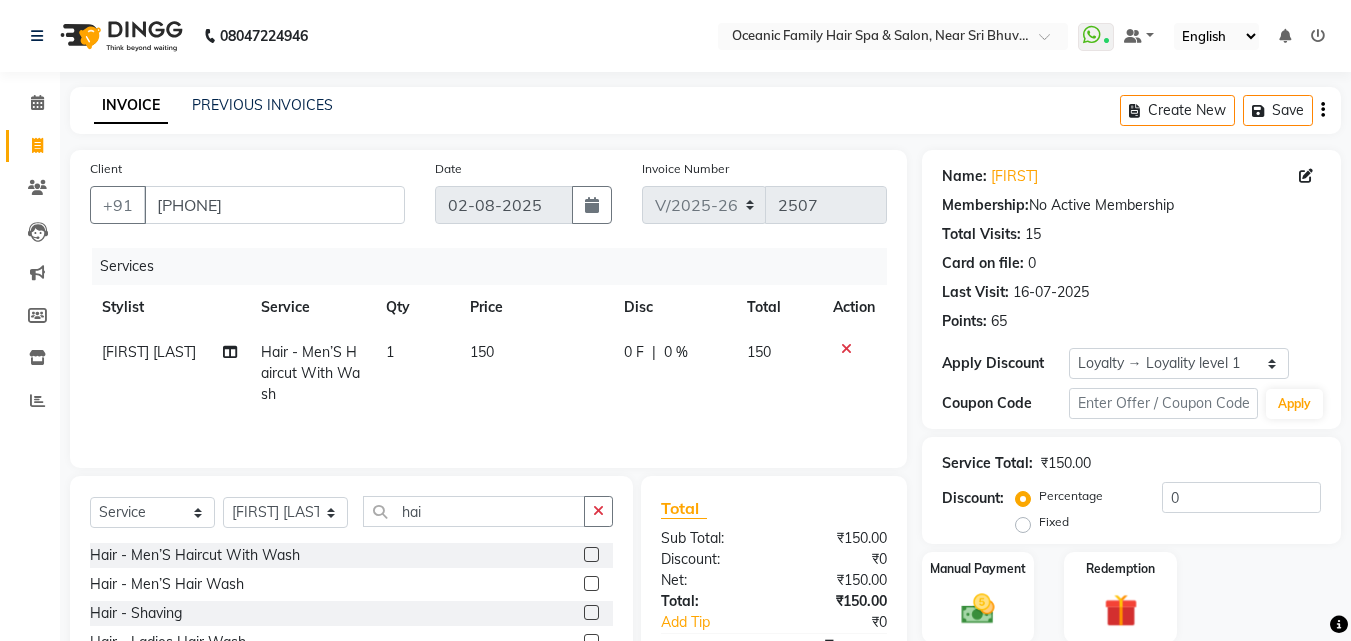 click 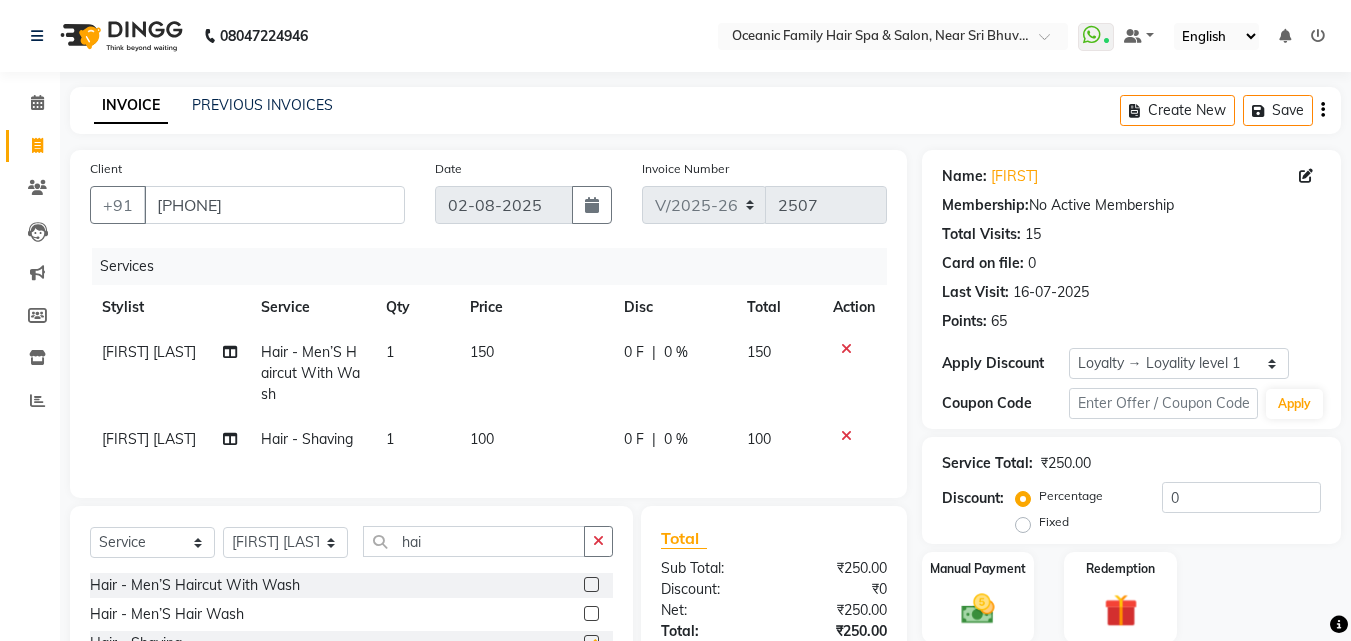 checkbox on "false" 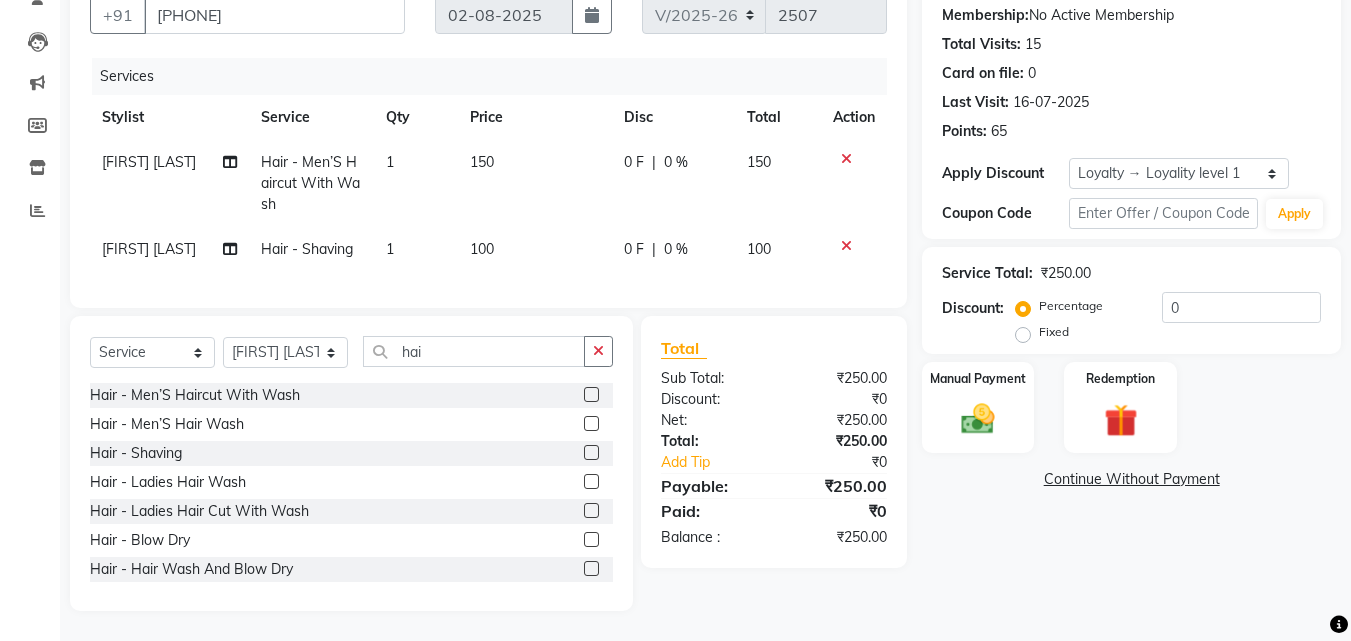 scroll, scrollTop: 200, scrollLeft: 0, axis: vertical 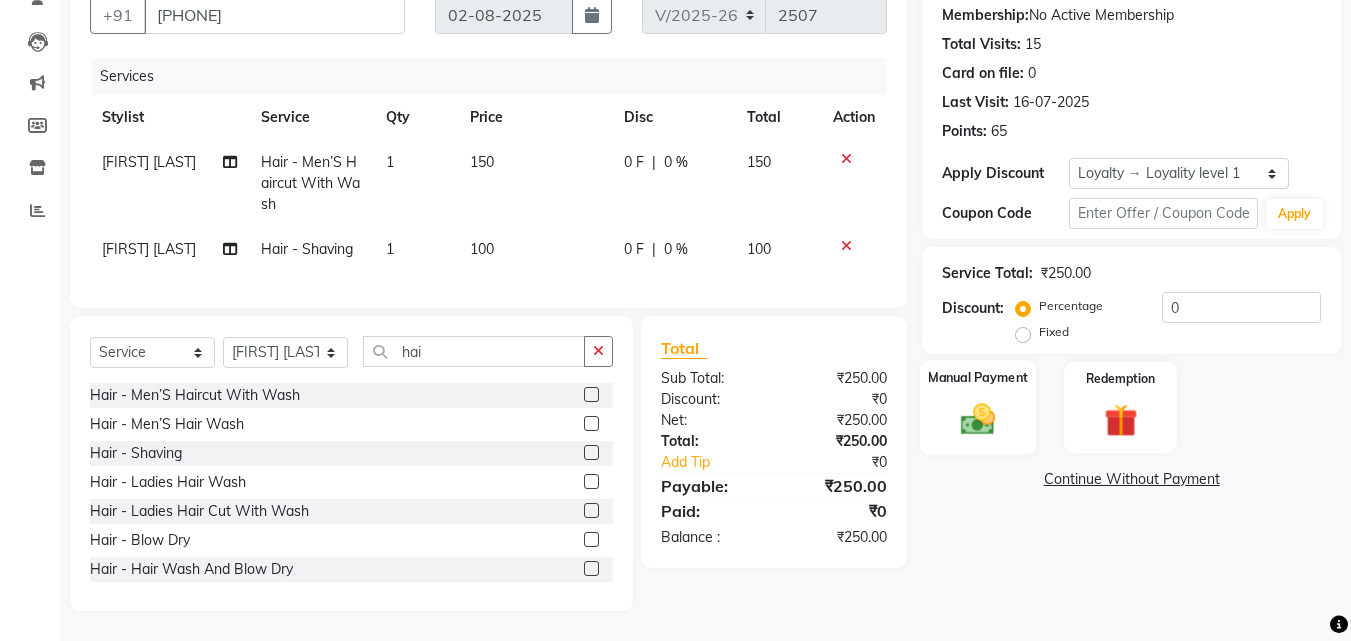 click 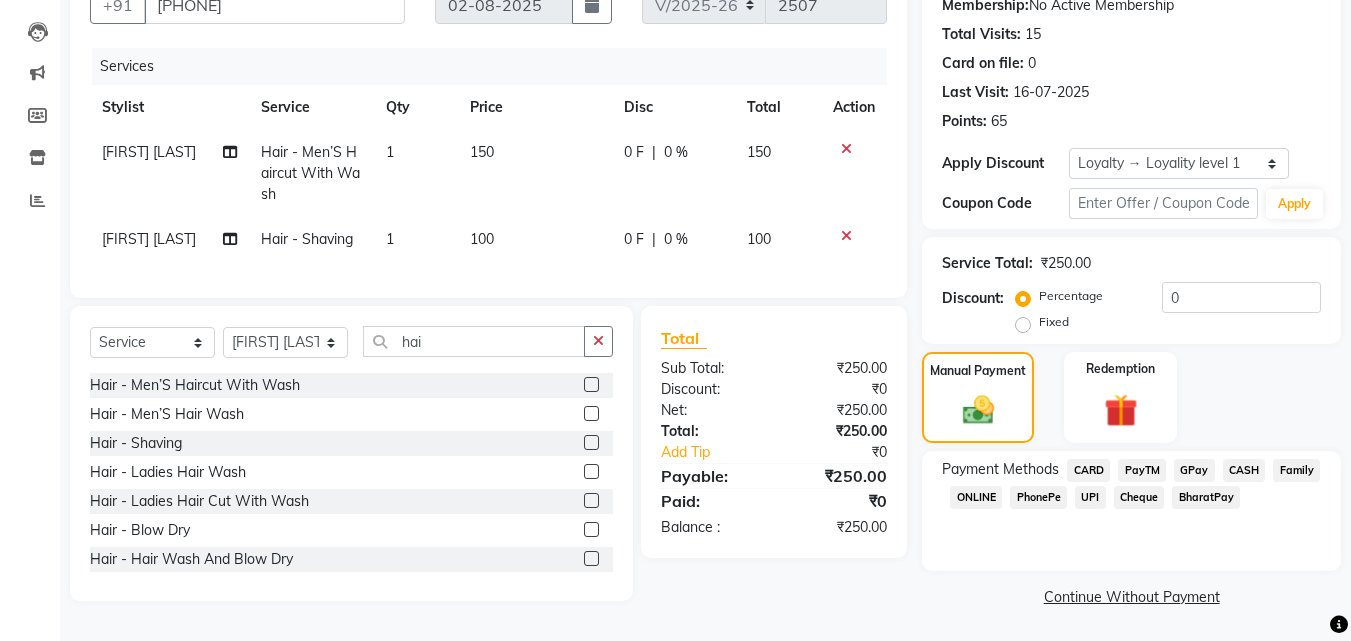 click on "CASH" 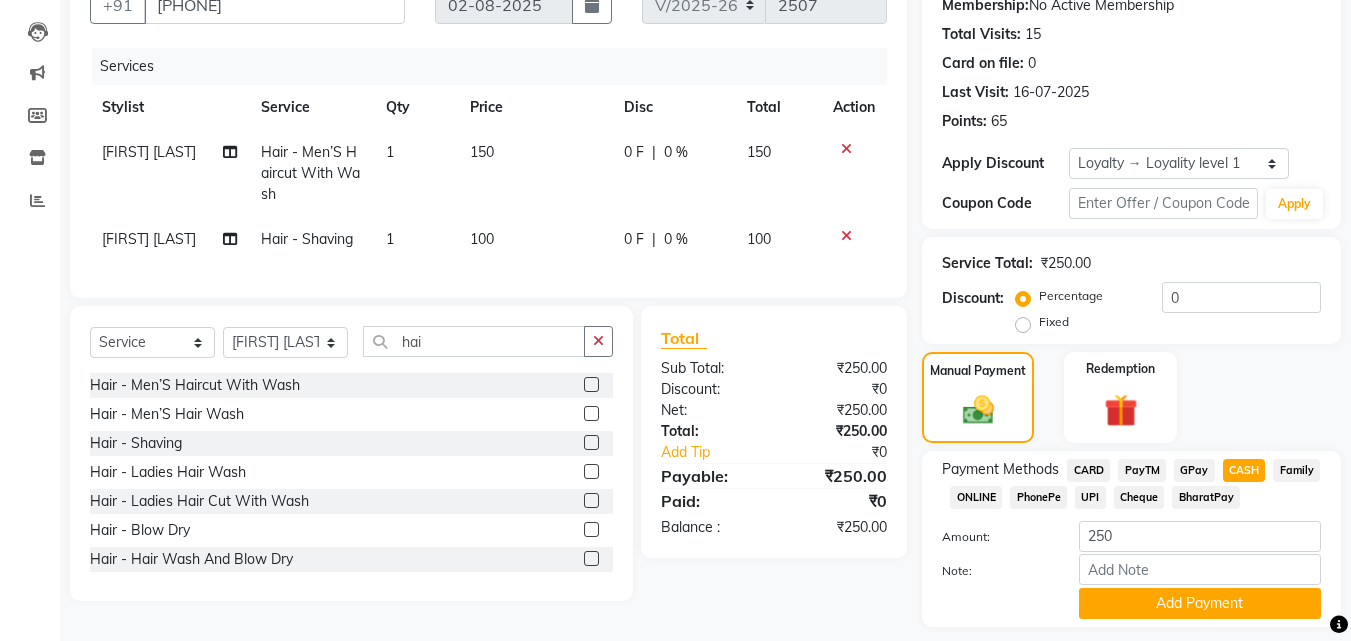 scroll, scrollTop: 257, scrollLeft: 0, axis: vertical 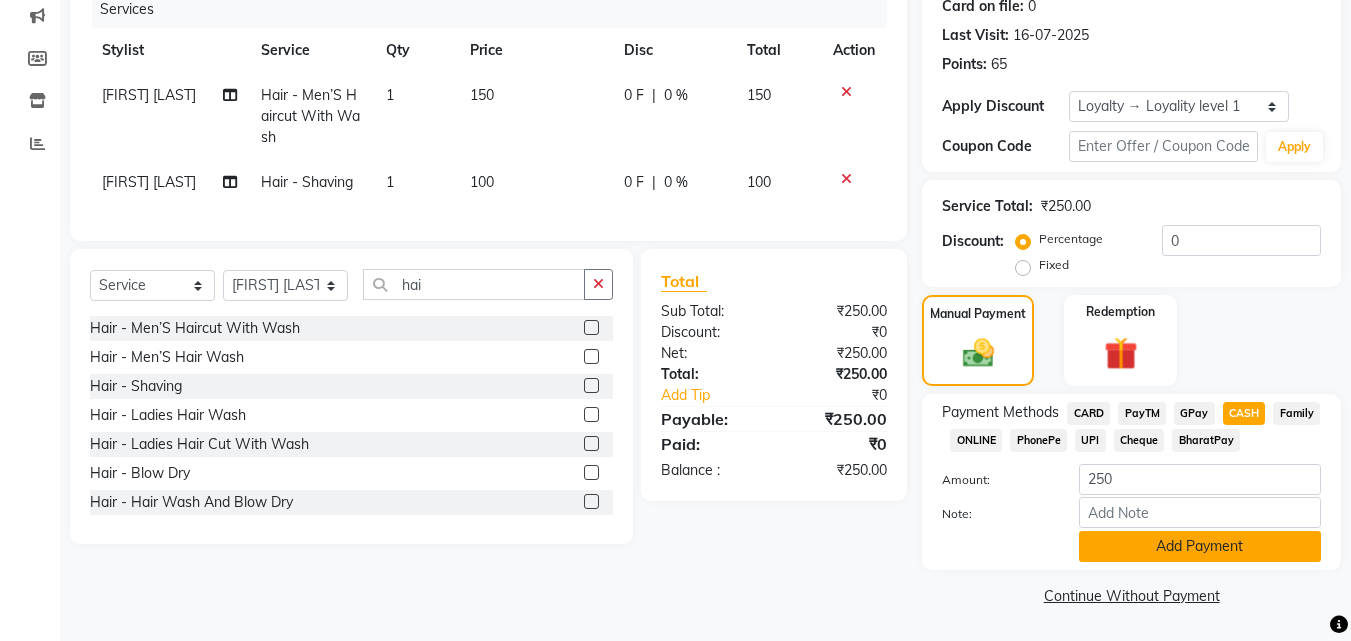 click on "Add Payment" 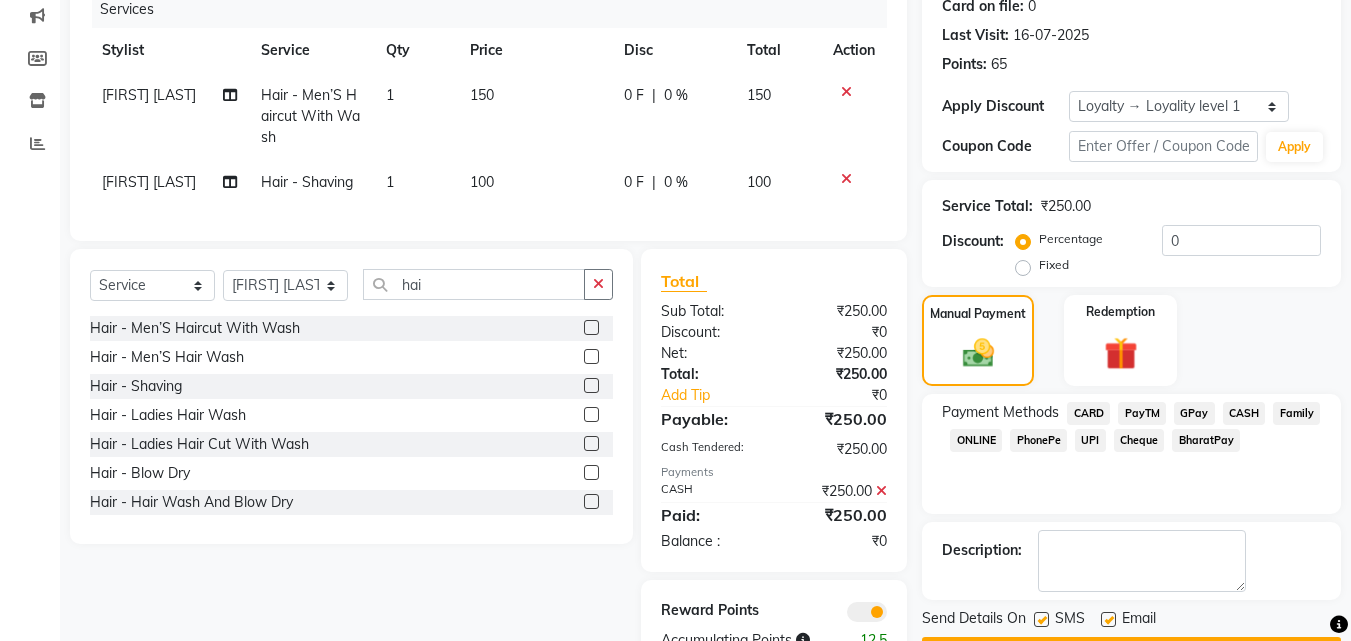 scroll, scrollTop: 332, scrollLeft: 0, axis: vertical 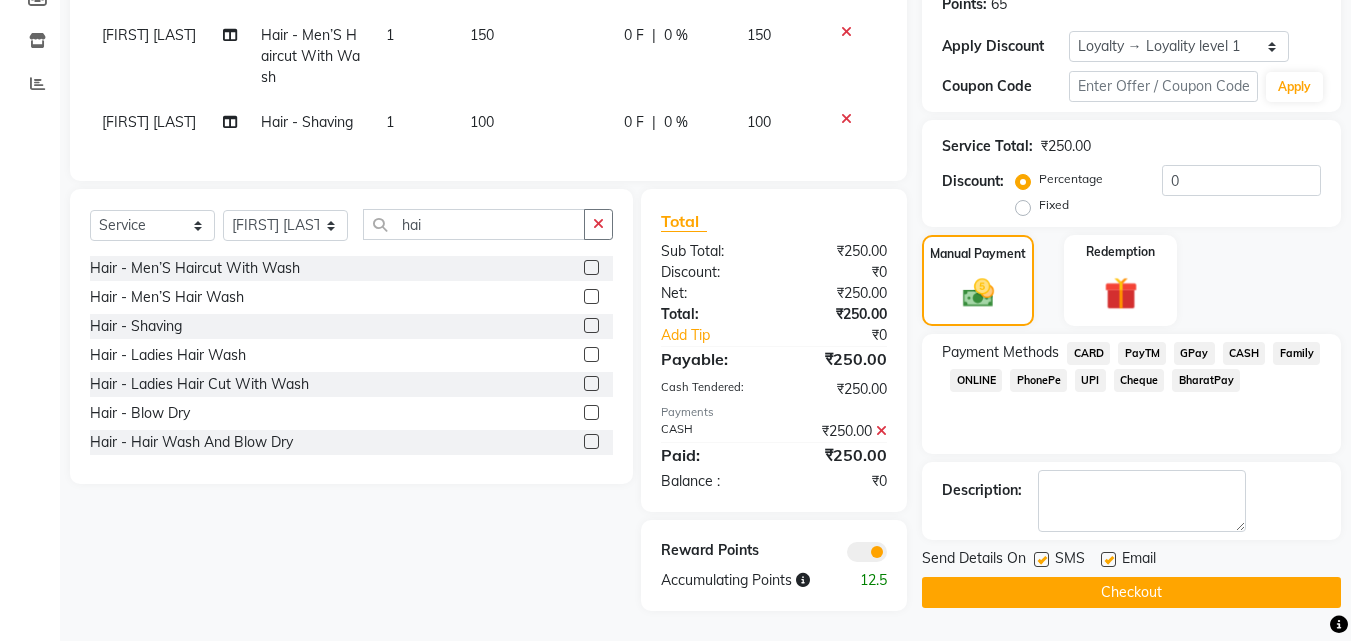 click on "Checkout" 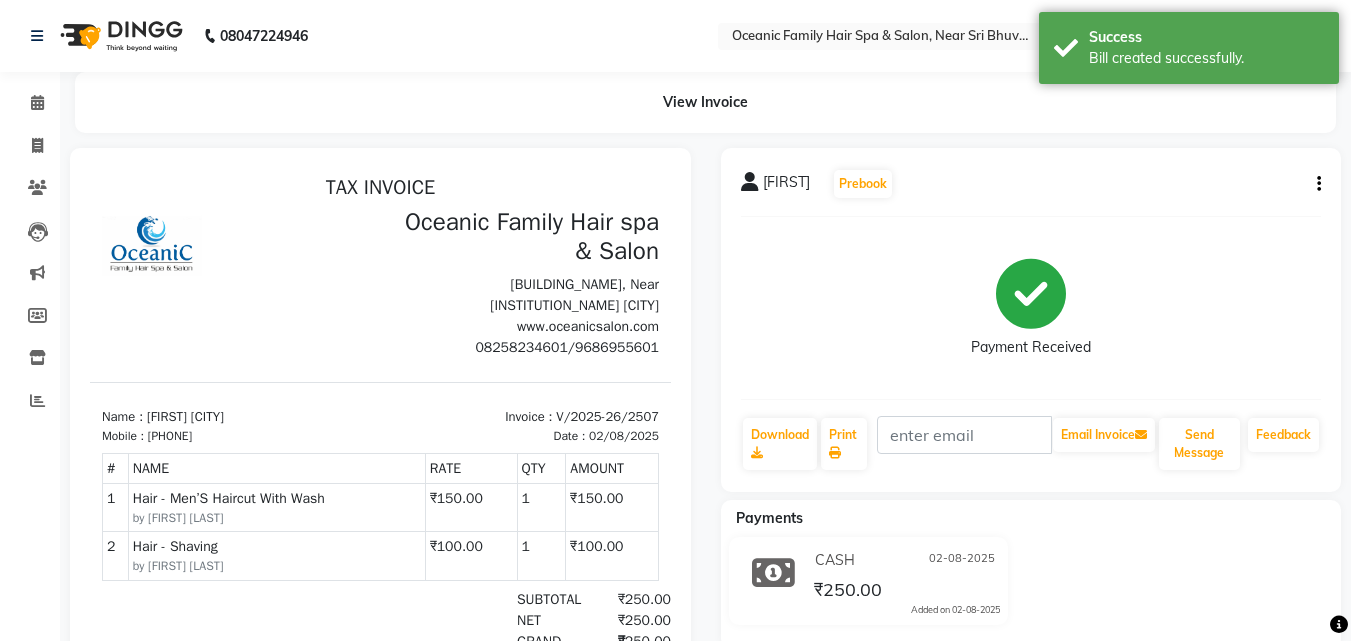 scroll, scrollTop: 0, scrollLeft: 0, axis: both 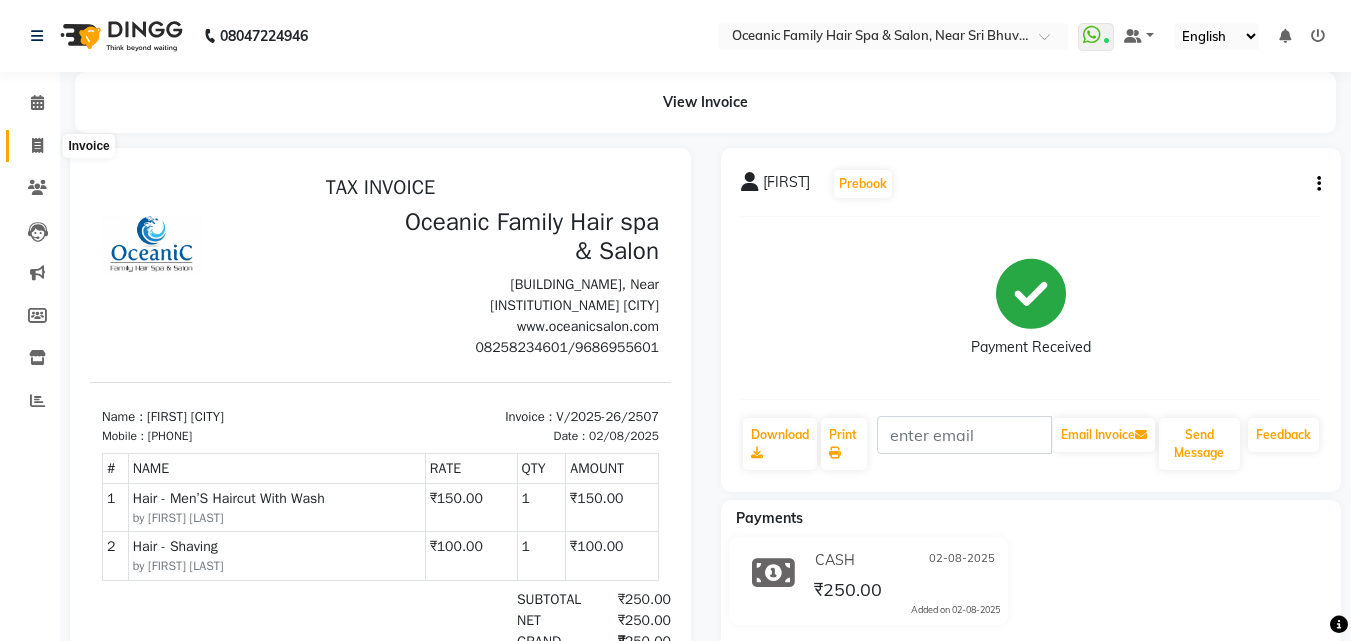 click 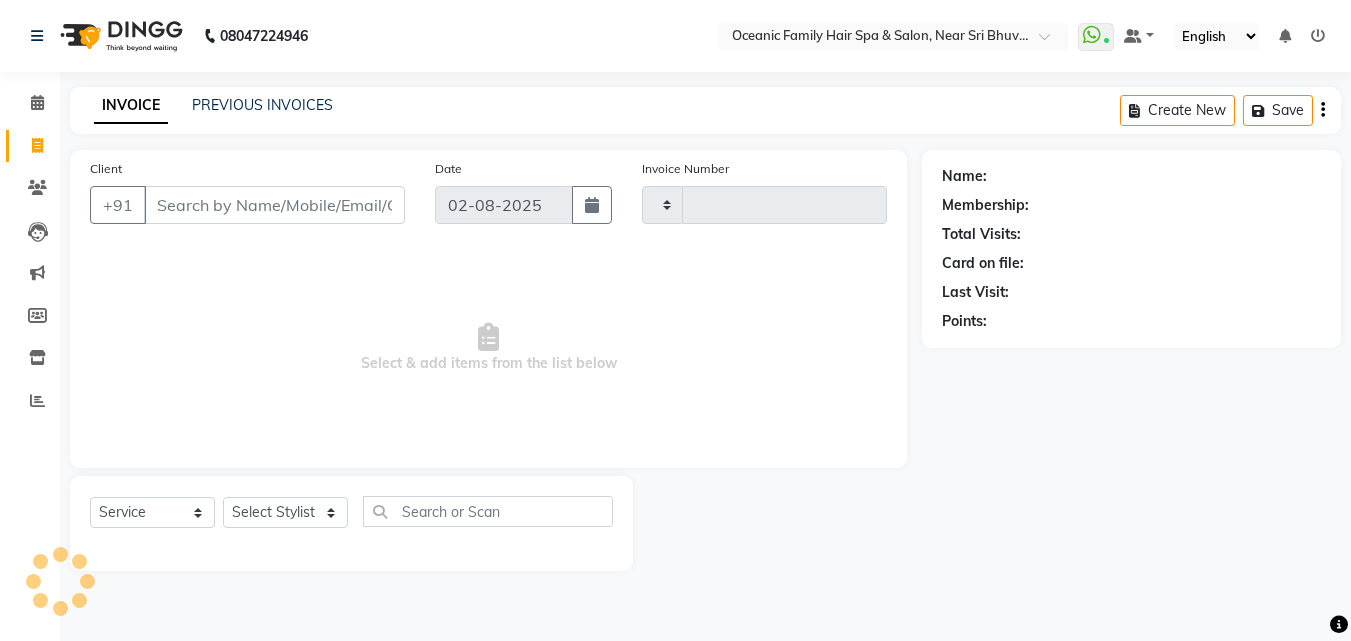 type on "2508" 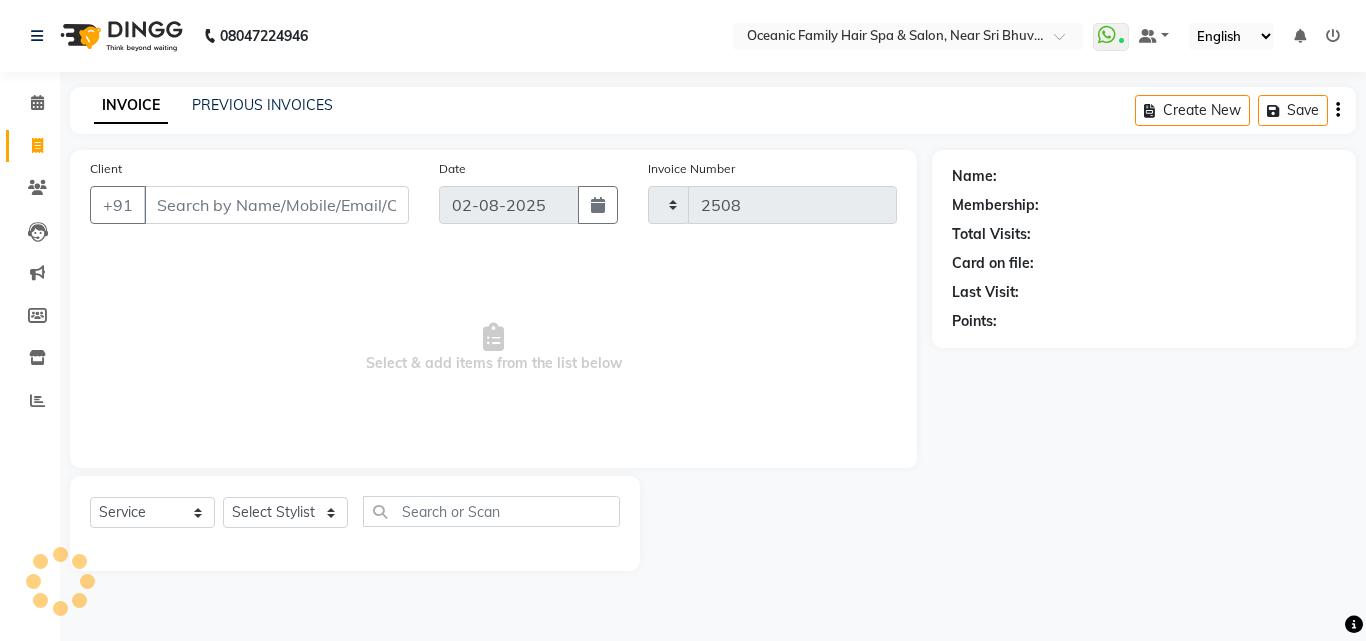 select on "4366" 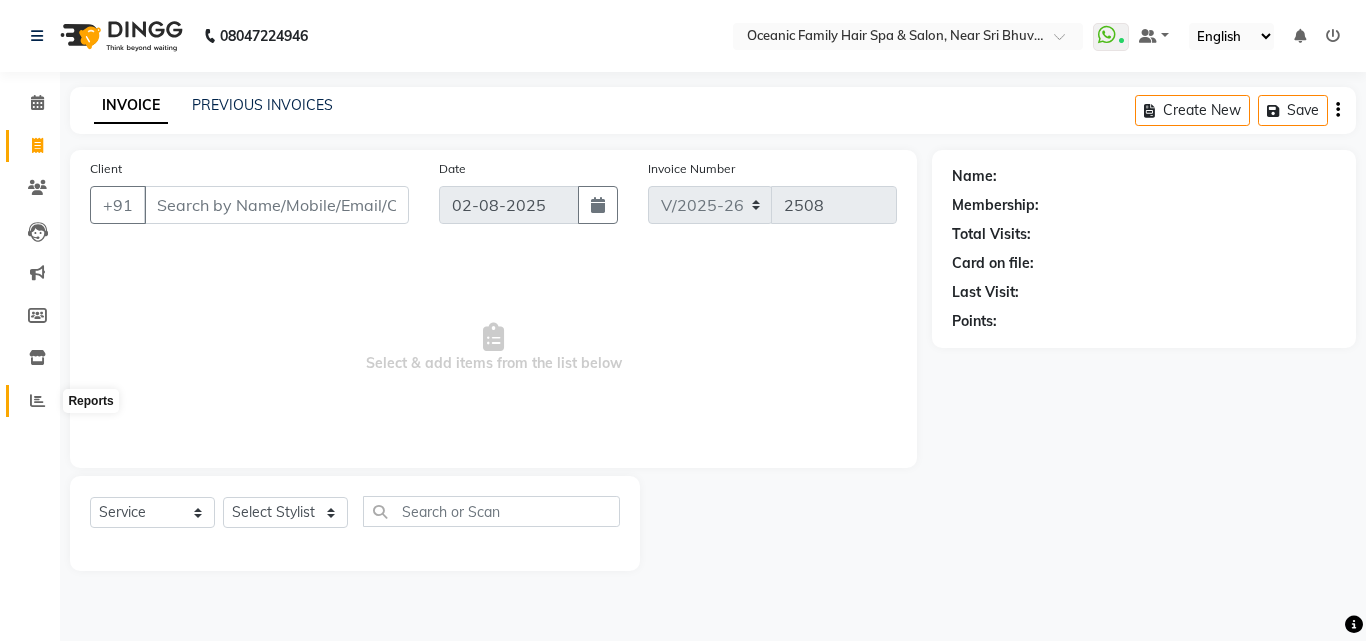 click 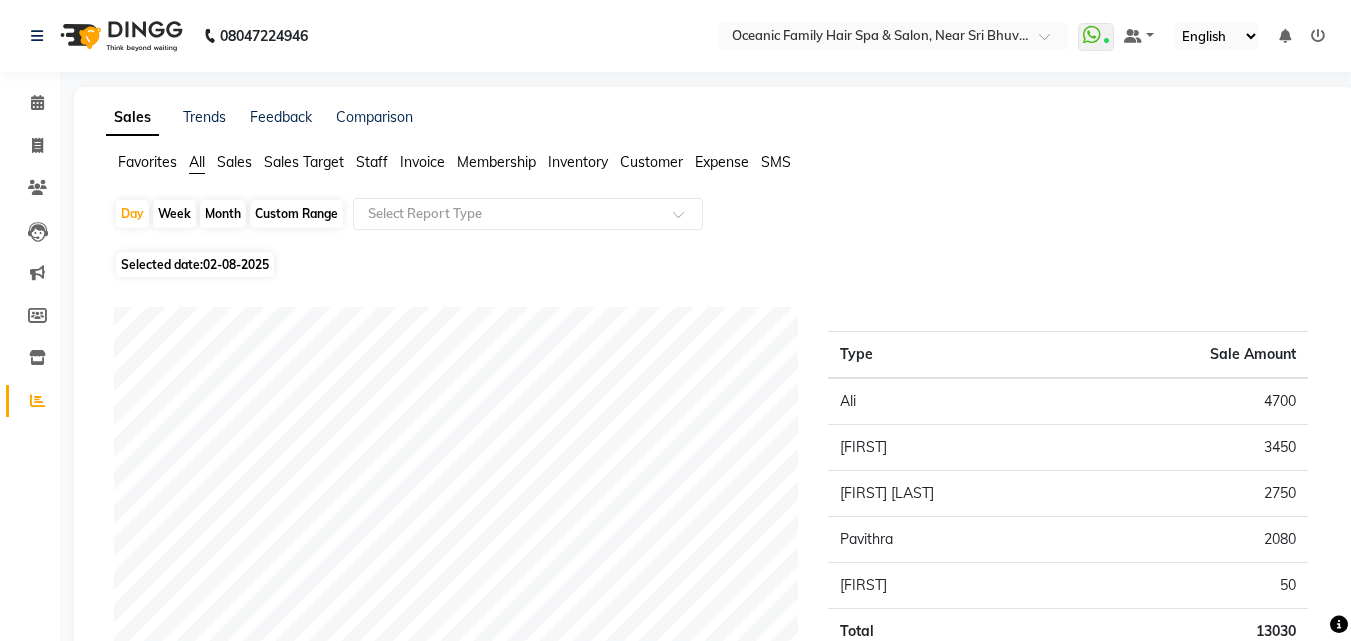 click on "Staff" 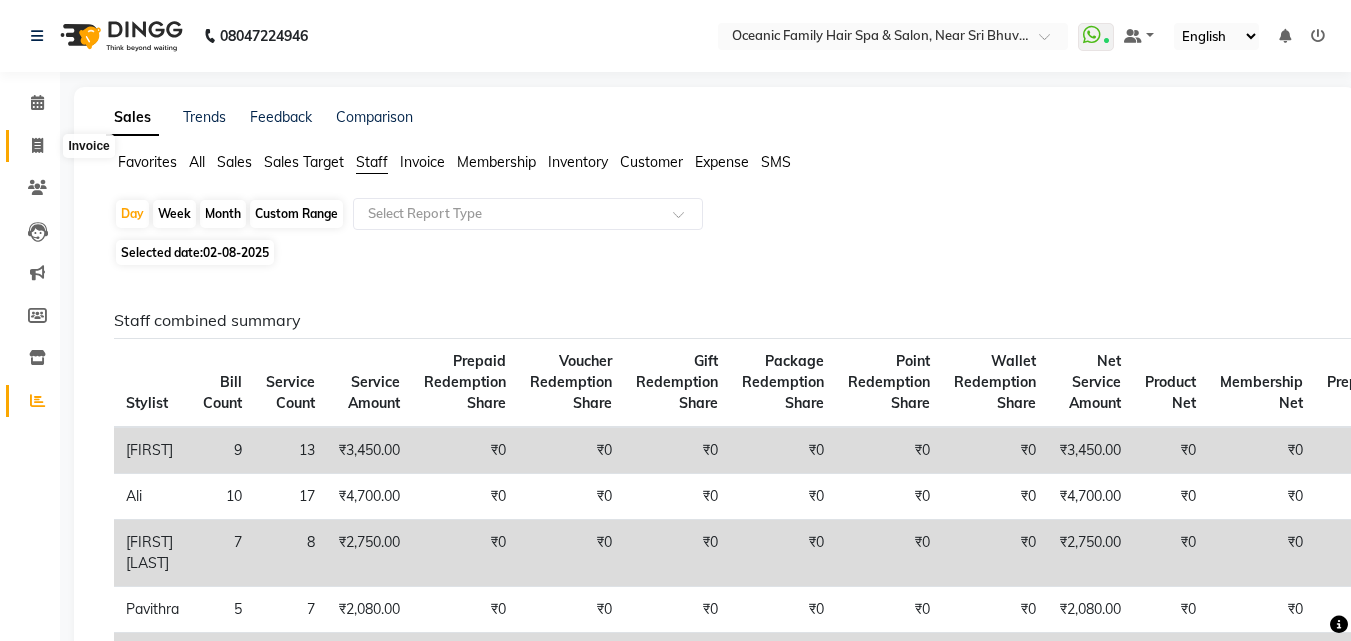 click 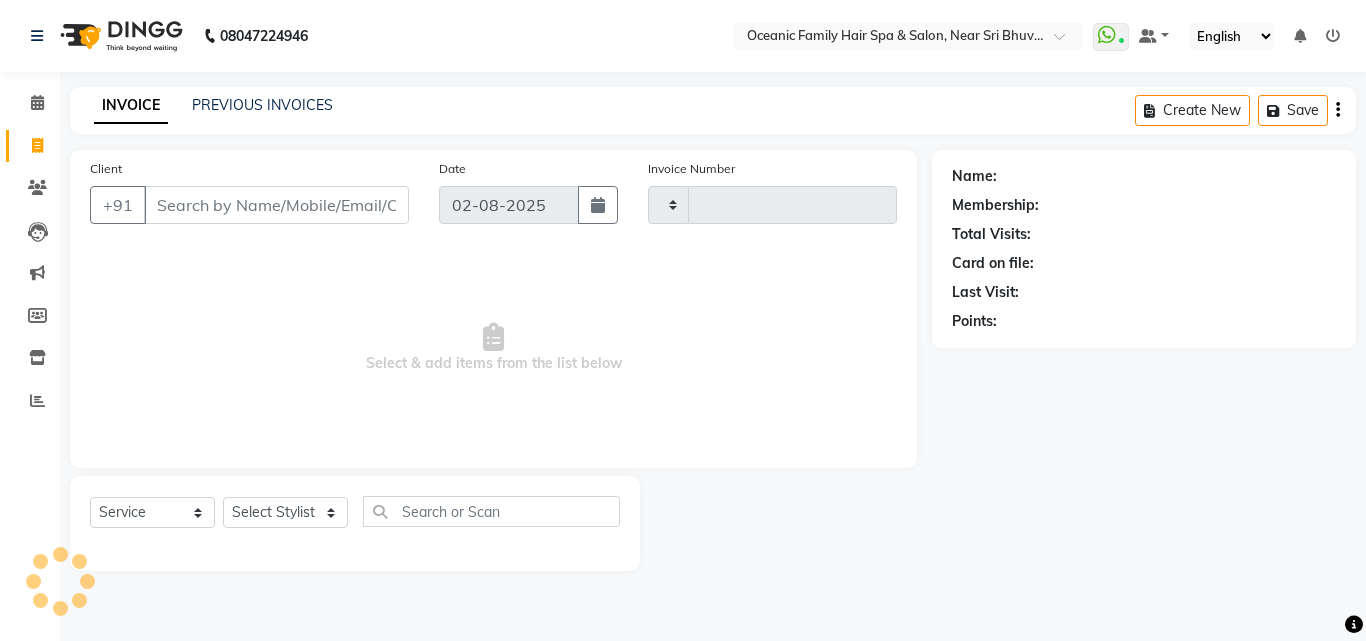 type on "2508" 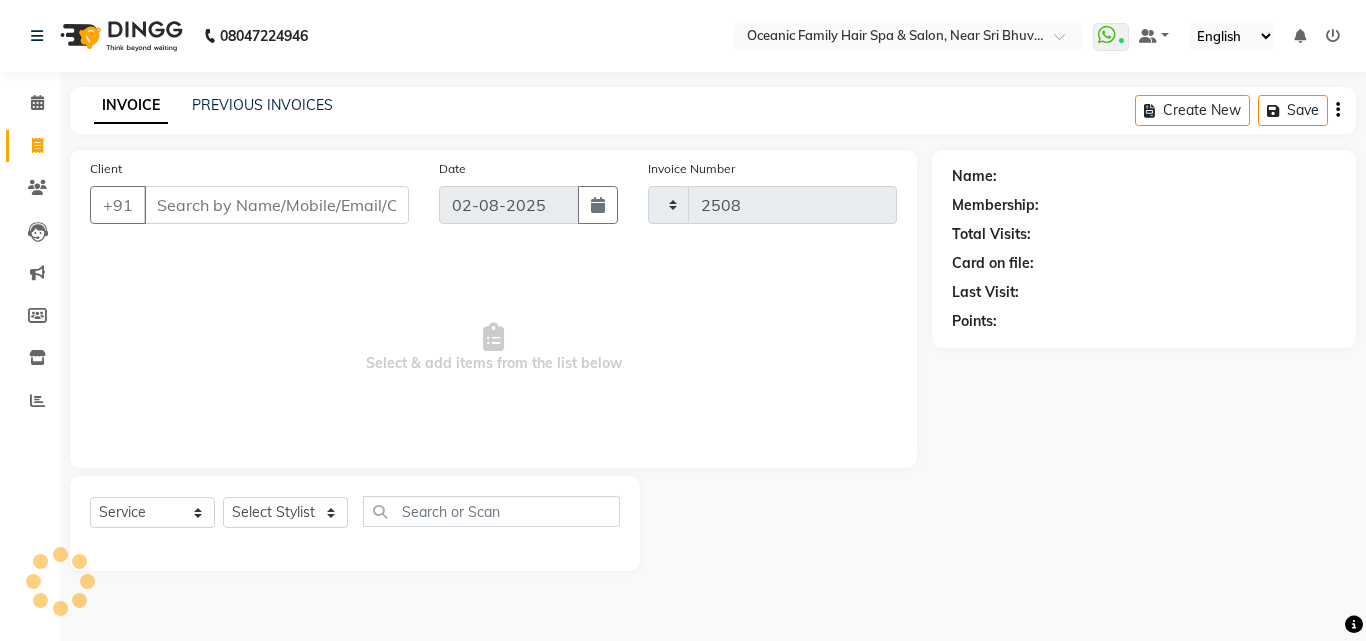 select on "4366" 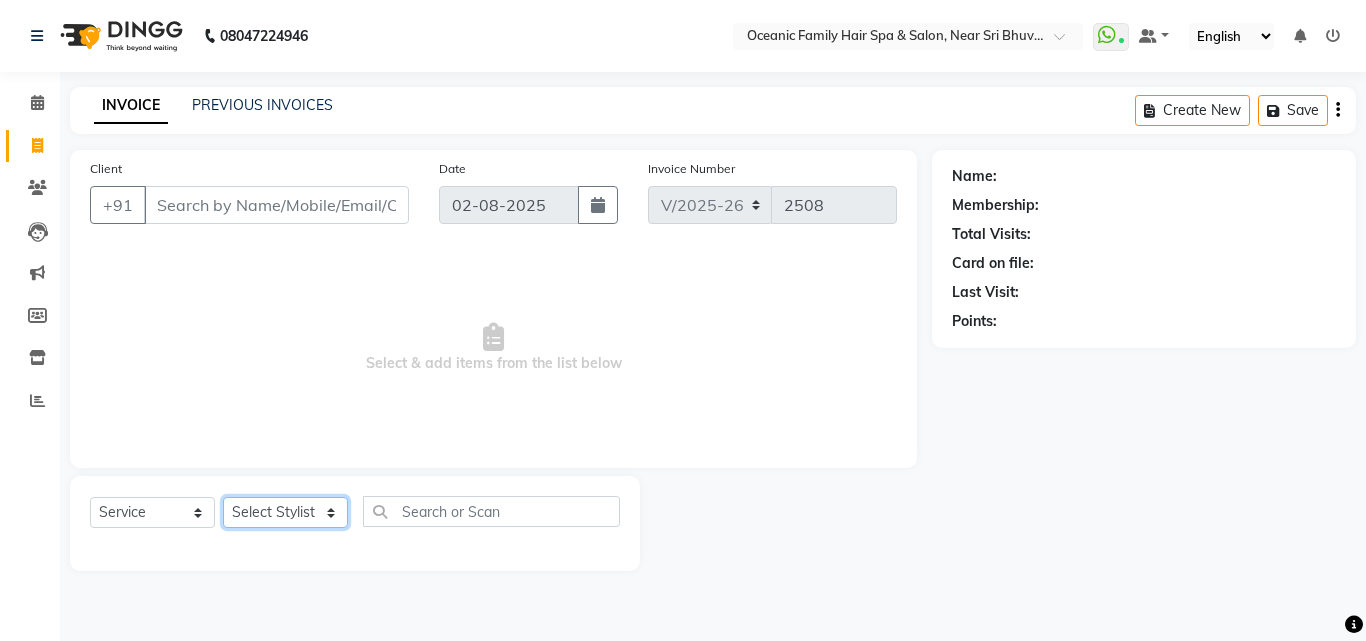 click on "Select Stylist Afsar Ali Arun Thakur Pavithra Rajani Shwetha S Jain Siraj Sulochana Tasmiya" 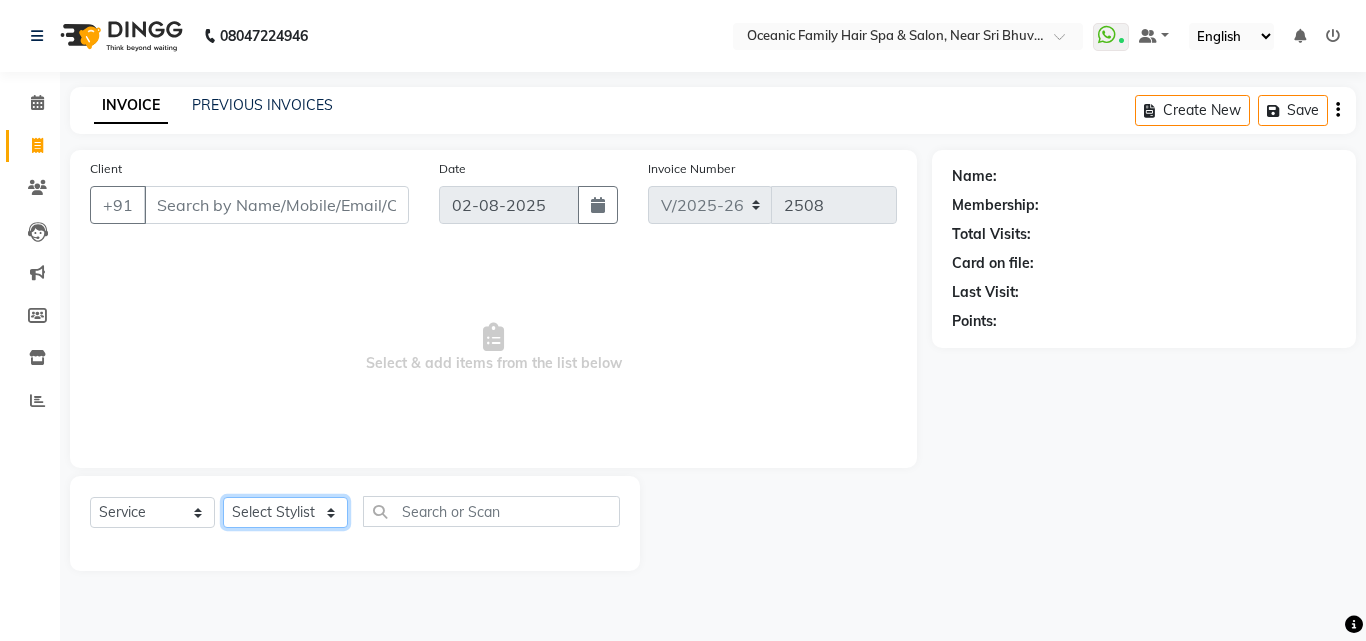 select on "23958" 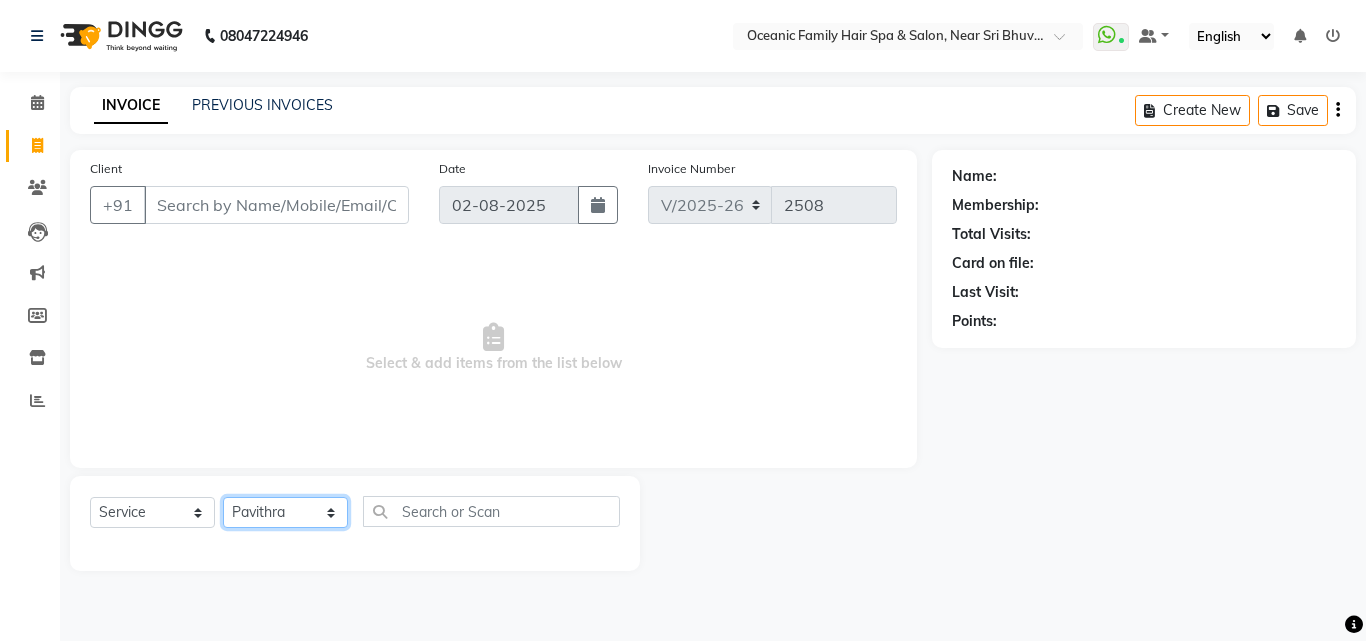 click on "Select Stylist Afsar Ali Arun Thakur Pavithra Rajani Shwetha S Jain Siraj Sulochana Tasmiya" 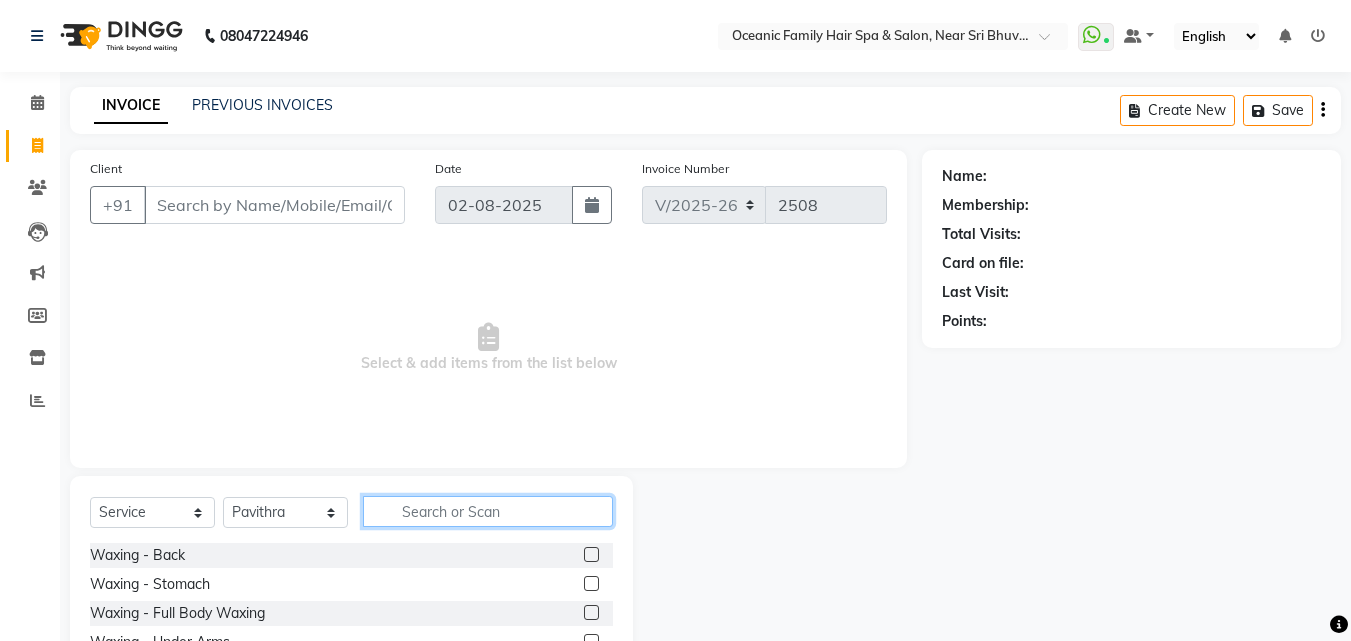 click 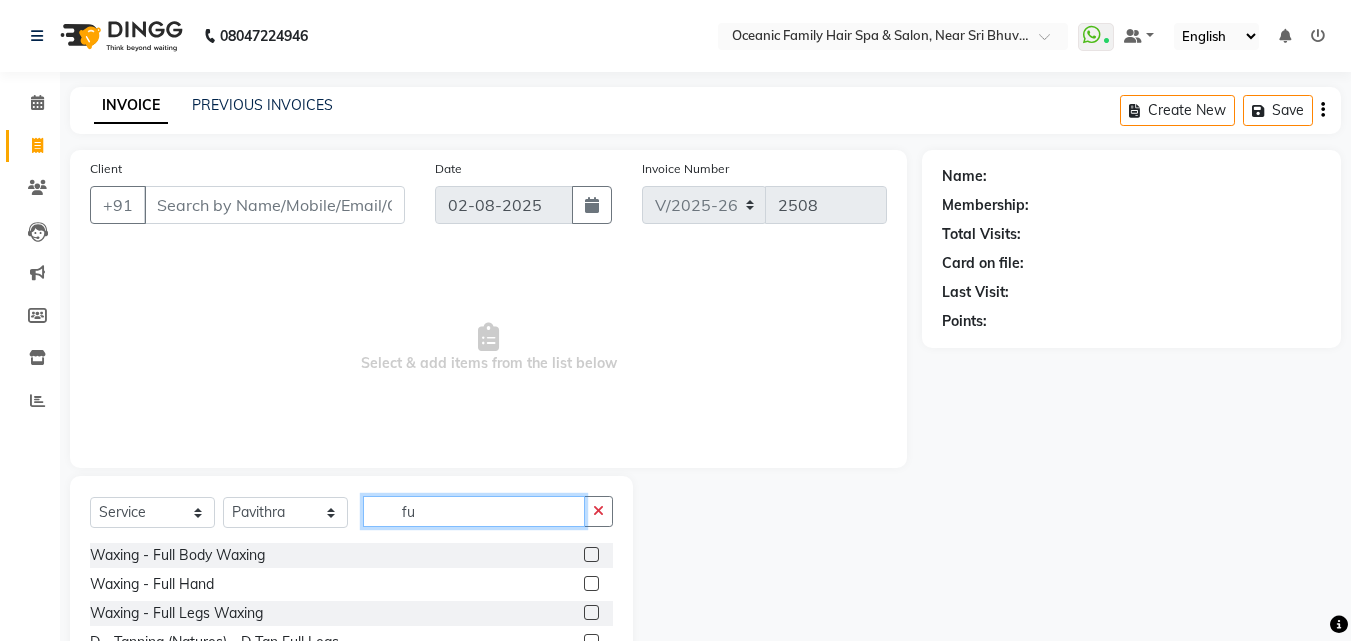 type on "fu" 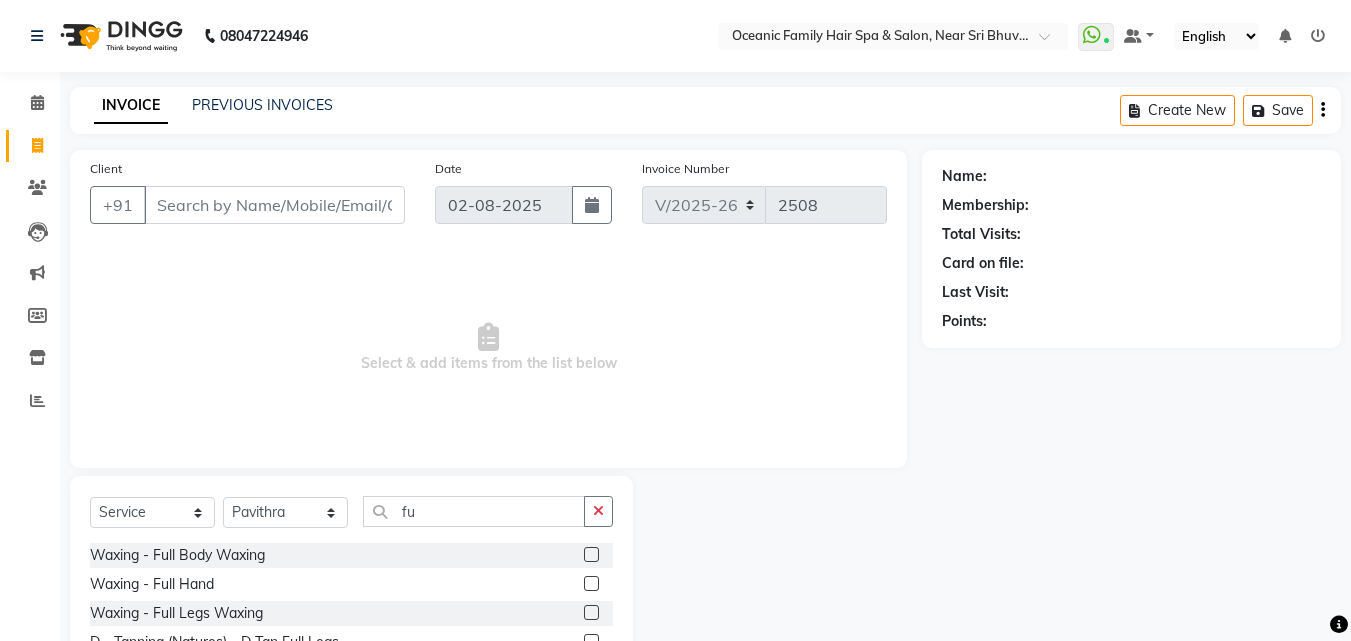 click 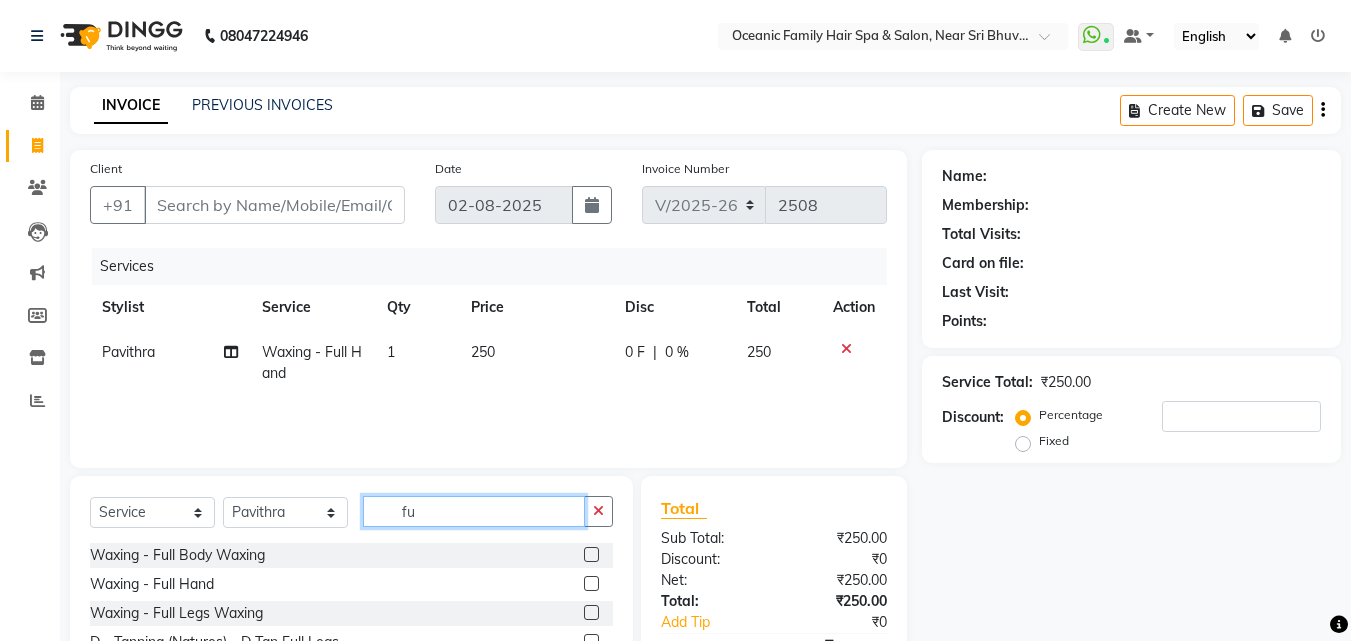 checkbox on "false" 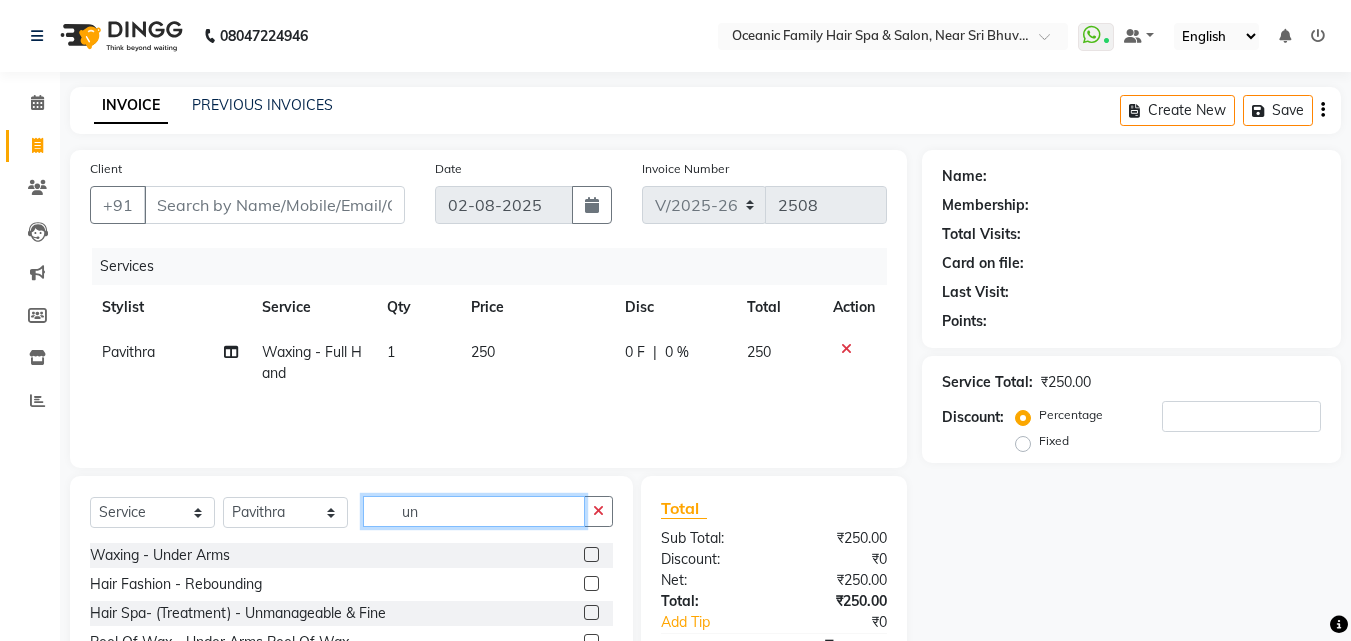type on "un" 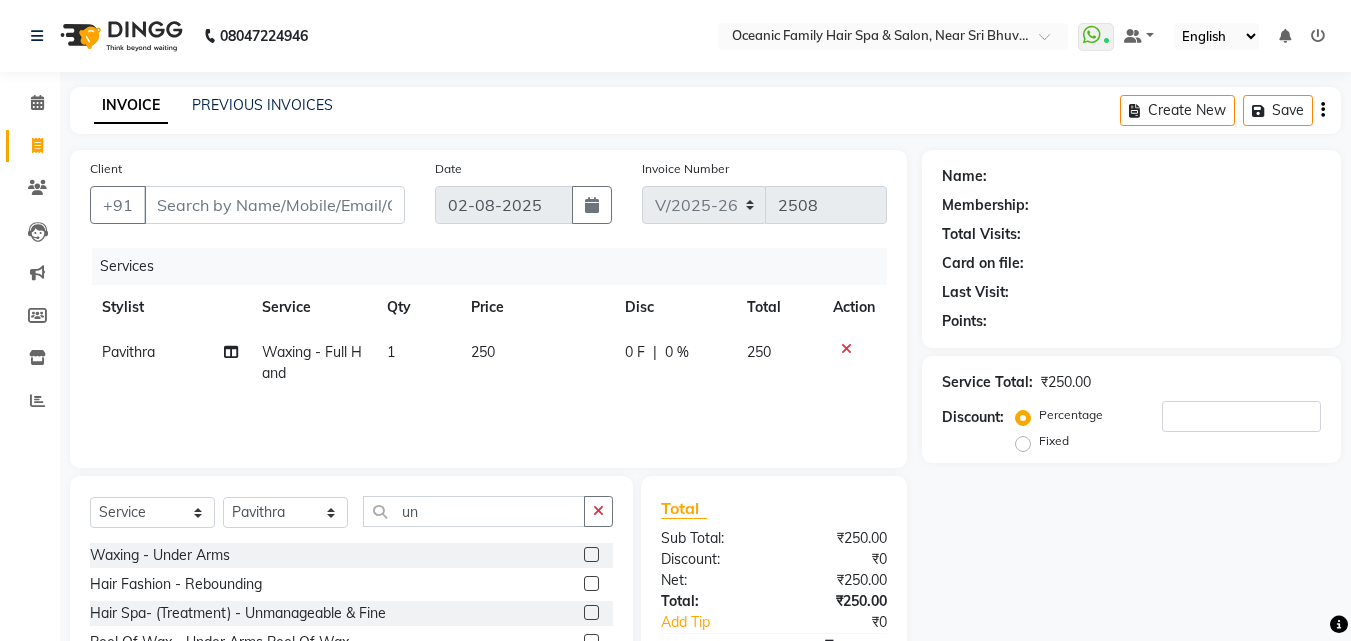 click 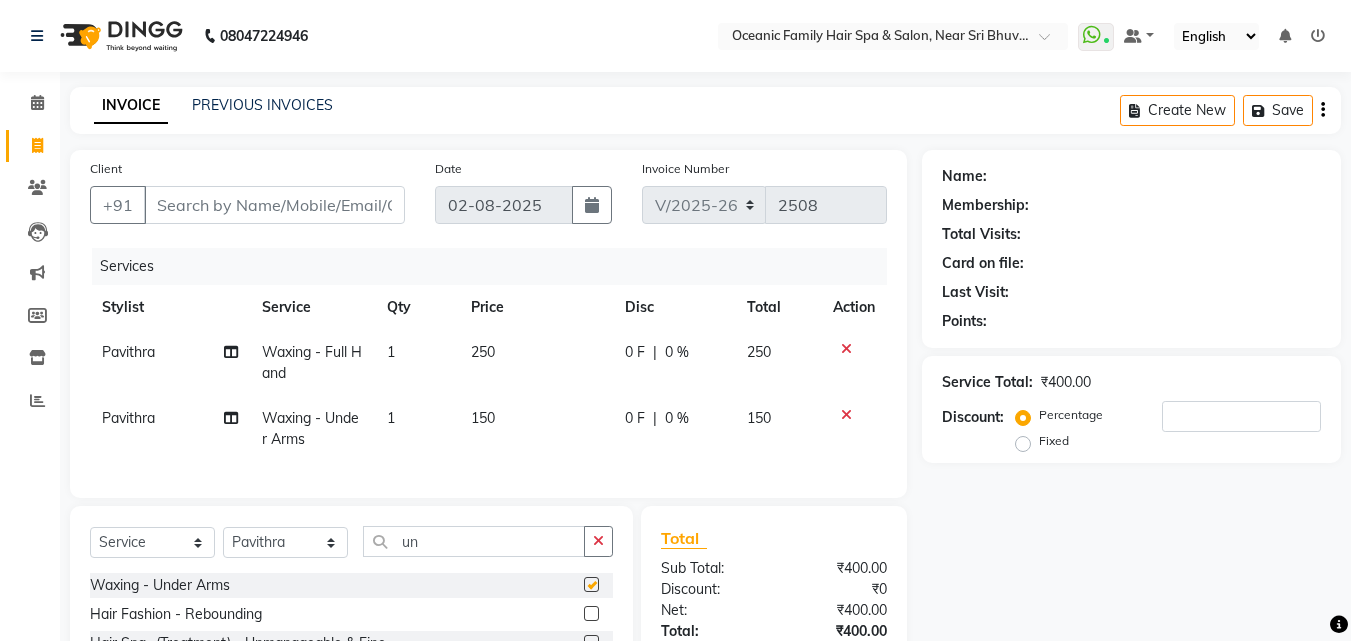 click on "Select  Service  Product  Membership  Package Voucher Prepaid Gift Card  Select Stylist [FIRST] [LAST] [FIRST] [LAST] [FIRST] [FIRST] [FIRST] [FIRST] [FIRST] [FIRST] ey Waxing - Under Arms  Hair Fashion - Rebounding  Hair Spa- (Treatment) - Unmanageable & Fine  Peel Of Wax - Under Arms Peel Of Wax" 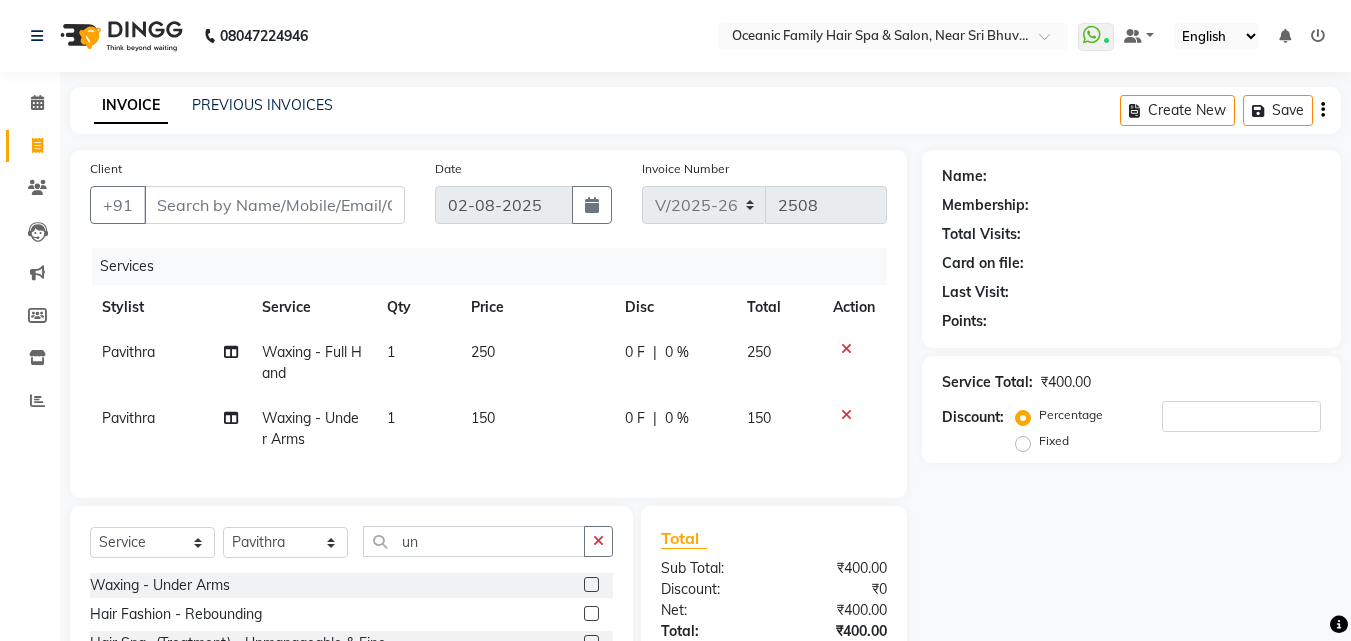 checkbox on "false" 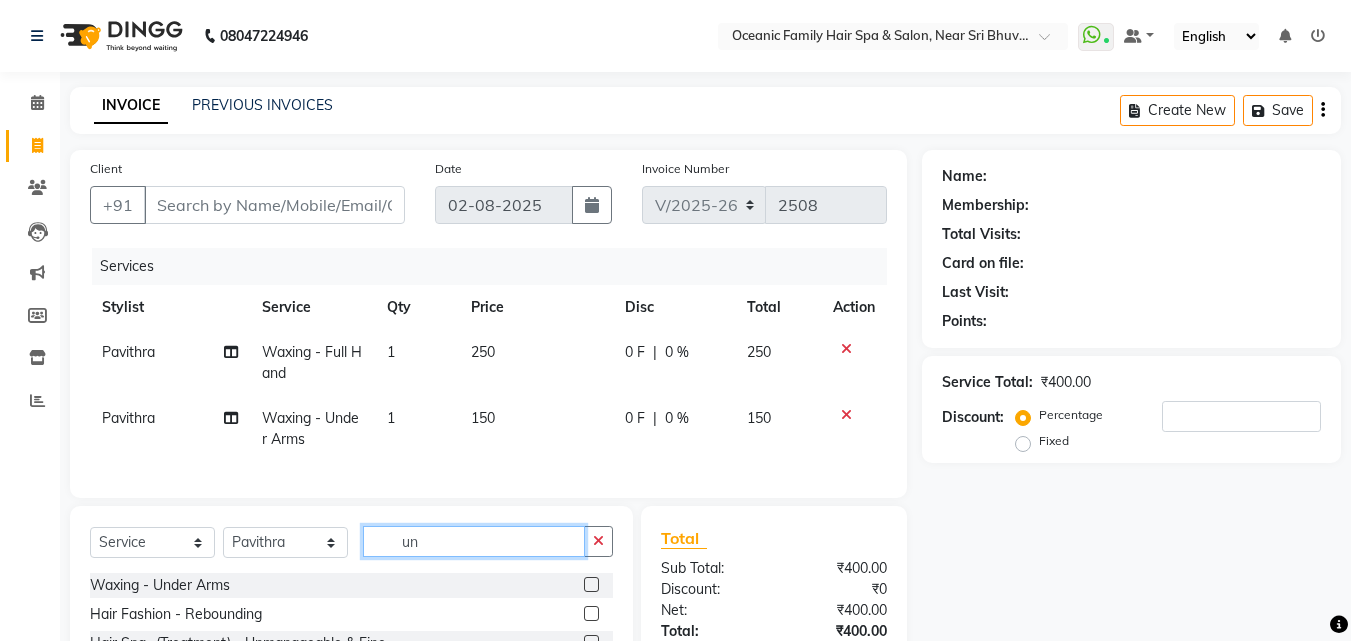 click on "un" 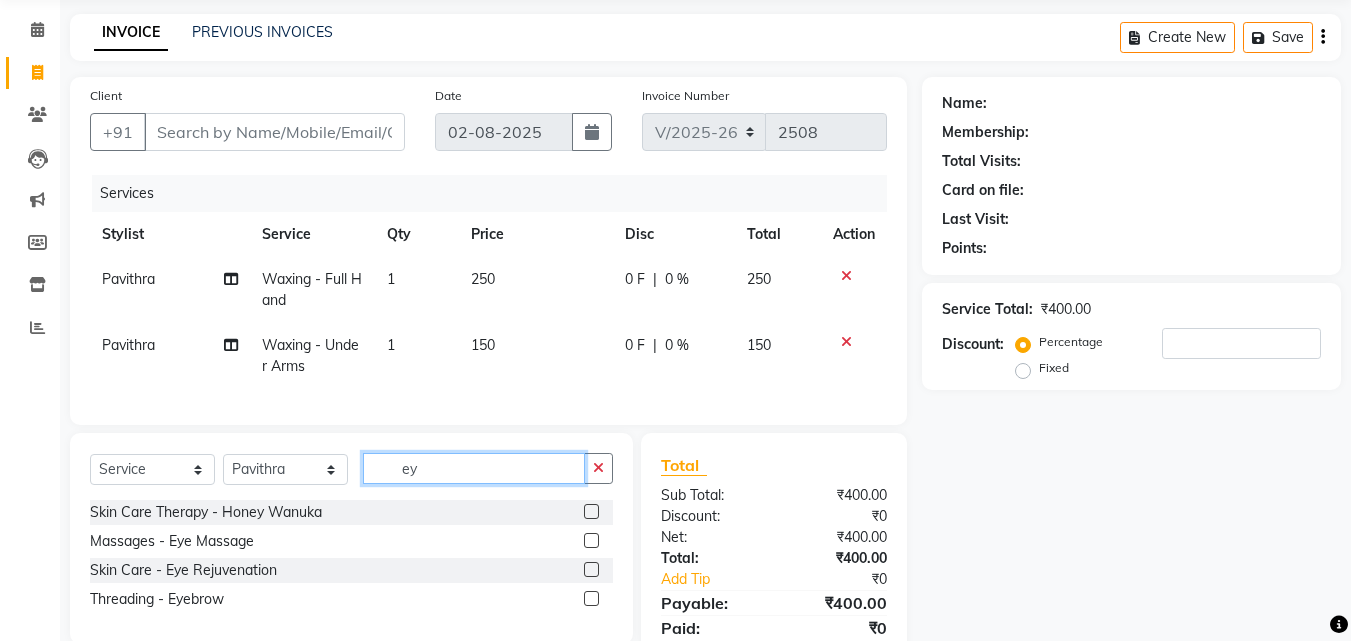 scroll, scrollTop: 162, scrollLeft: 0, axis: vertical 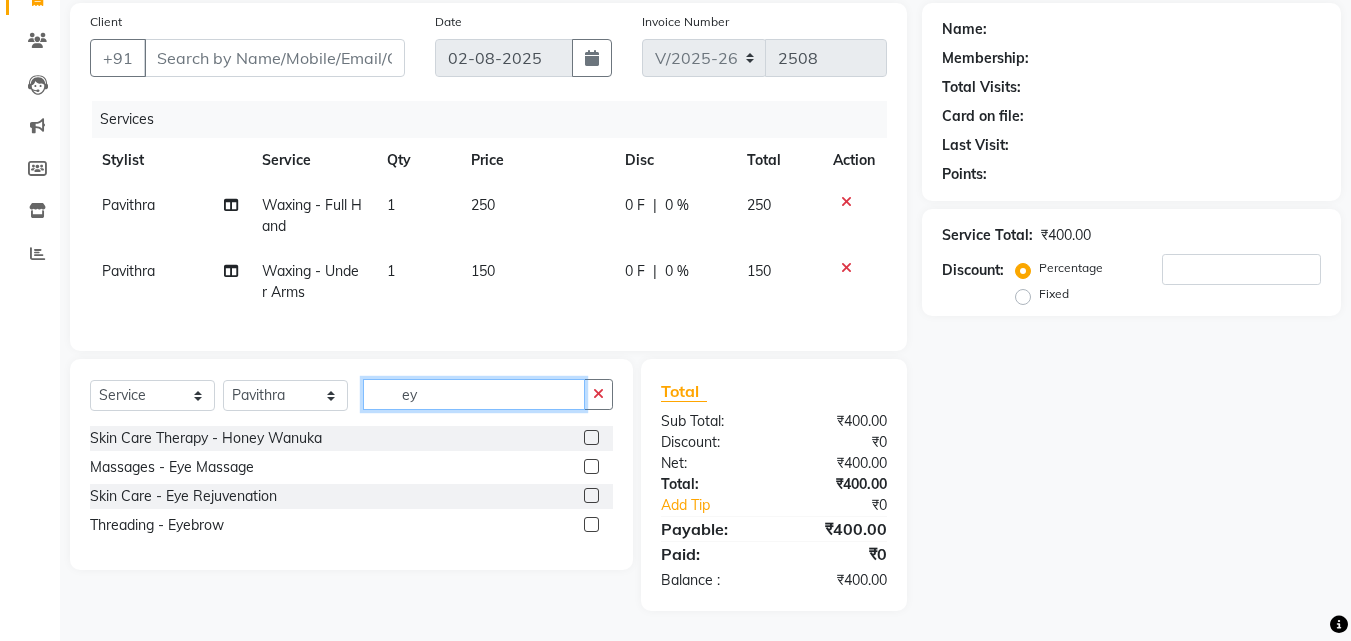 type on "ey" 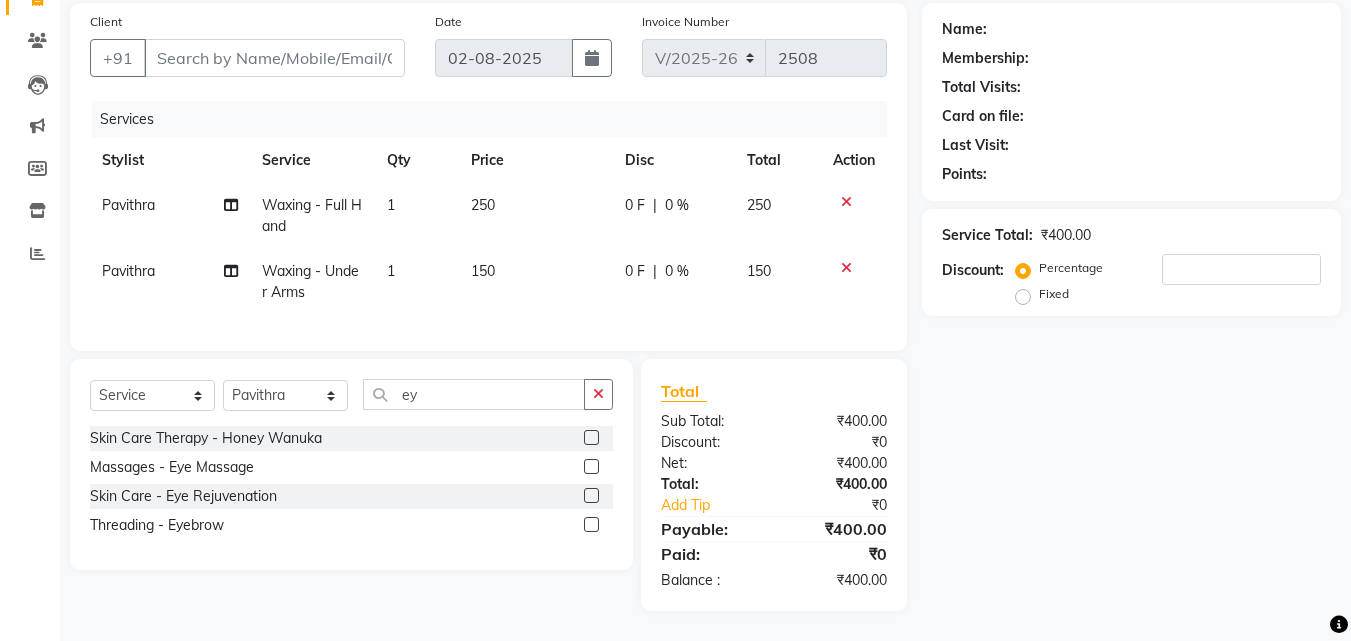 click 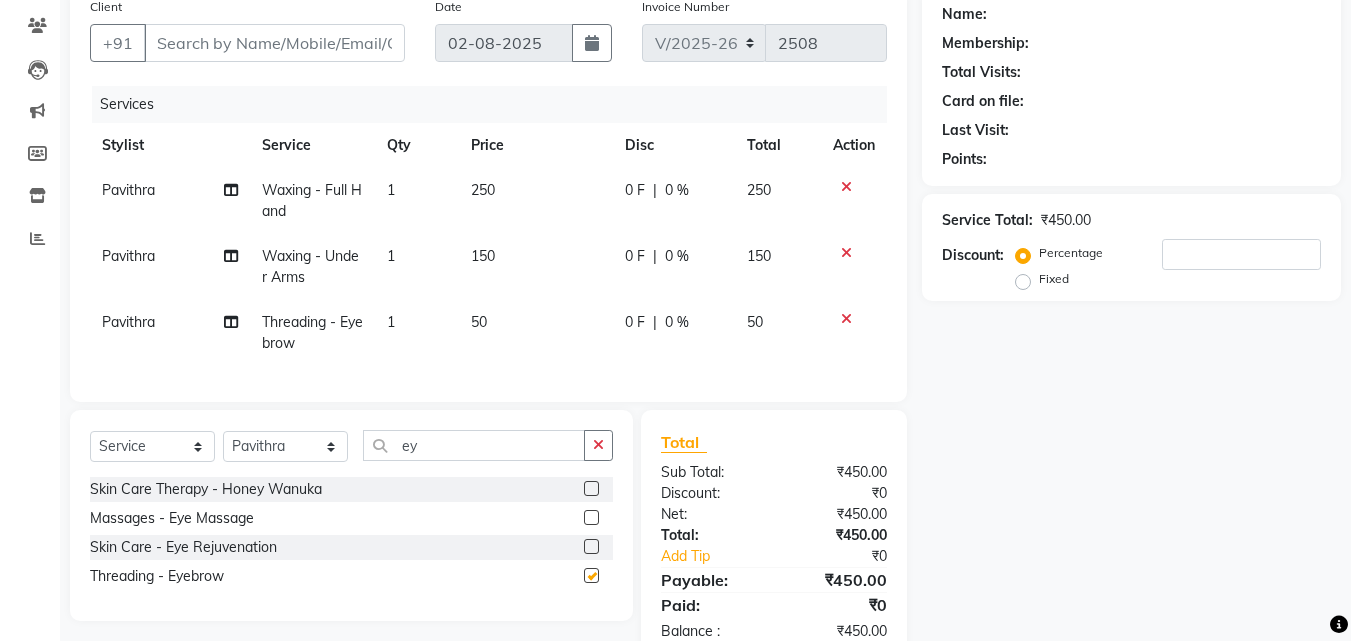 checkbox on "false" 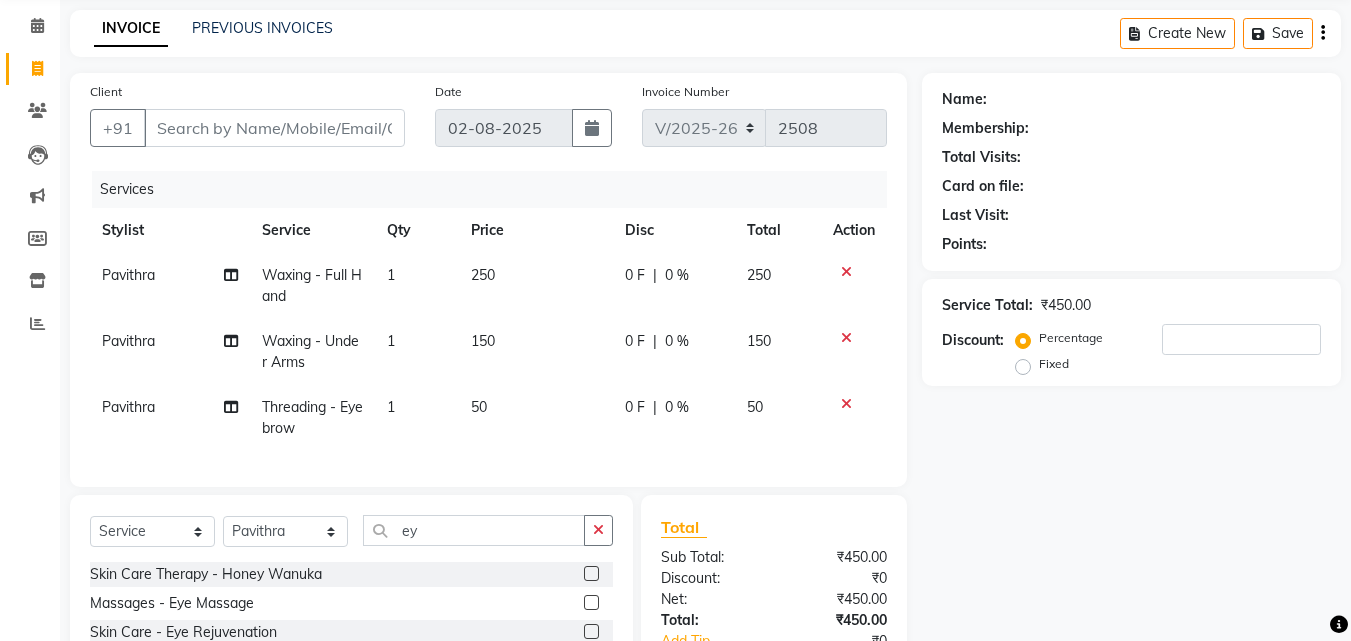 scroll, scrollTop: 200, scrollLeft: 0, axis: vertical 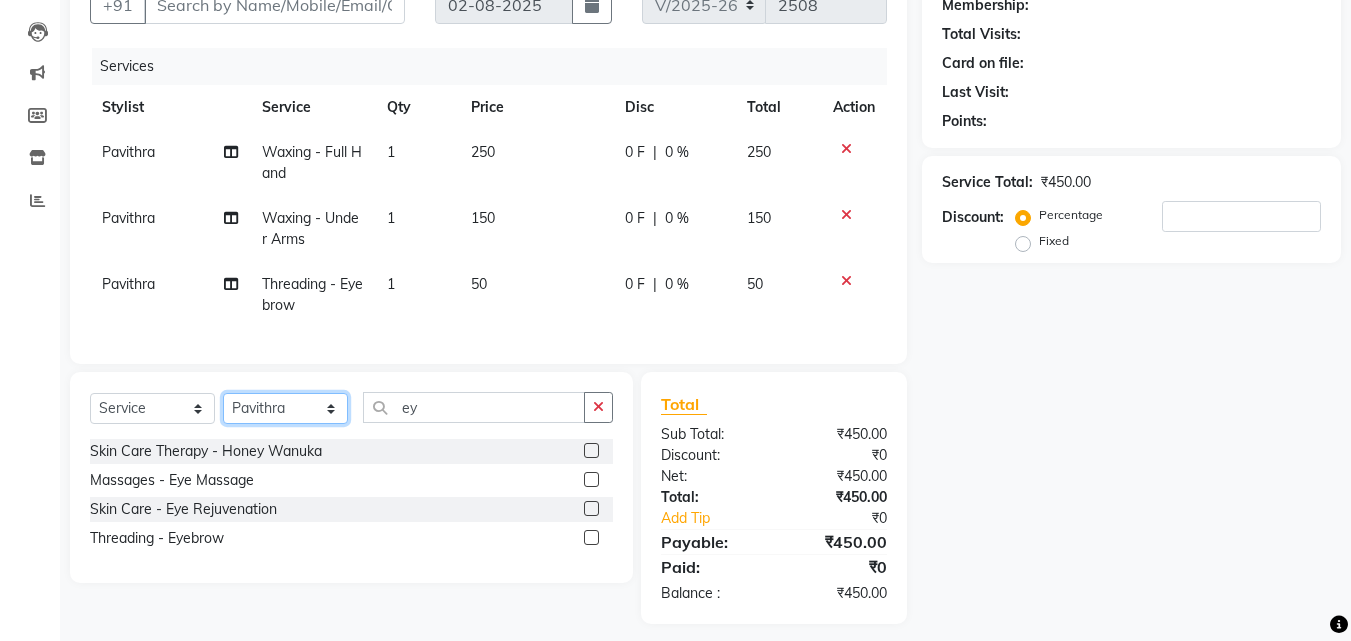 click on "Select Stylist Afsar Ali Arun Thakur Pavithra Rajani Shwetha S Jain Siraj Sulochana Tasmiya" 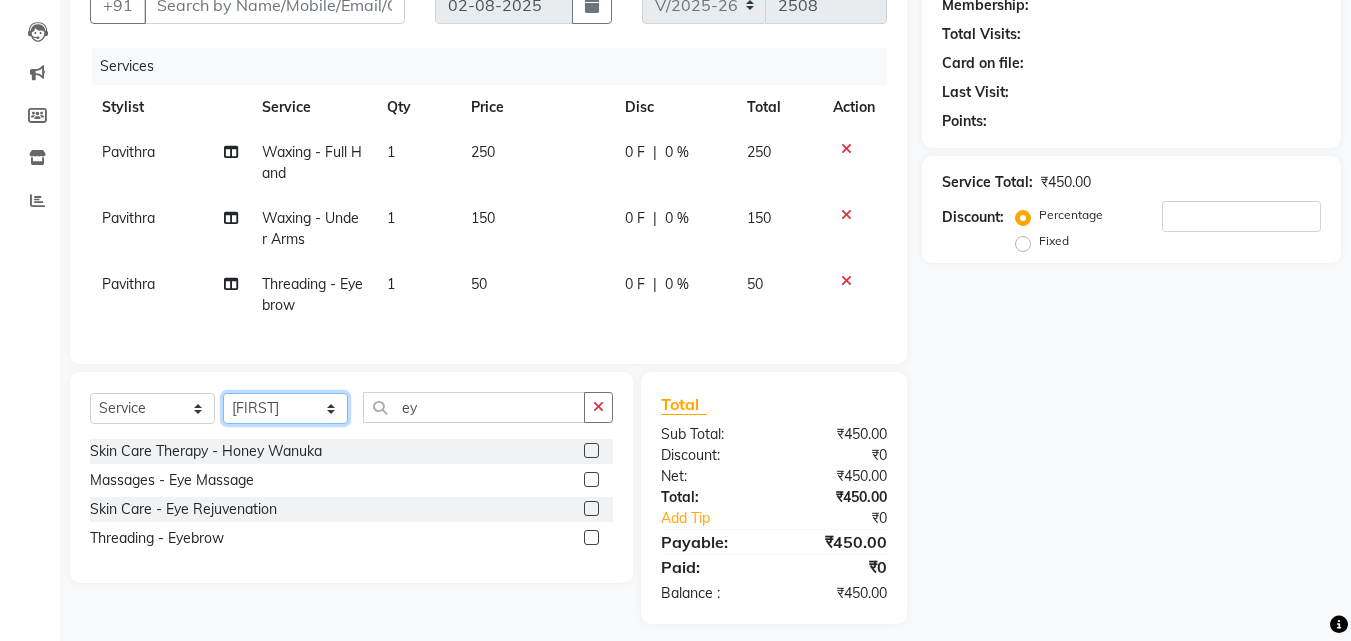 click on "Select Stylist Afsar Ali Arun Thakur Pavithra Rajani Shwetha S Jain Siraj Sulochana Tasmiya" 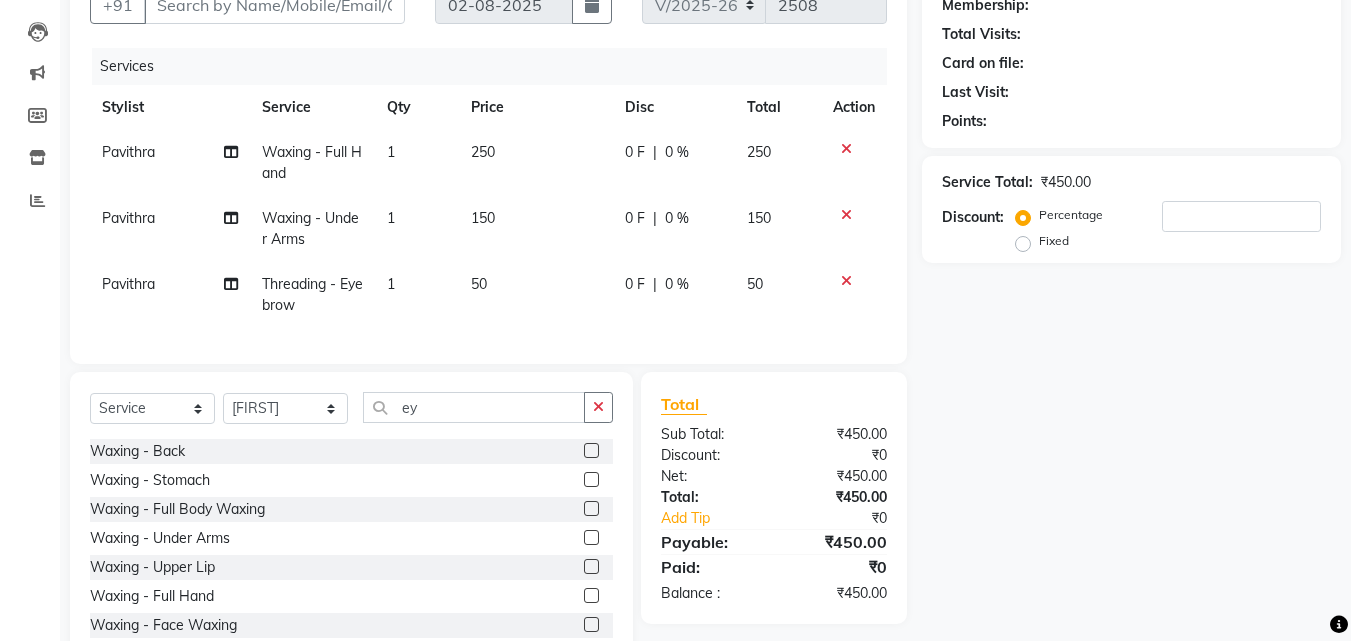 click on "Select  Service  Product  Membership  Package Voucher Prepaid Gift Card  Select Stylist [FIRST] [LAST] [FIRST] [LAST] [FIRST] [FIRST] [FIRST] [FIRST] [FIRST] [FIRST] ey Waxing - Back  Waxing - Stomach  Waxing - Full Body  Waxing  Waxing - Under Arms  Waxing - Upper Lip  Waxing - Full Hand  Waxing - Face    Waxing  Waxing - Full Legs   Waxing  Waxing - Half Legs  Skin Care Therapy - Extra Instant Glow Pack  Skin Care Therapy - Back Polishing  Skin Care Therapy - Basic Clean - Up  (Fruit)  Skin Care Therapy - Lacto Protein - Clean-Up  Skin Care Therapy - Instant Glow- Clean-Up  Skin Care Therapy - Gold-Clean Up  Skin Care Therapy - Instant Glow Exfoliation  Skin Care Therapy - Honey Wanuka  Skin Care Therapy - D-Tanning Exfoliation  Skin Care Therapy - Aroma Clean - Up  D  - Tanning (Natures) - D Tan Face  D  - Tanning (Natures) - D Tan Full Legs  D  - Tanning (Natures) - D Tan Full Hand  D  - Tanning (Natures) - D Tan Full Body  D  - Tanning (Natures) - D Tan Neck  D  - Tanning (Natures) - D Tan Back" 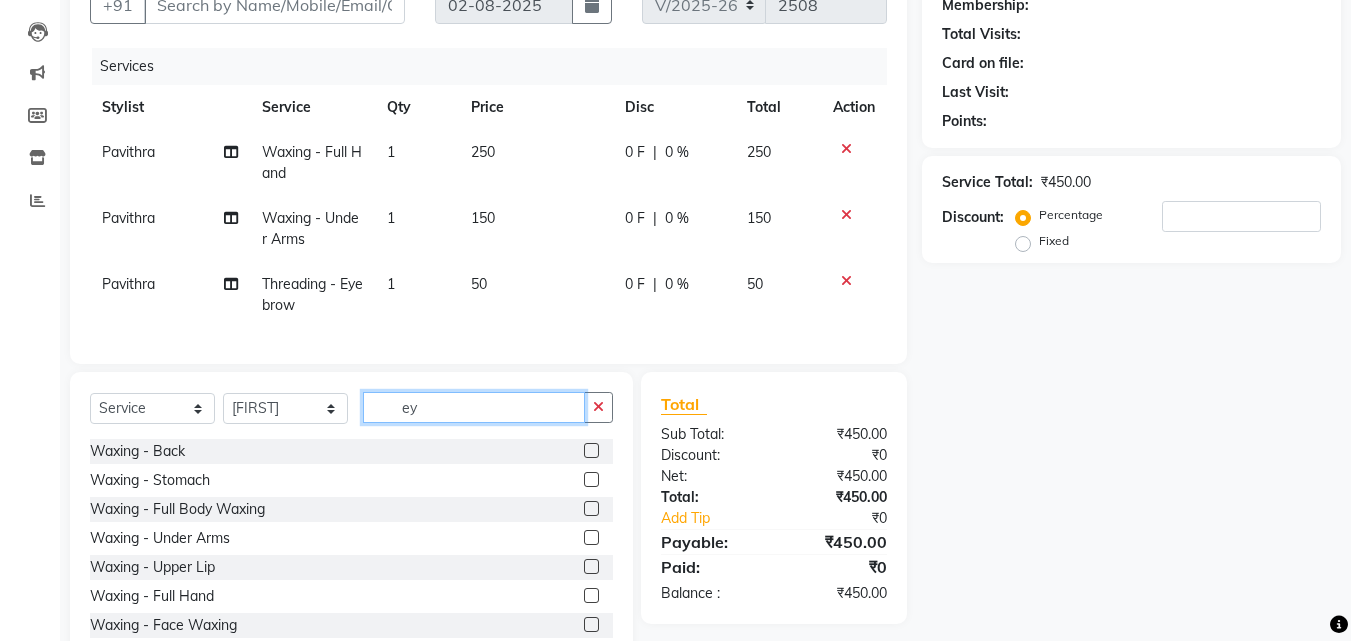 click on "ey" 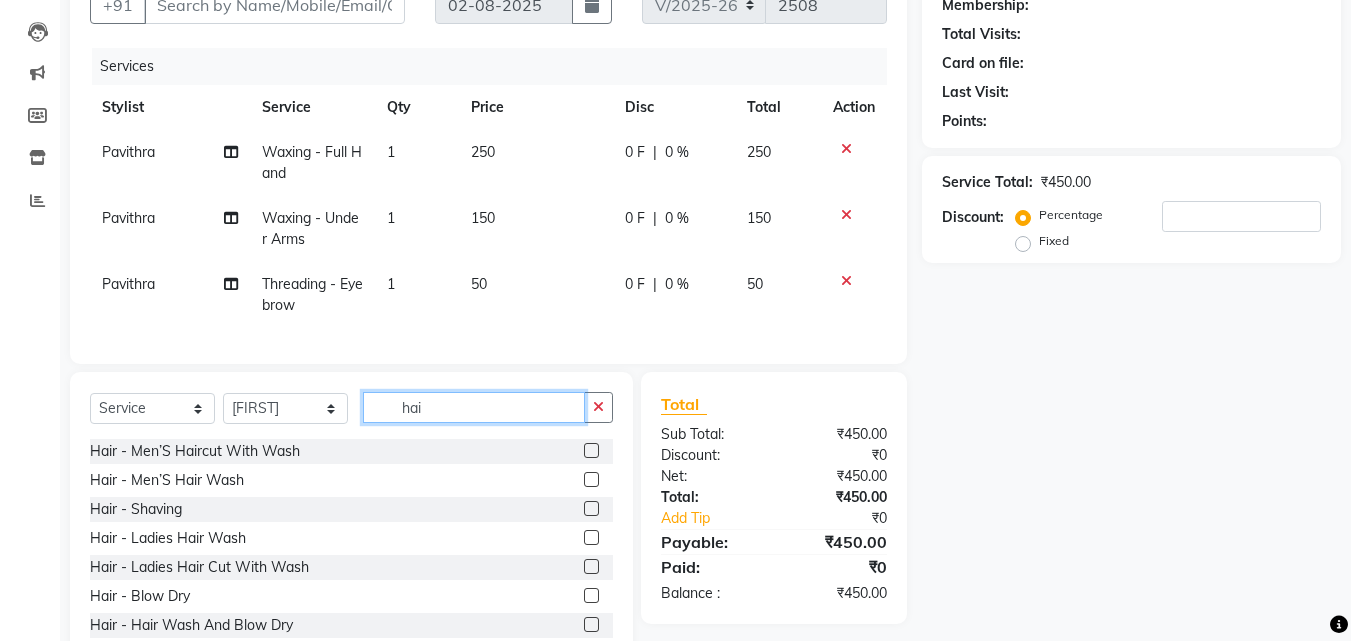 type on "hai" 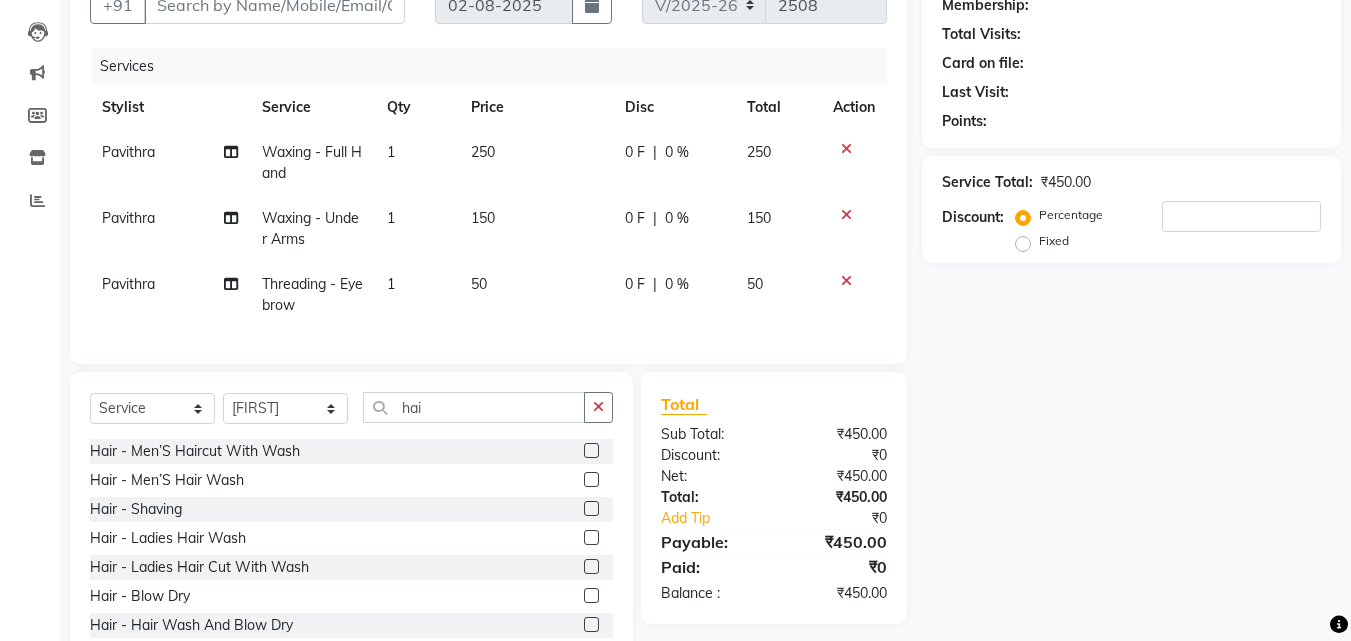 click 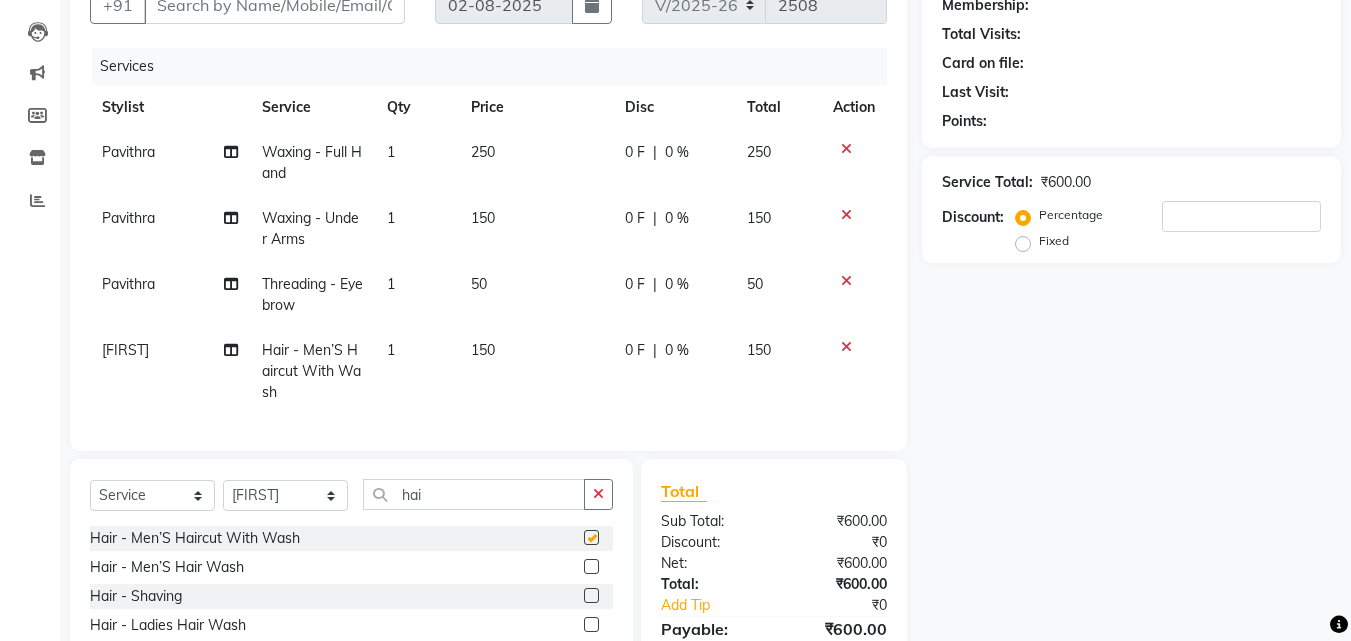 checkbox on "false" 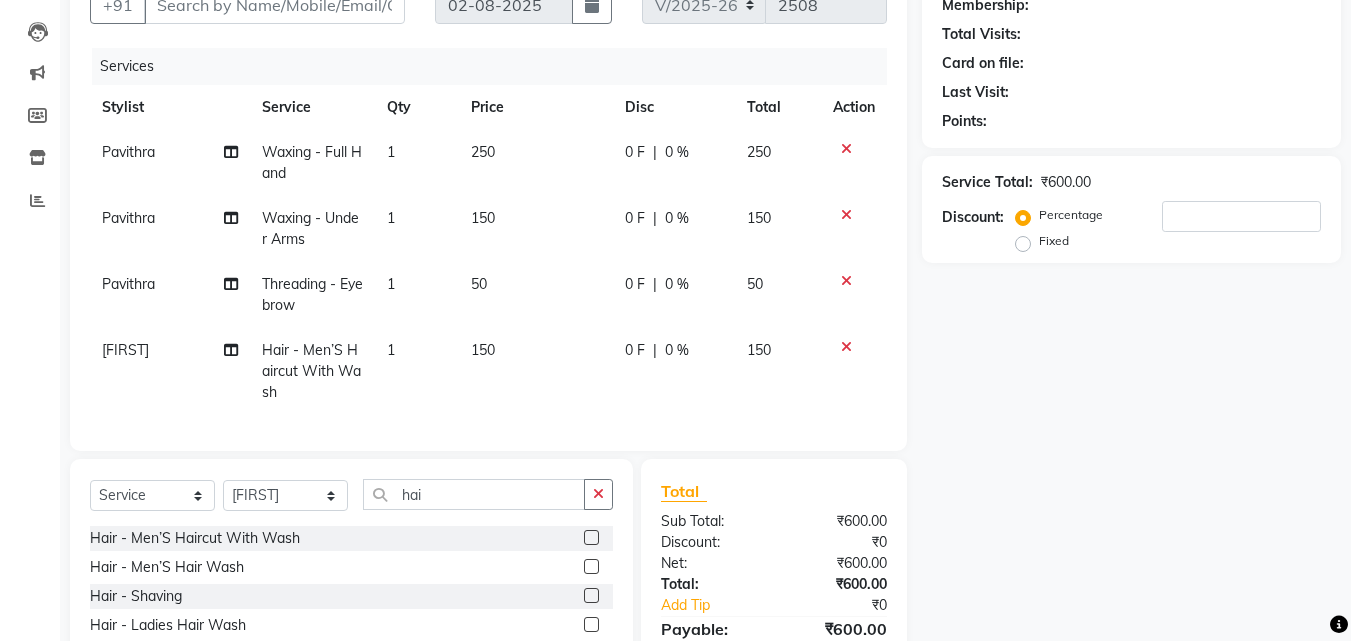 click 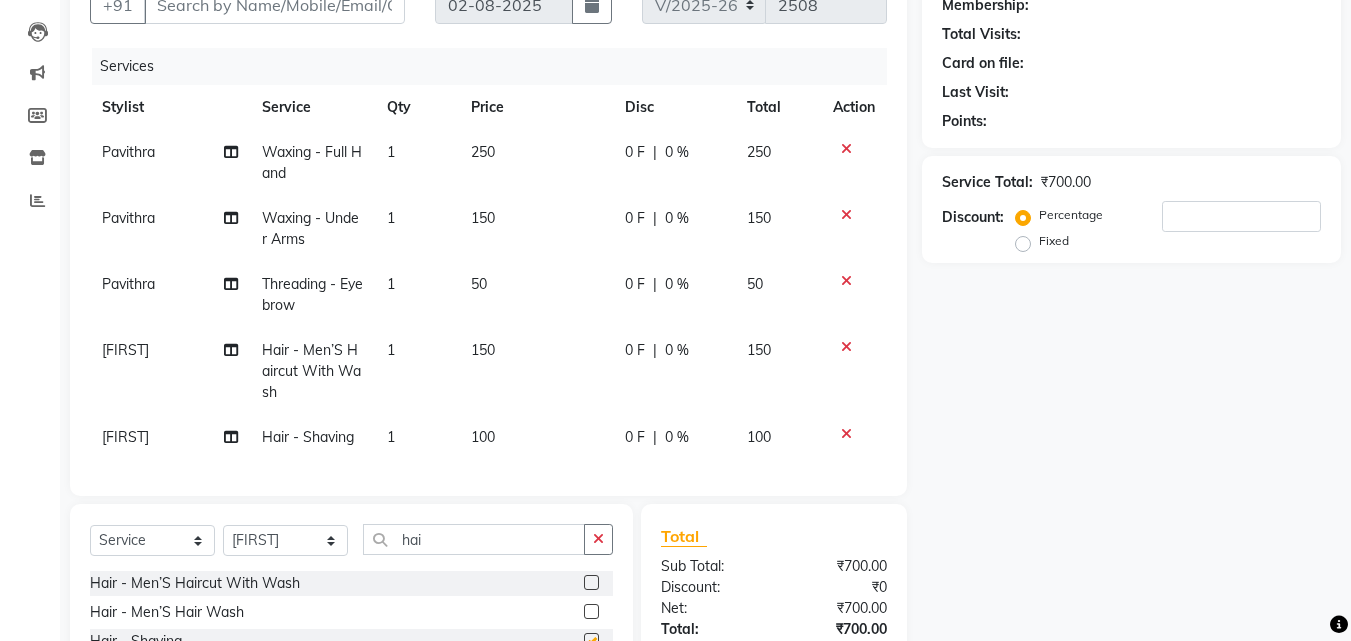 checkbox on "false" 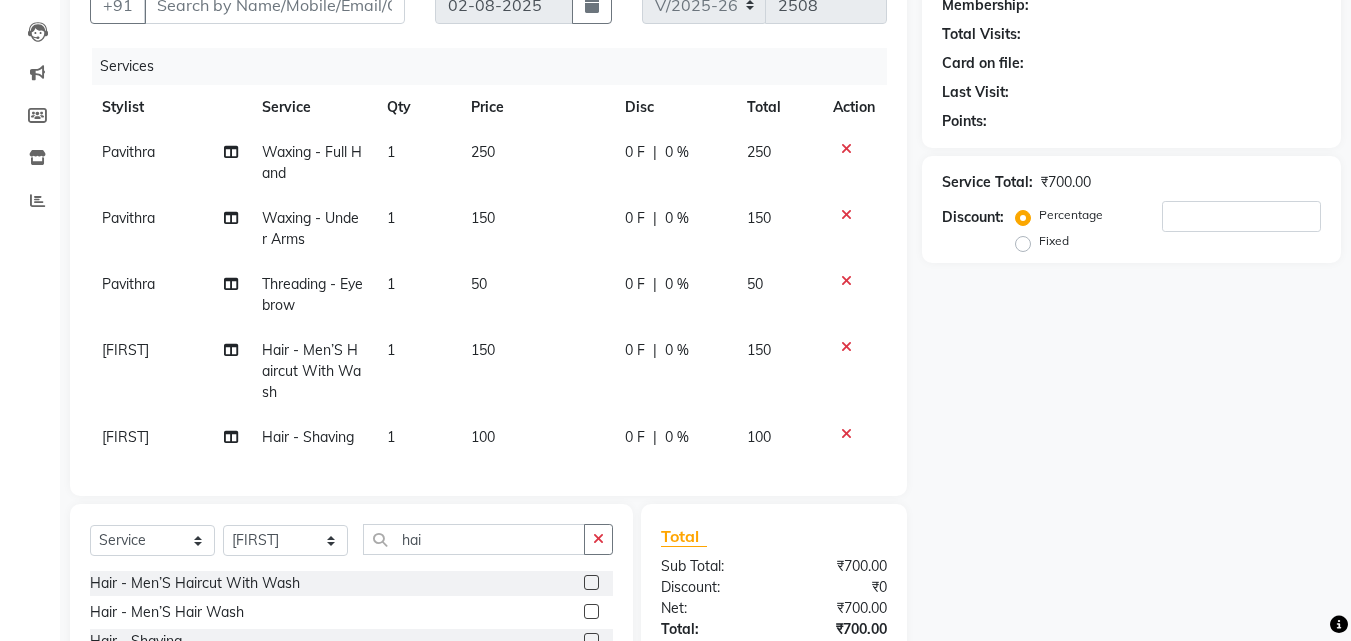 scroll, scrollTop: 100, scrollLeft: 0, axis: vertical 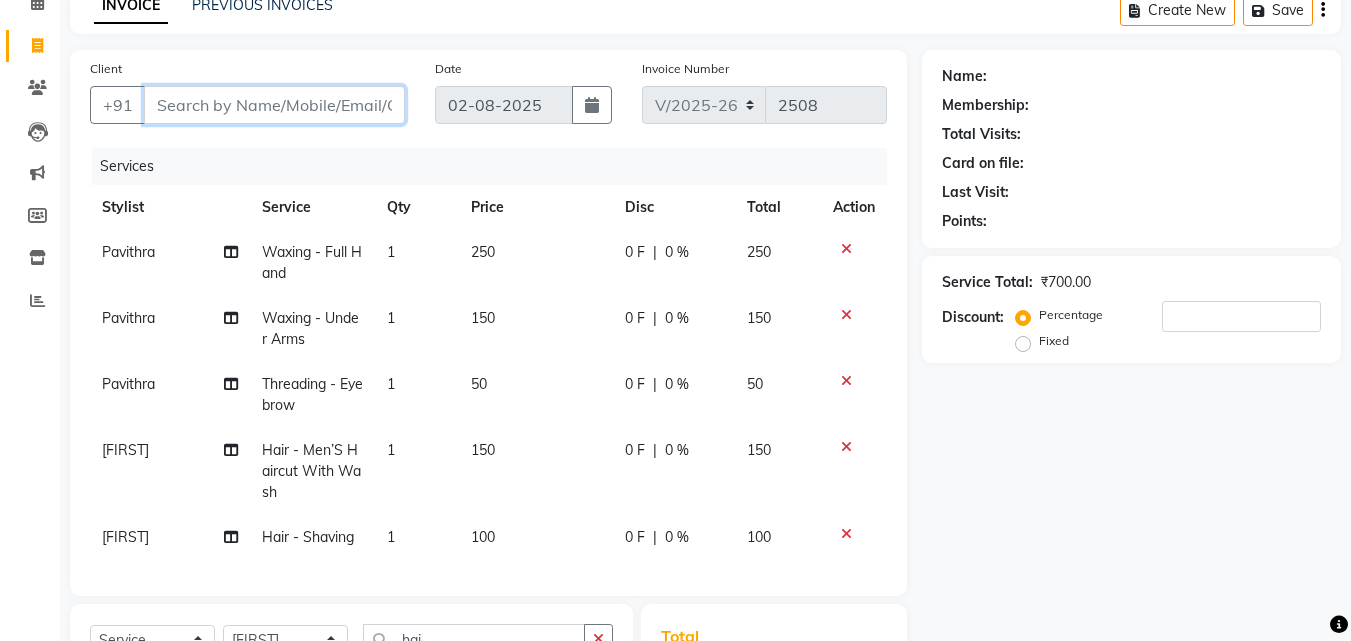click on "Client" at bounding box center (274, 105) 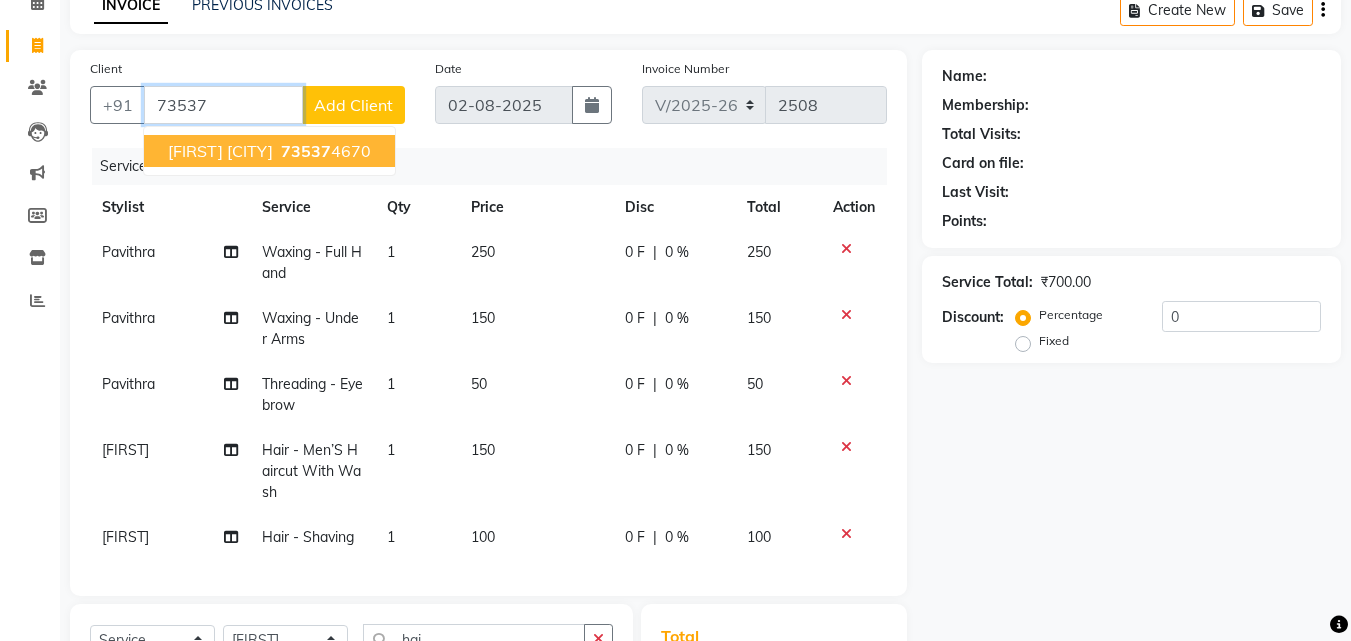 click on "73537" at bounding box center (306, 151) 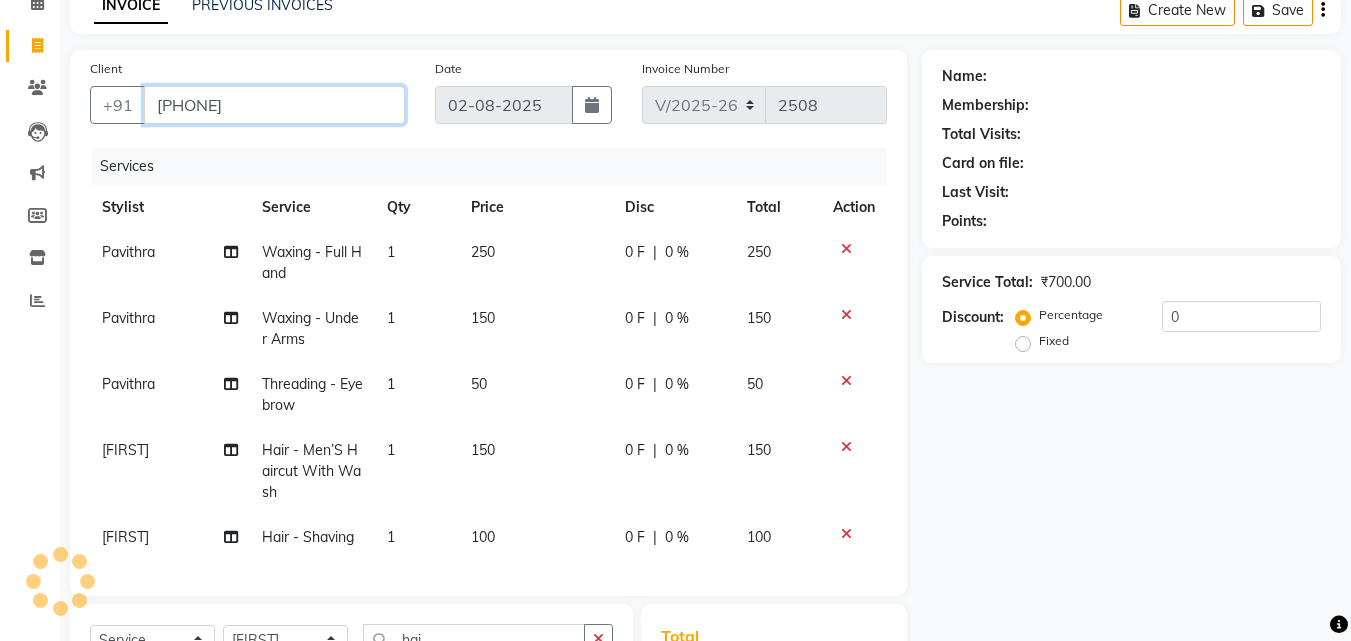 type on "[PHONE]" 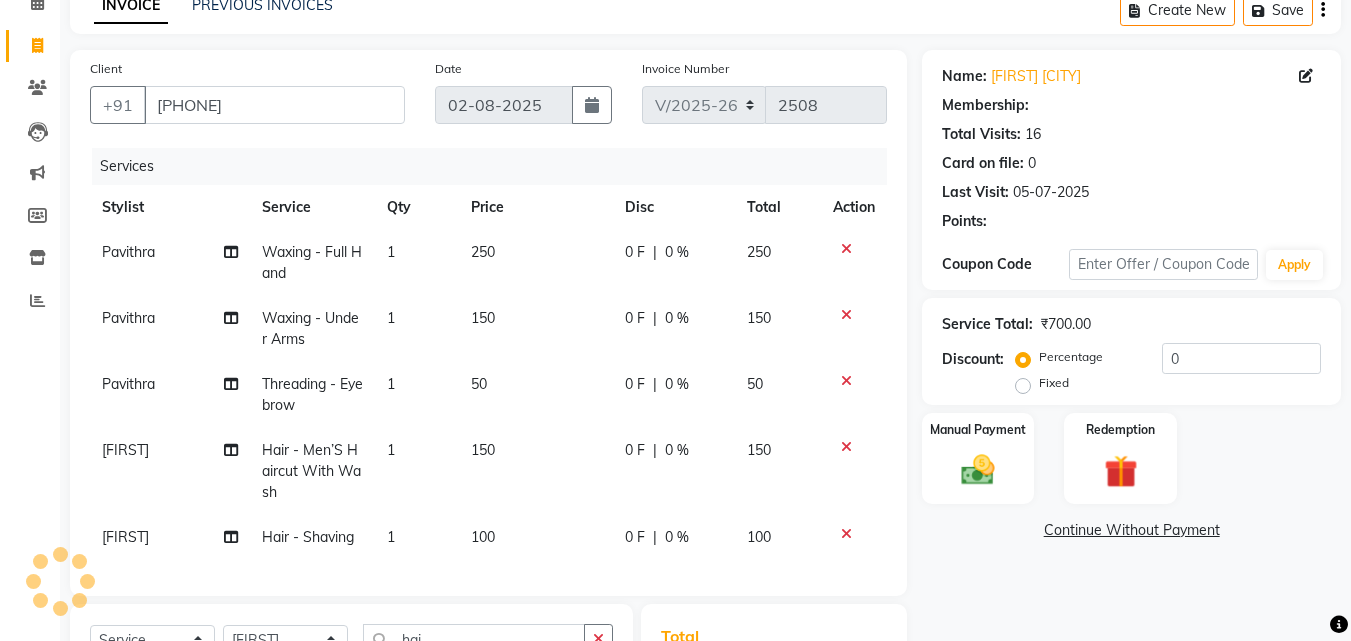 select on "1: Object" 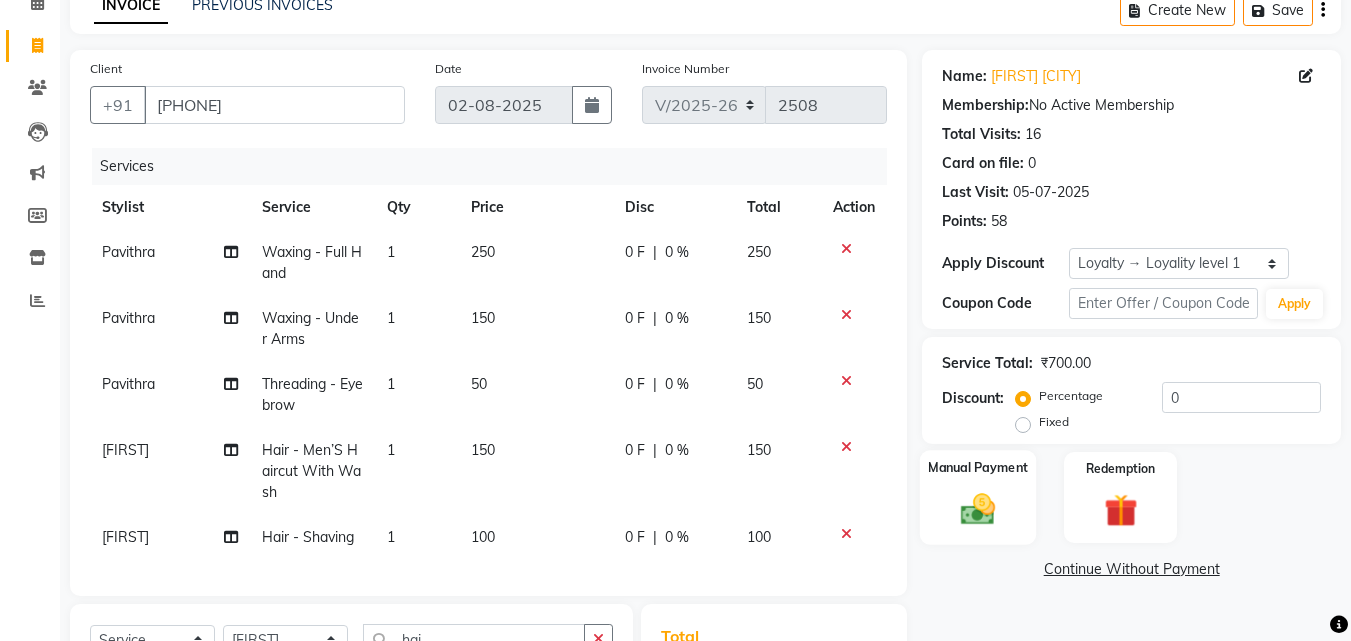 click 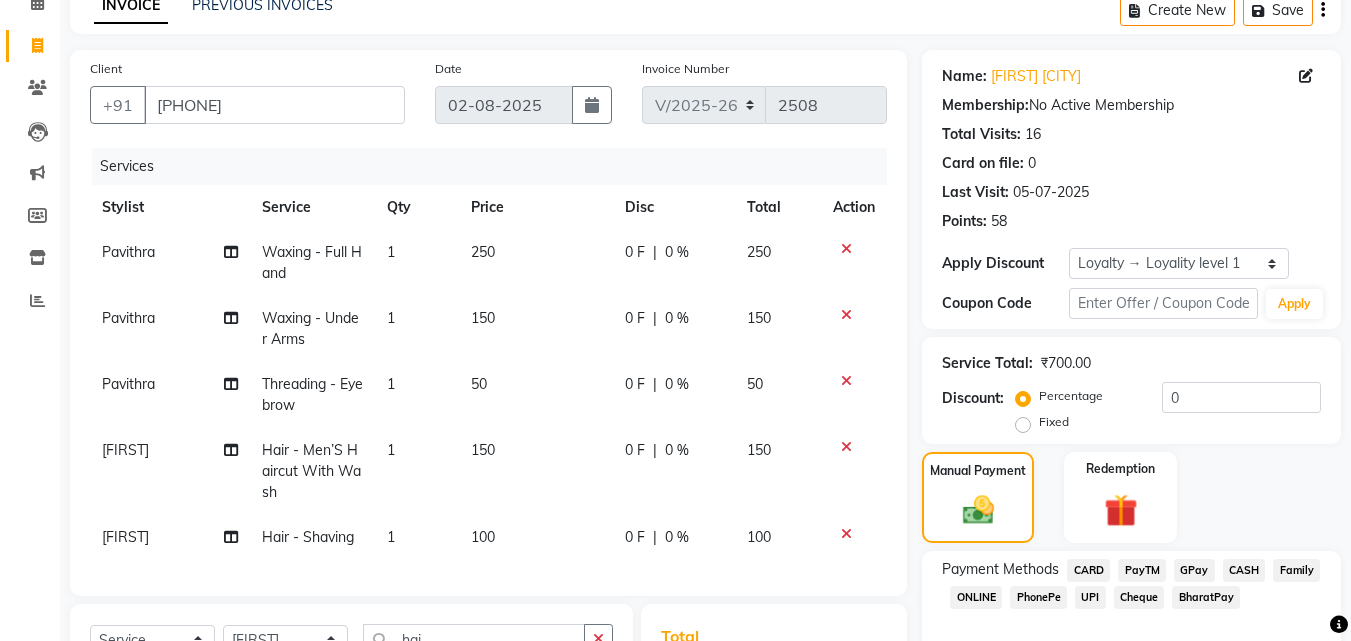 click on "CASH" 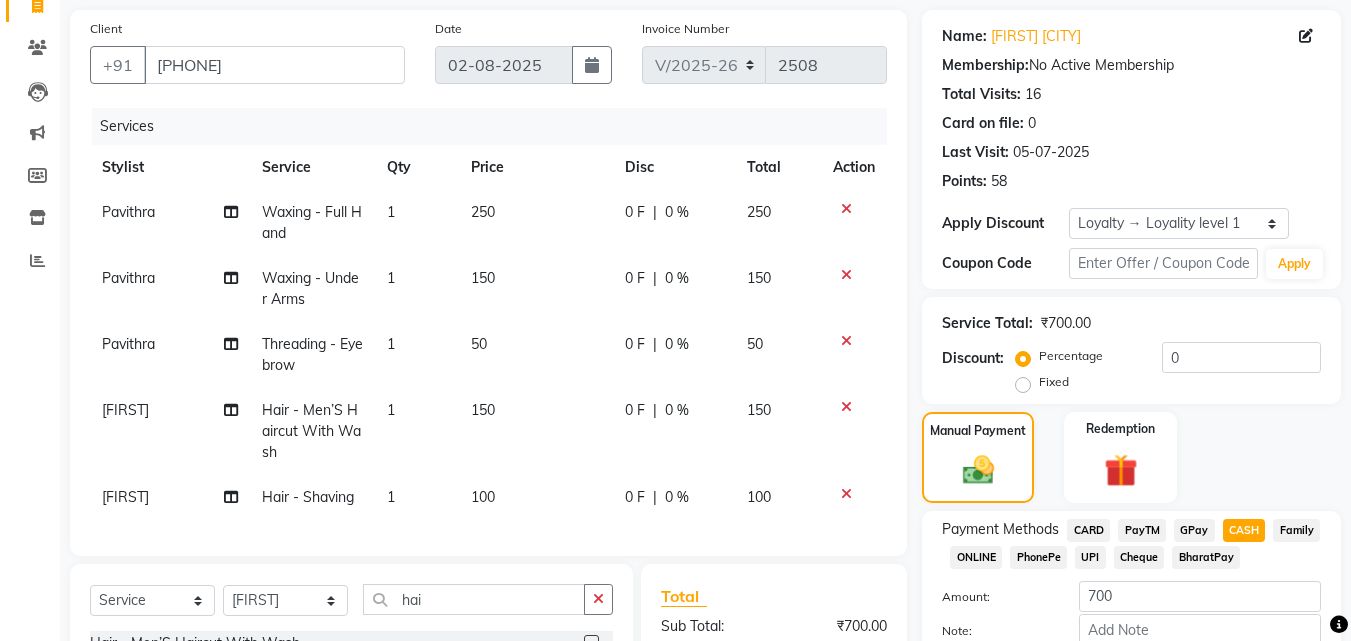 scroll, scrollTop: 252, scrollLeft: 0, axis: vertical 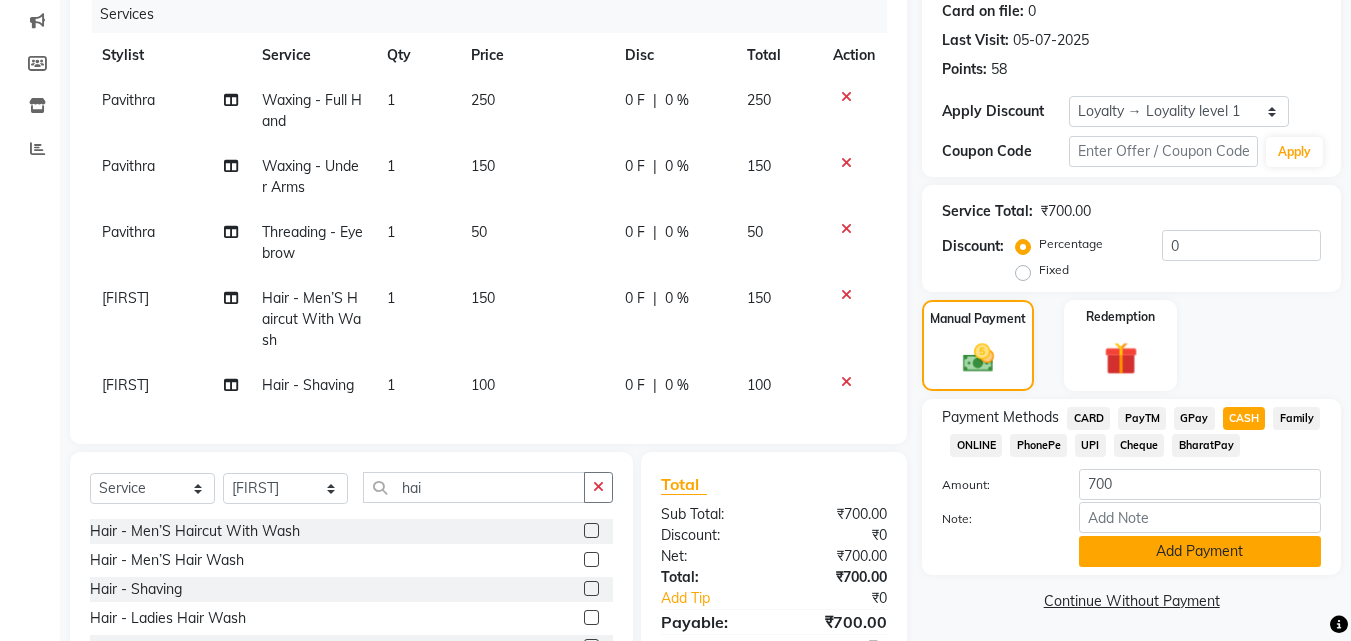 click on "Add Payment" 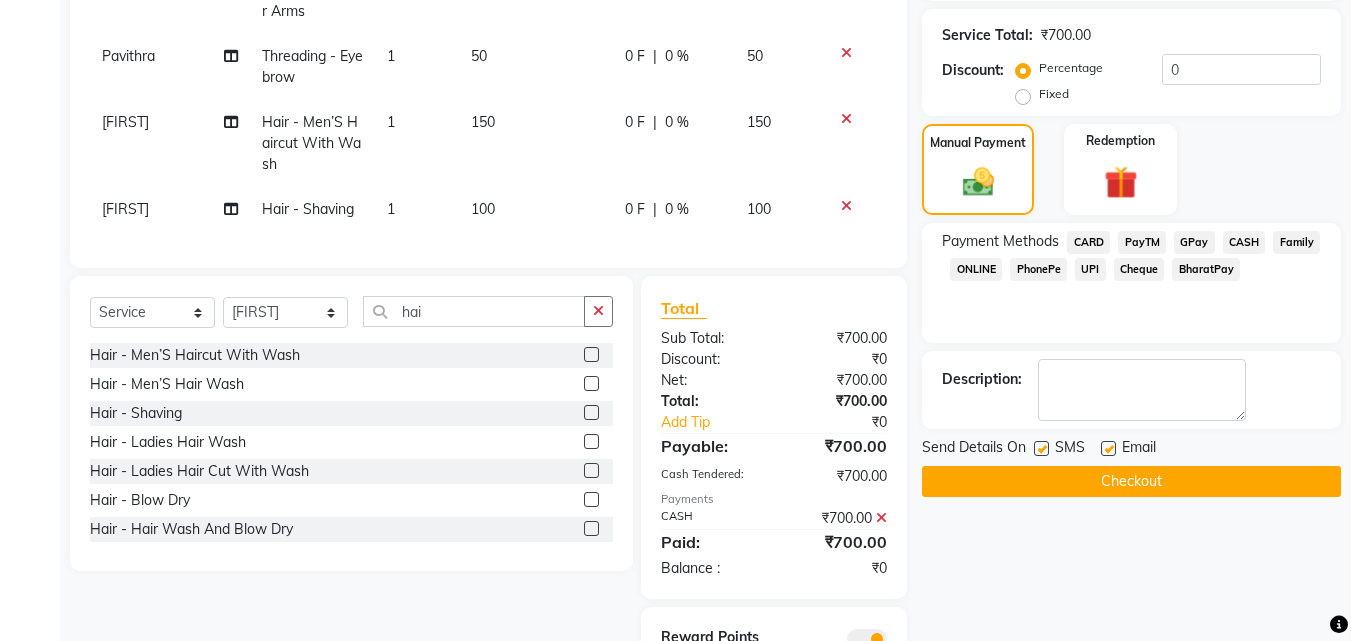 scroll, scrollTop: 489, scrollLeft: 0, axis: vertical 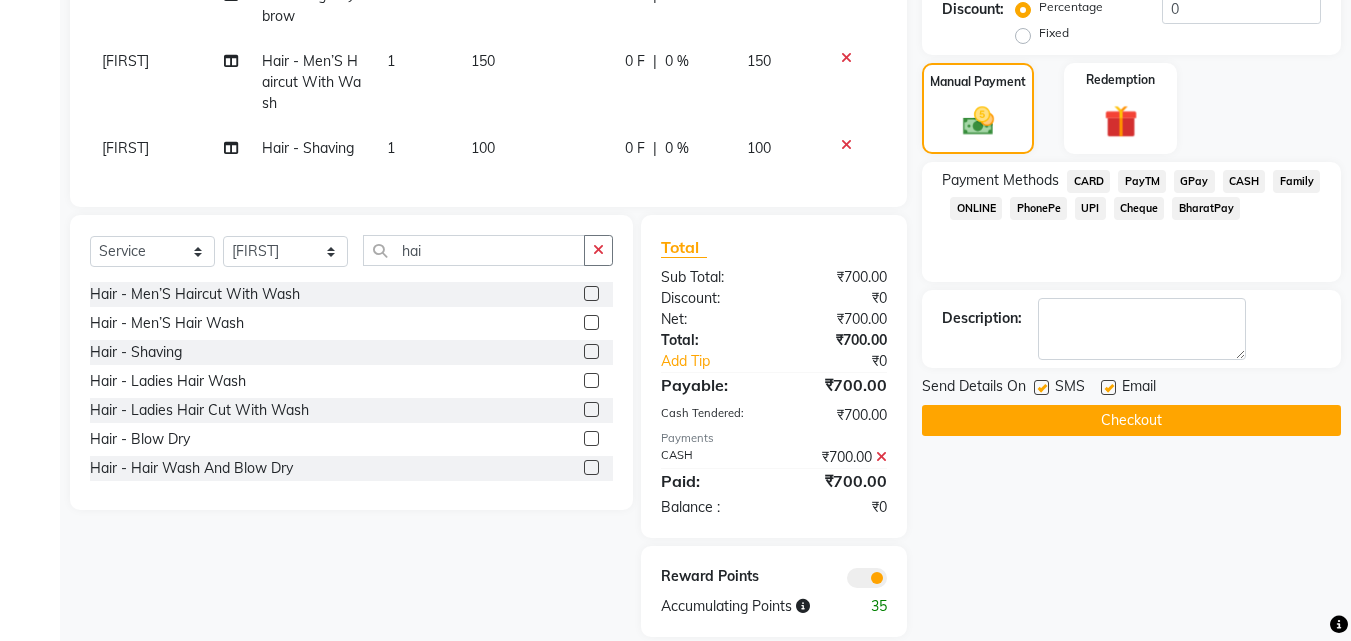 click on "Checkout" 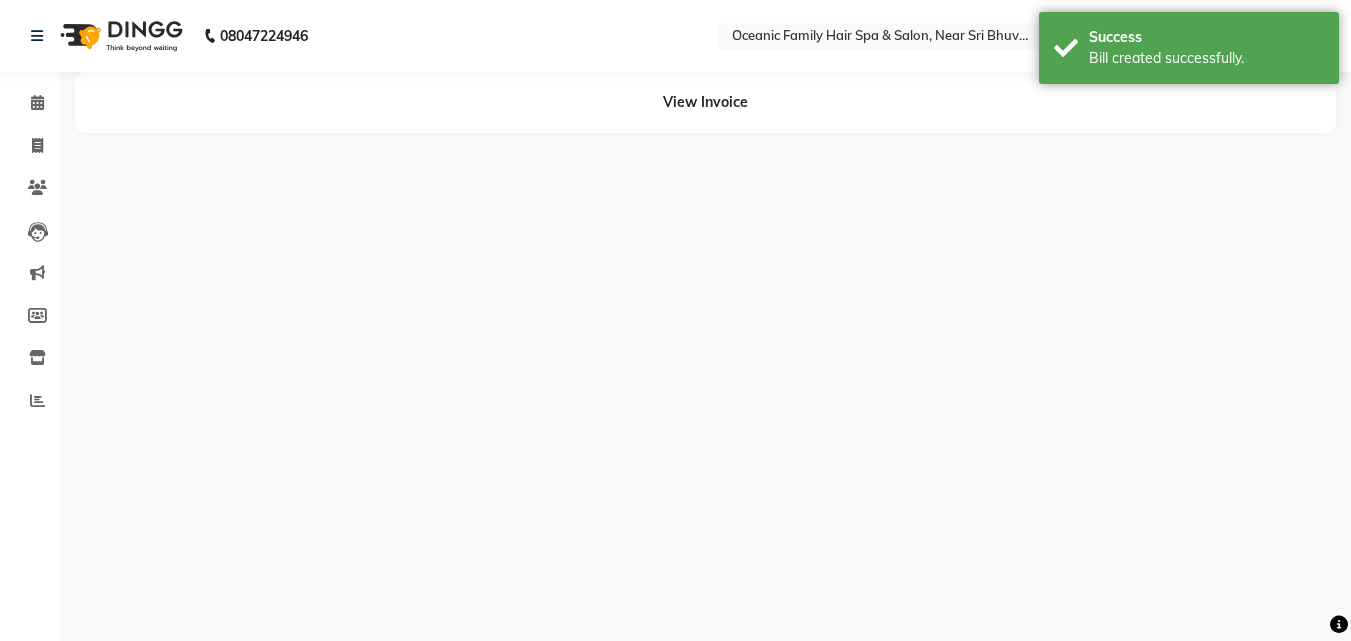 scroll, scrollTop: 0, scrollLeft: 0, axis: both 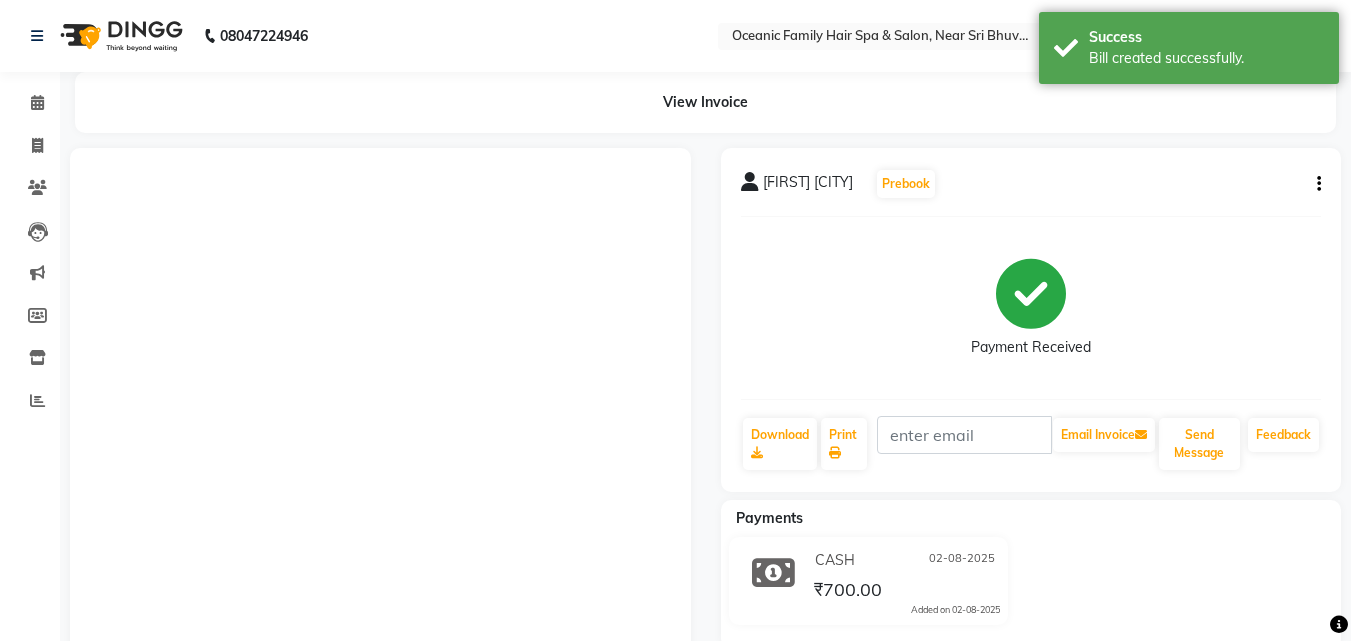 drag, startPoint x: 463, startPoint y: 36, endPoint x: 447, endPoint y: 33, distance: 16.27882 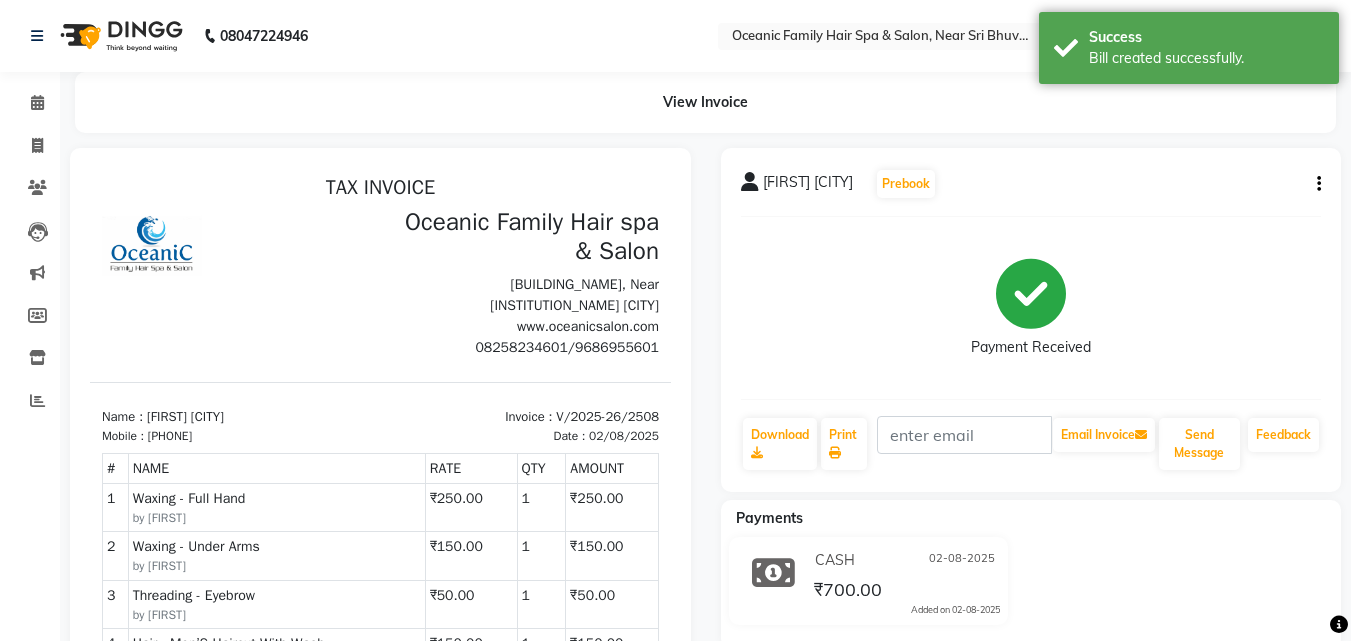scroll, scrollTop: 0, scrollLeft: 0, axis: both 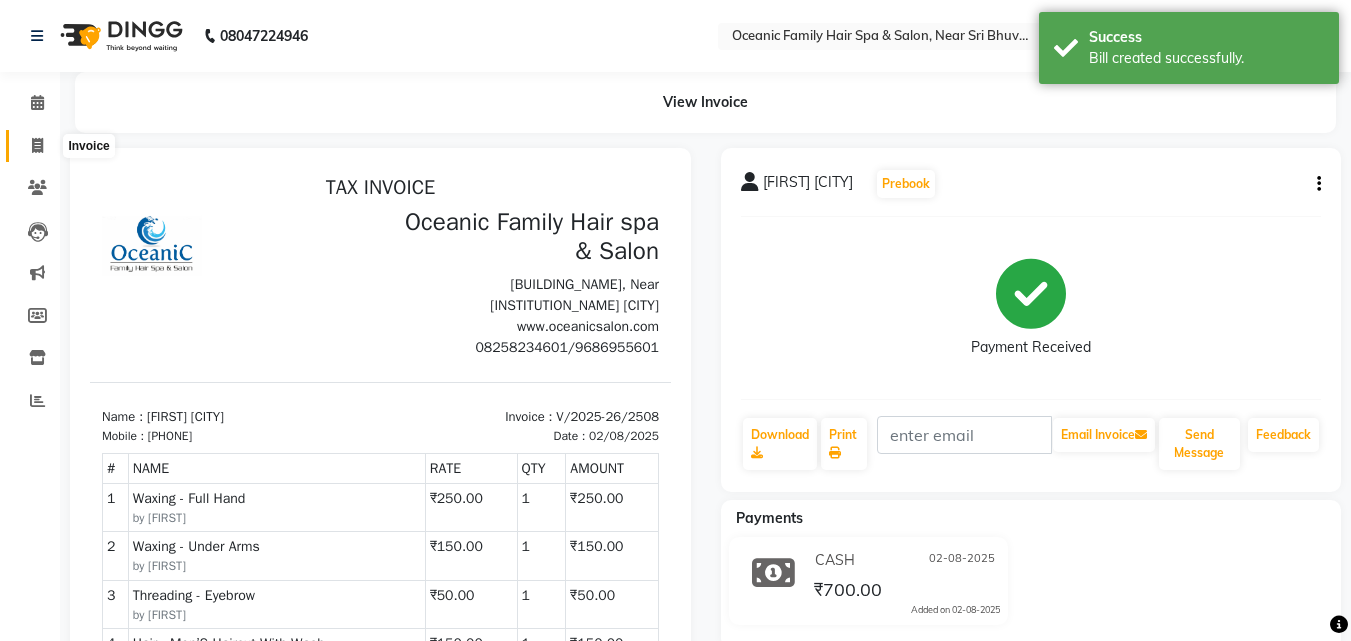 click 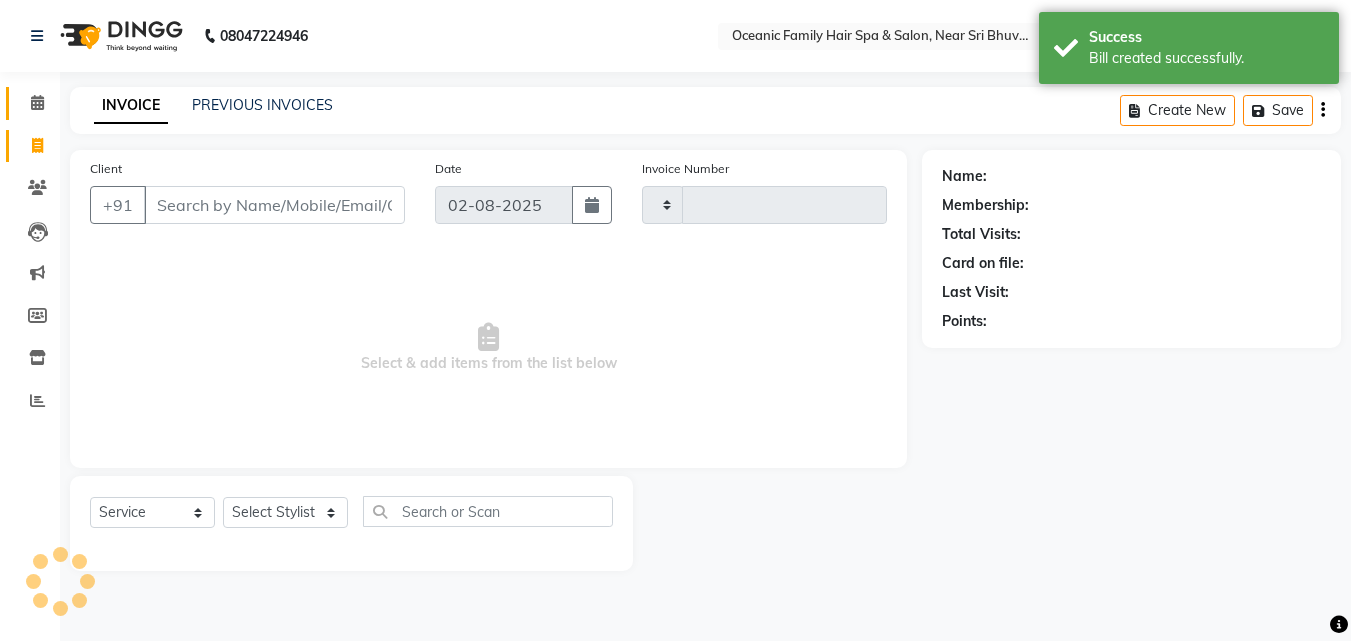 type on "2509" 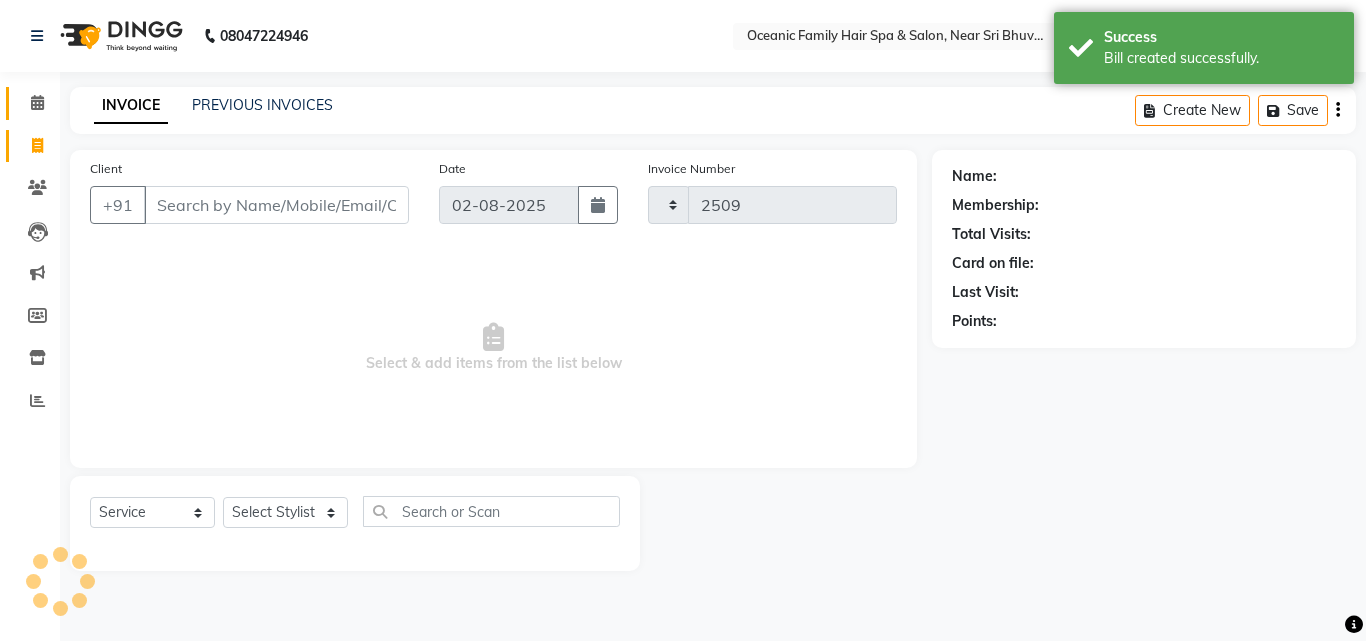 select on "4366" 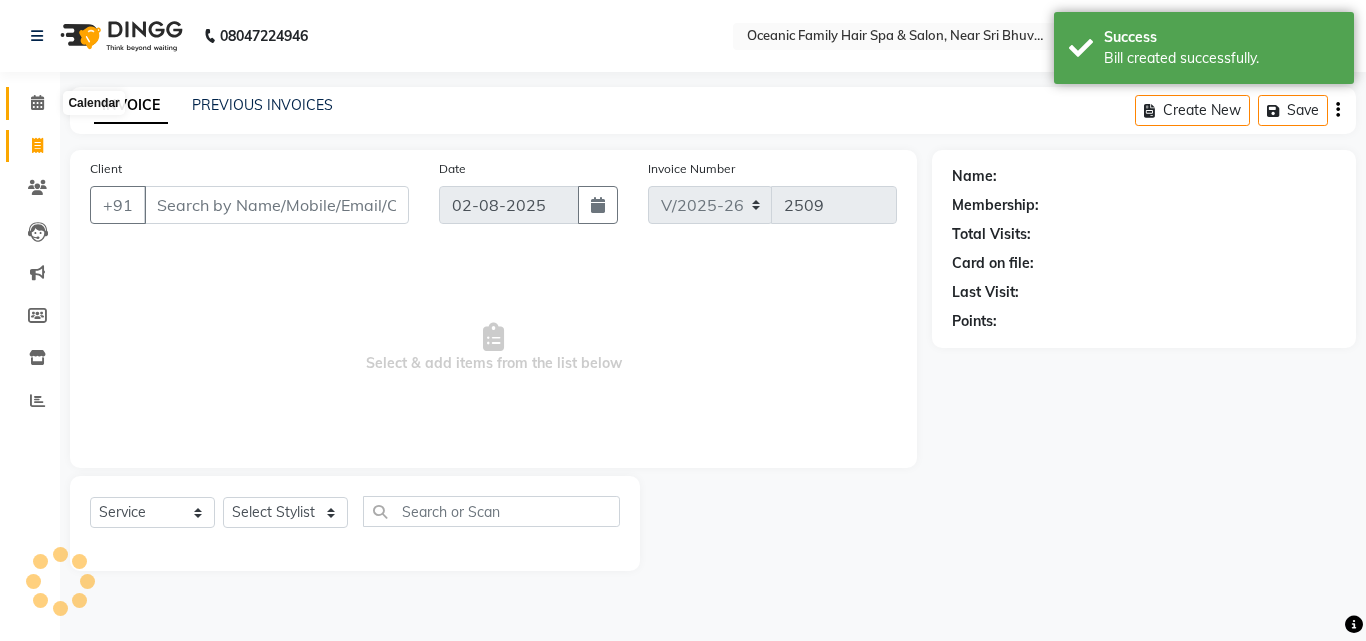 click 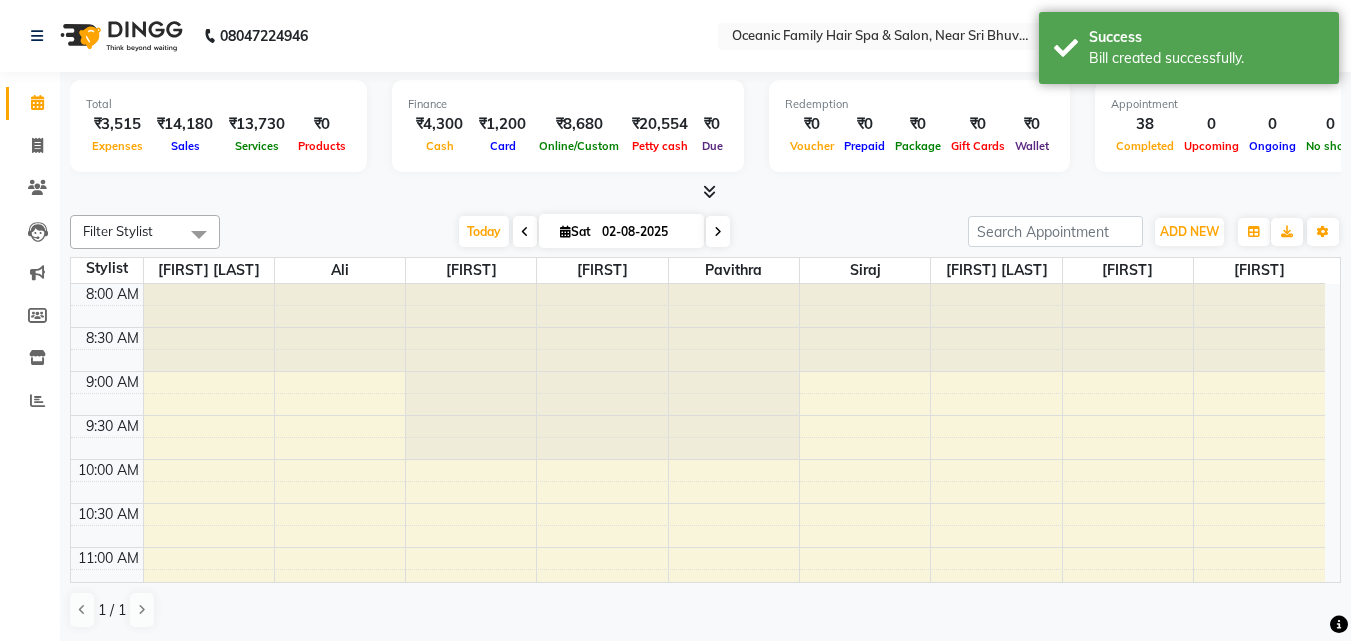 scroll, scrollTop: 895, scrollLeft: 0, axis: vertical 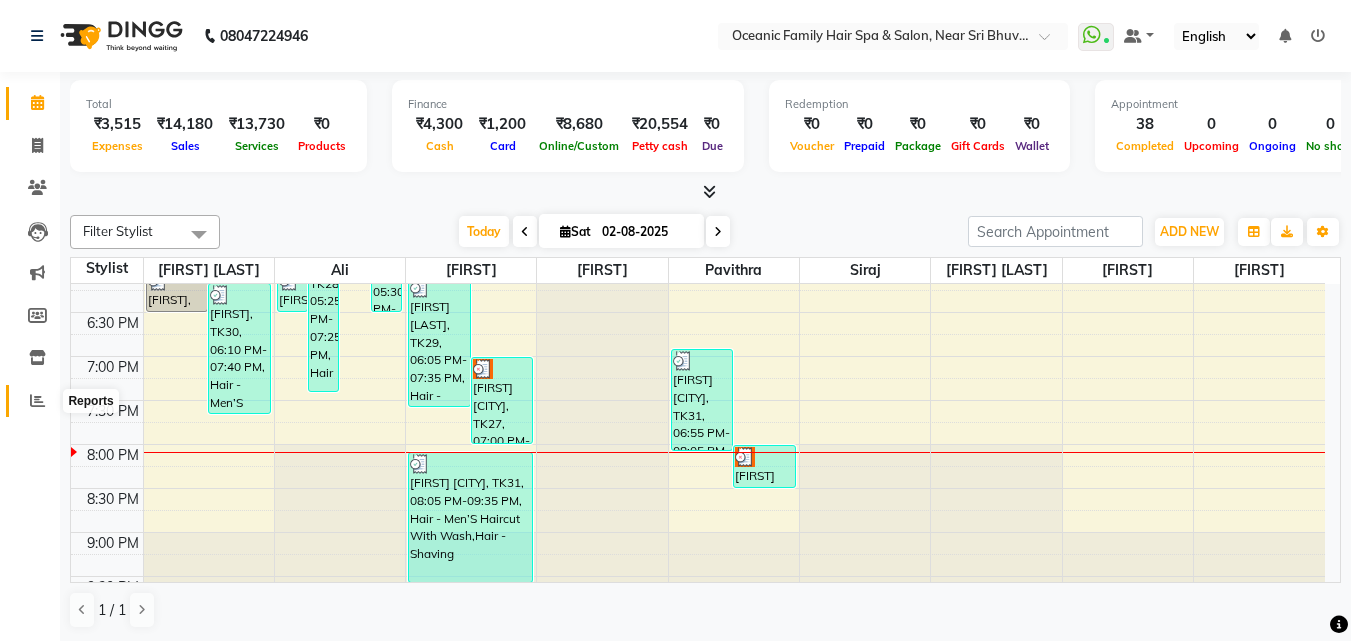click 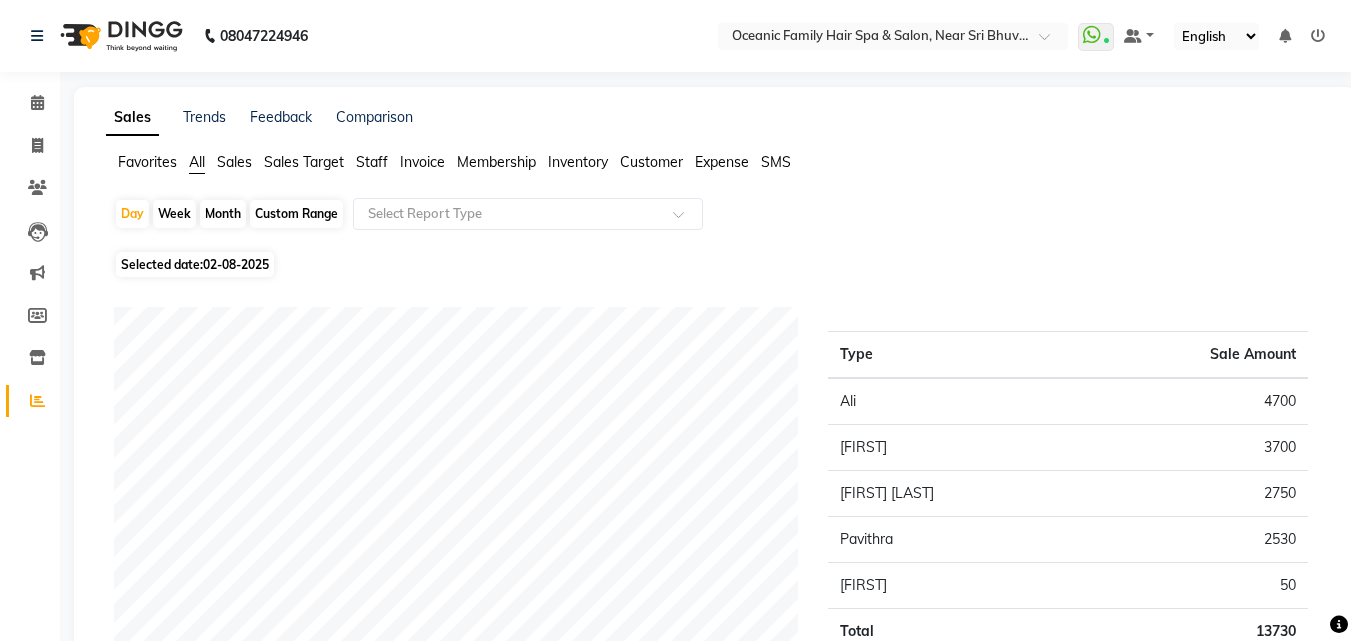 click on "Expense" 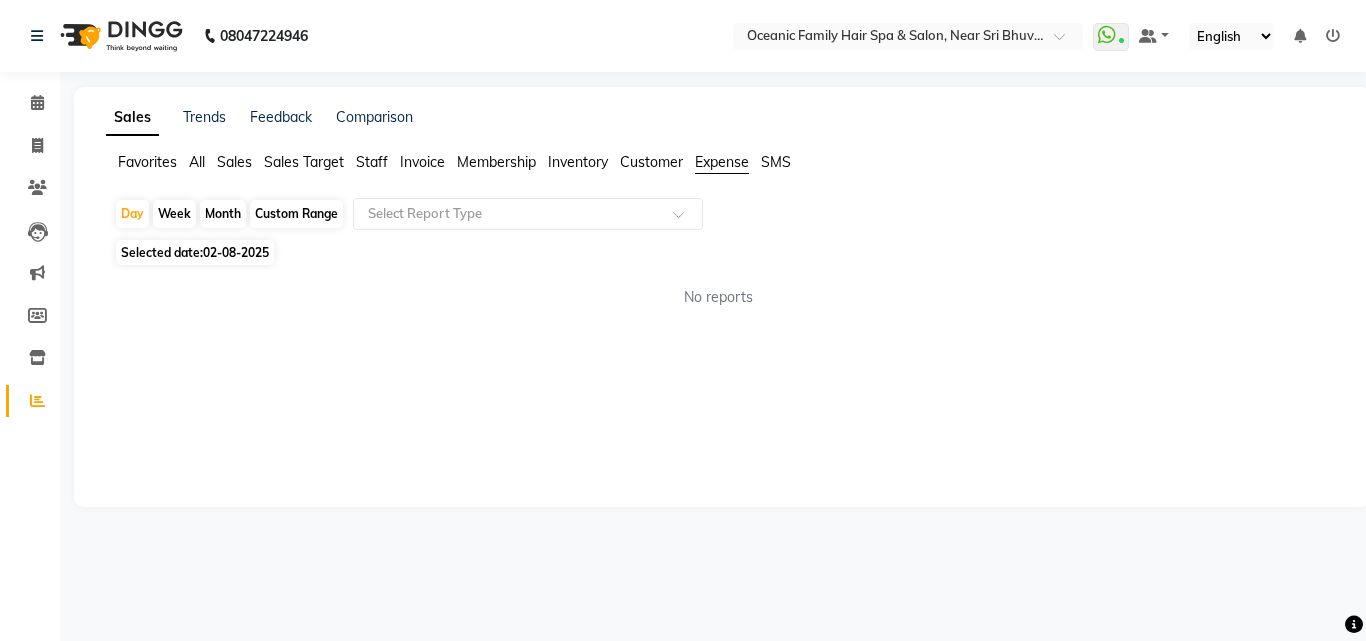 click on "Expense" 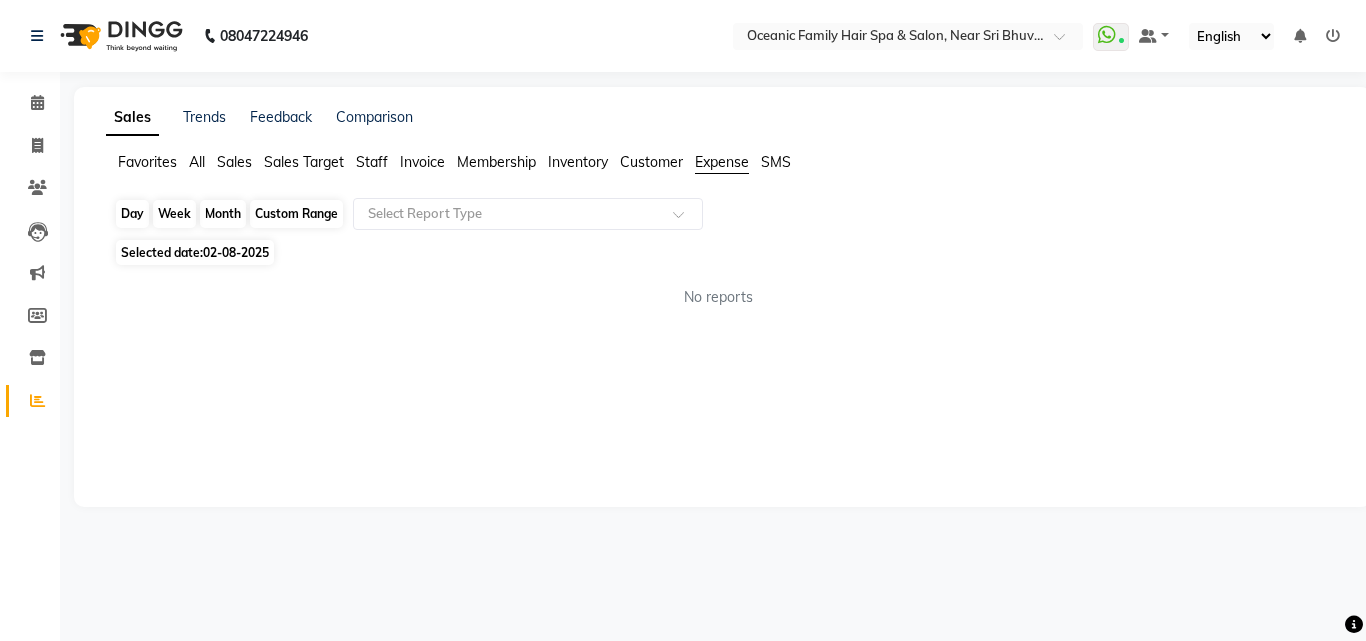 click on "Day" 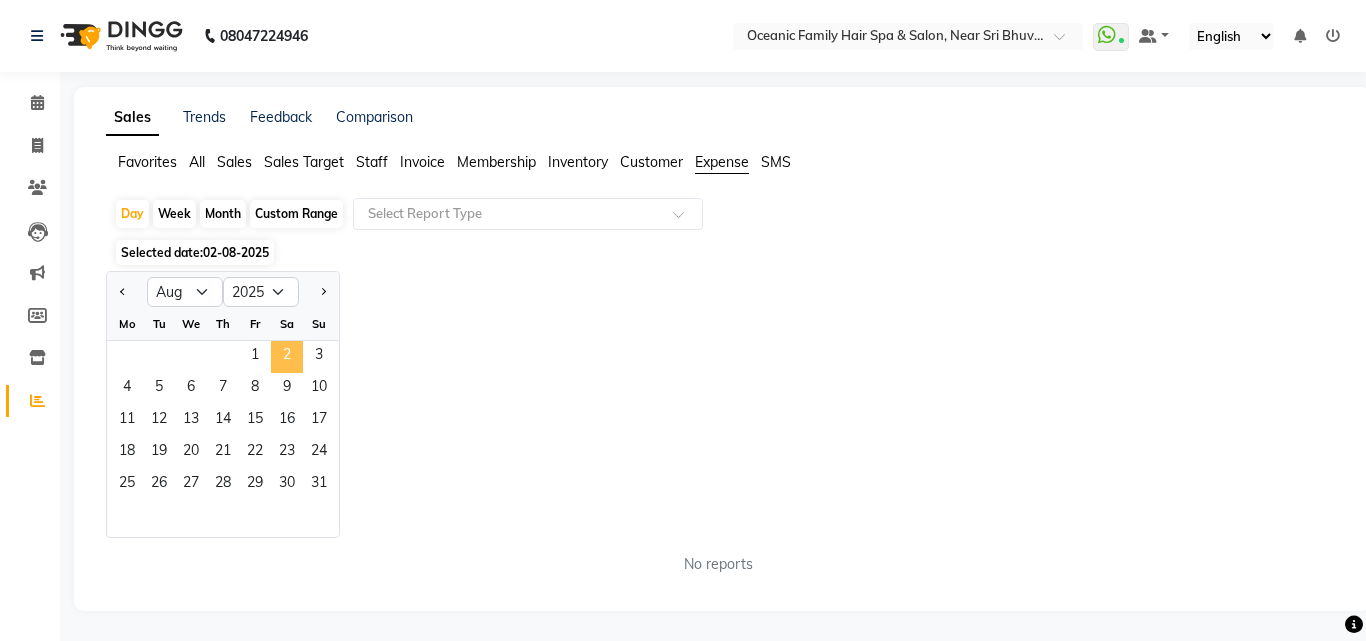 click on "2" 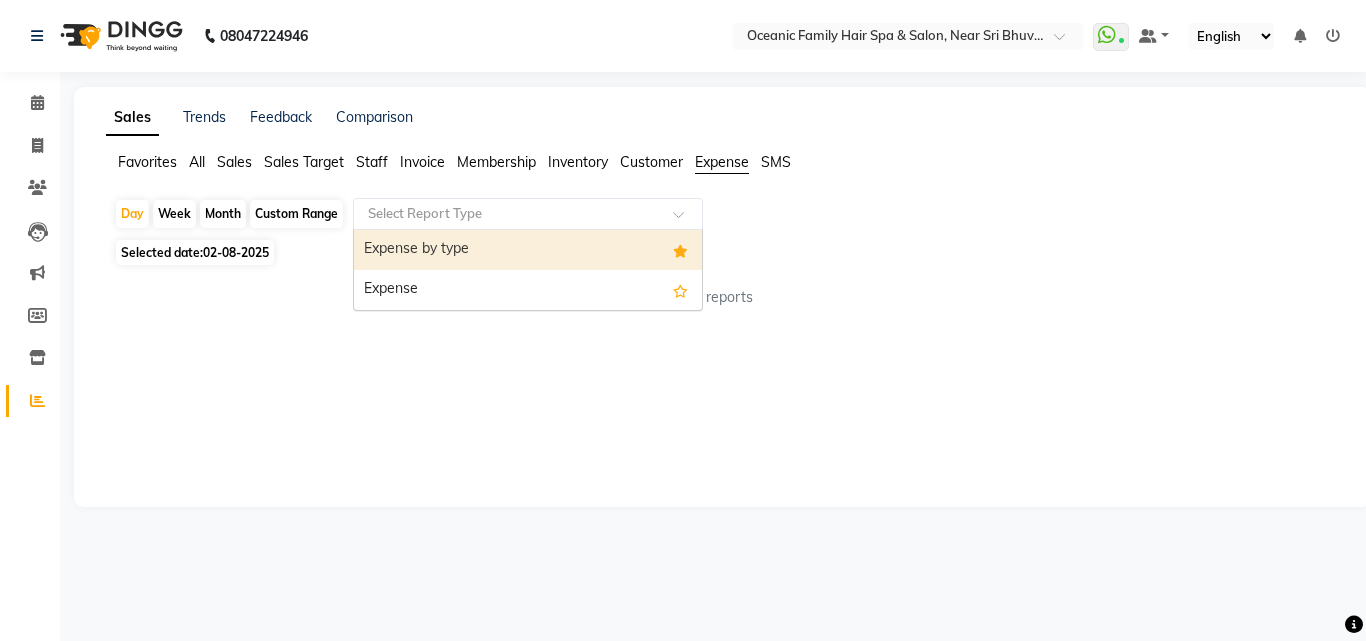 click 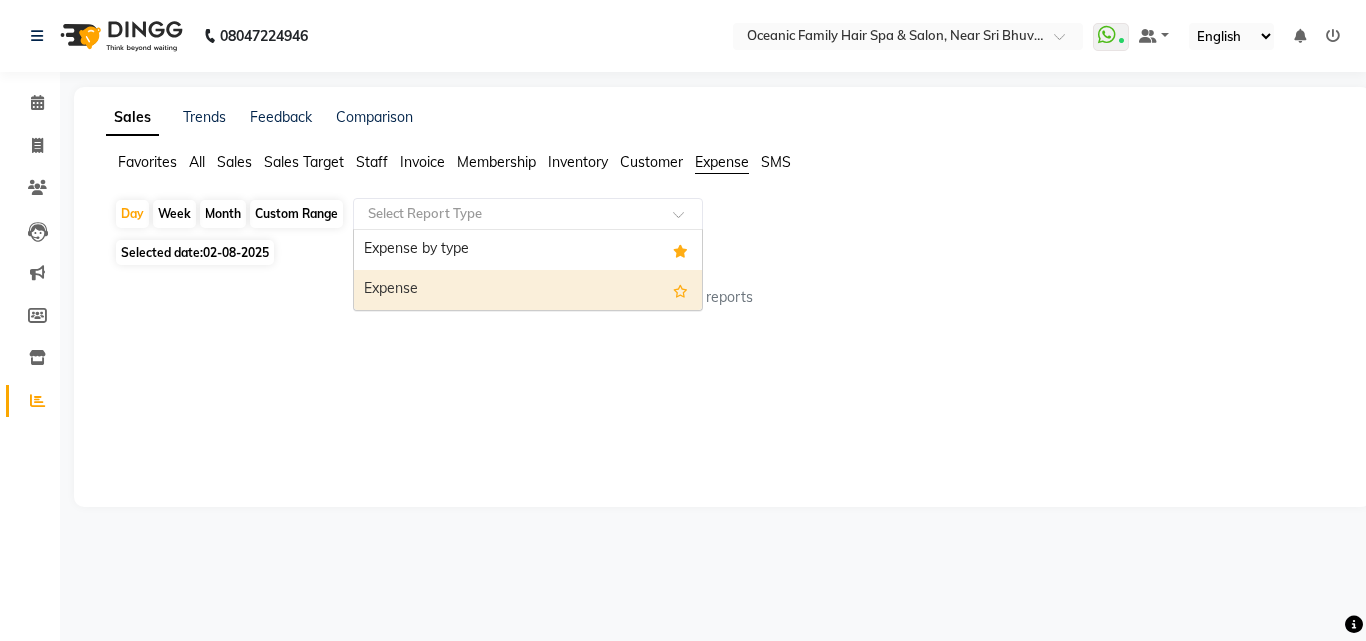 click on "Expense" at bounding box center [528, 290] 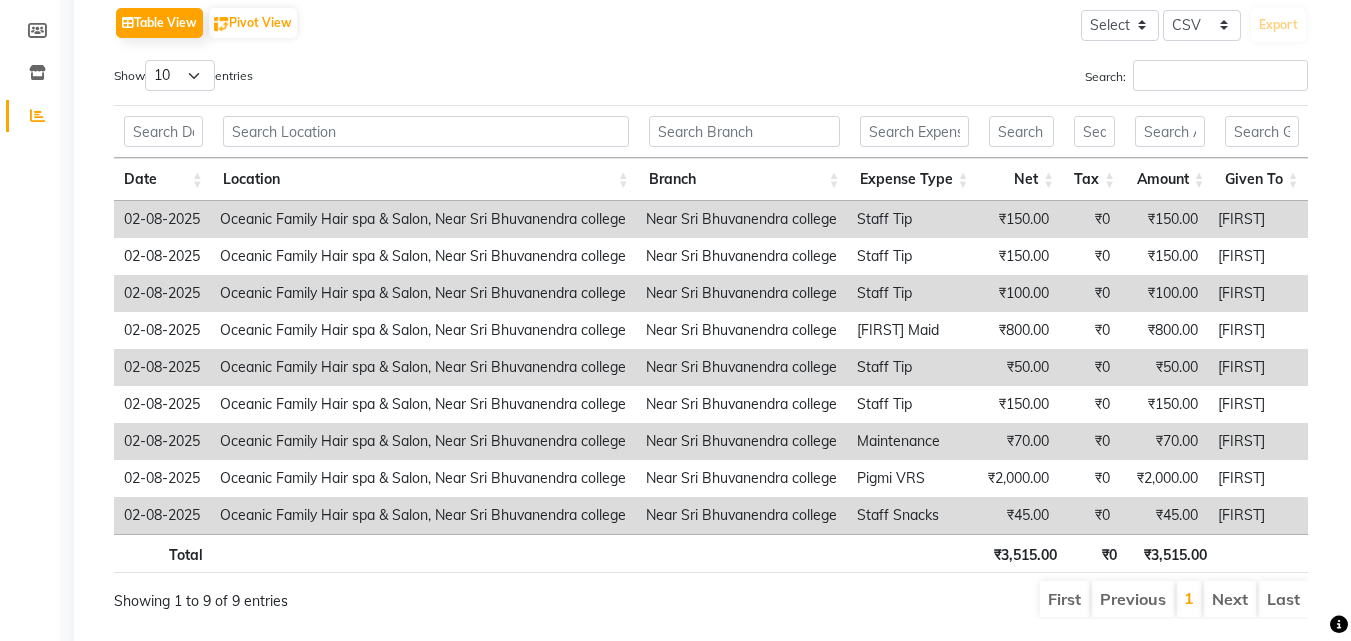 scroll, scrollTop: 313, scrollLeft: 0, axis: vertical 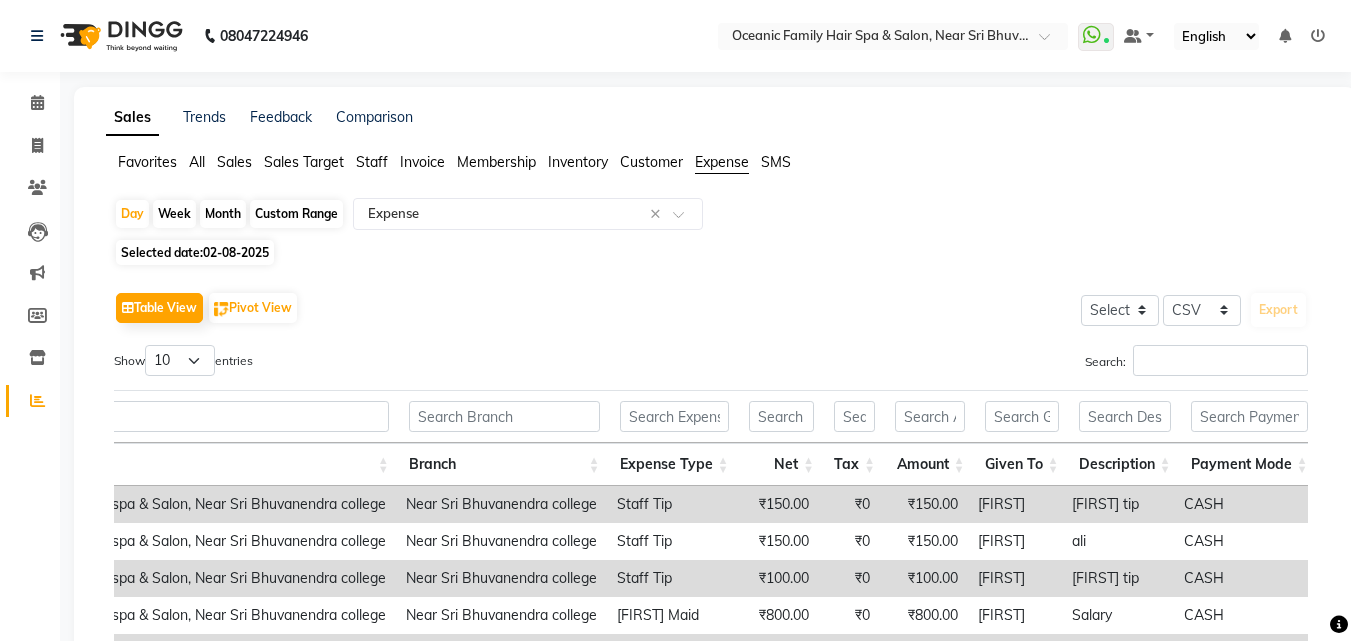 drag, startPoint x: 497, startPoint y: 297, endPoint x: 426, endPoint y: 287, distance: 71.70077 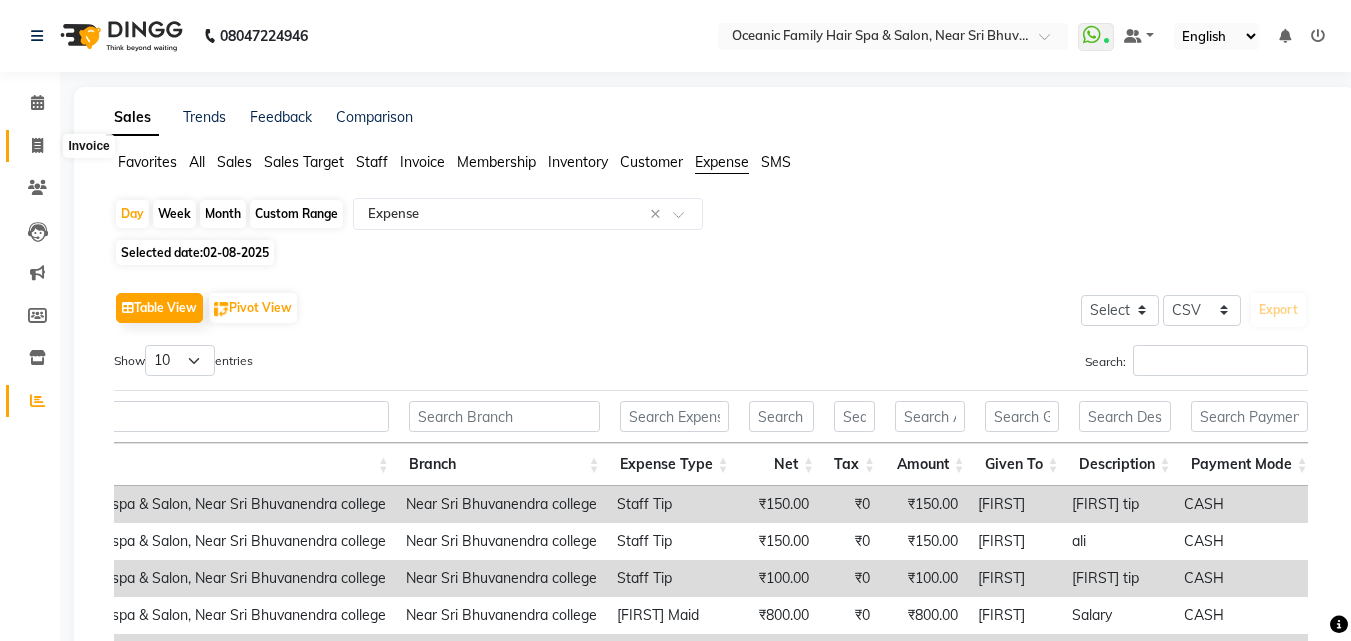 click 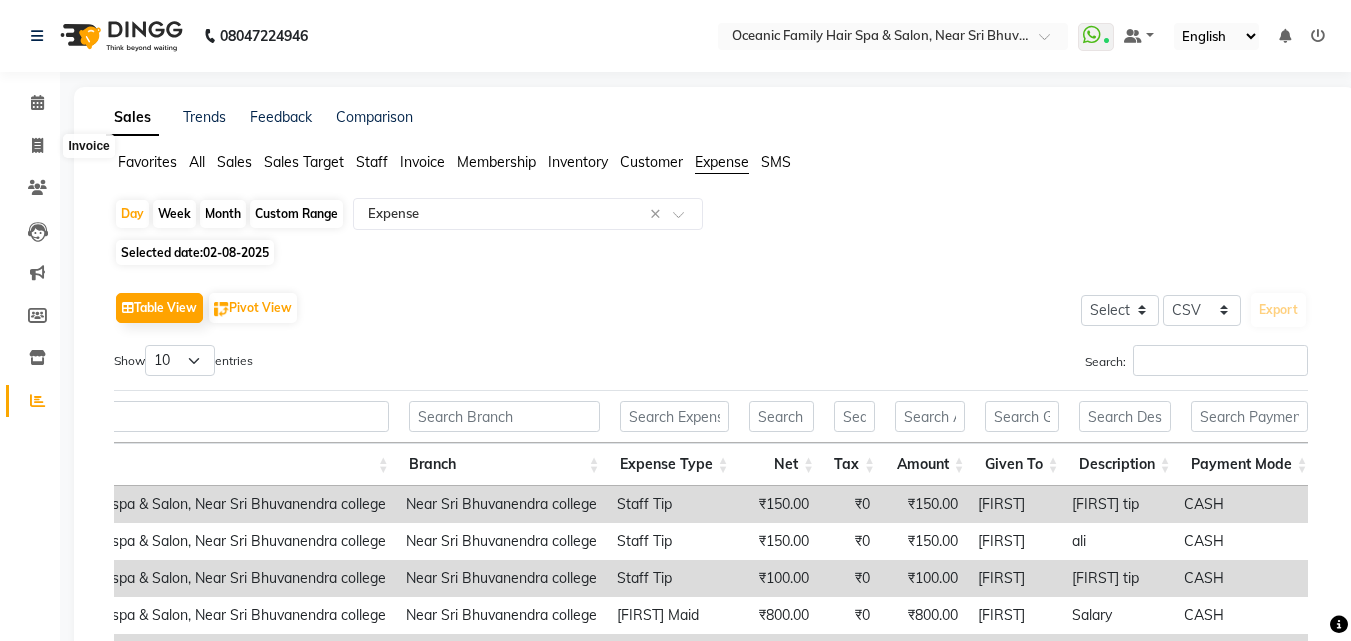 select on "service" 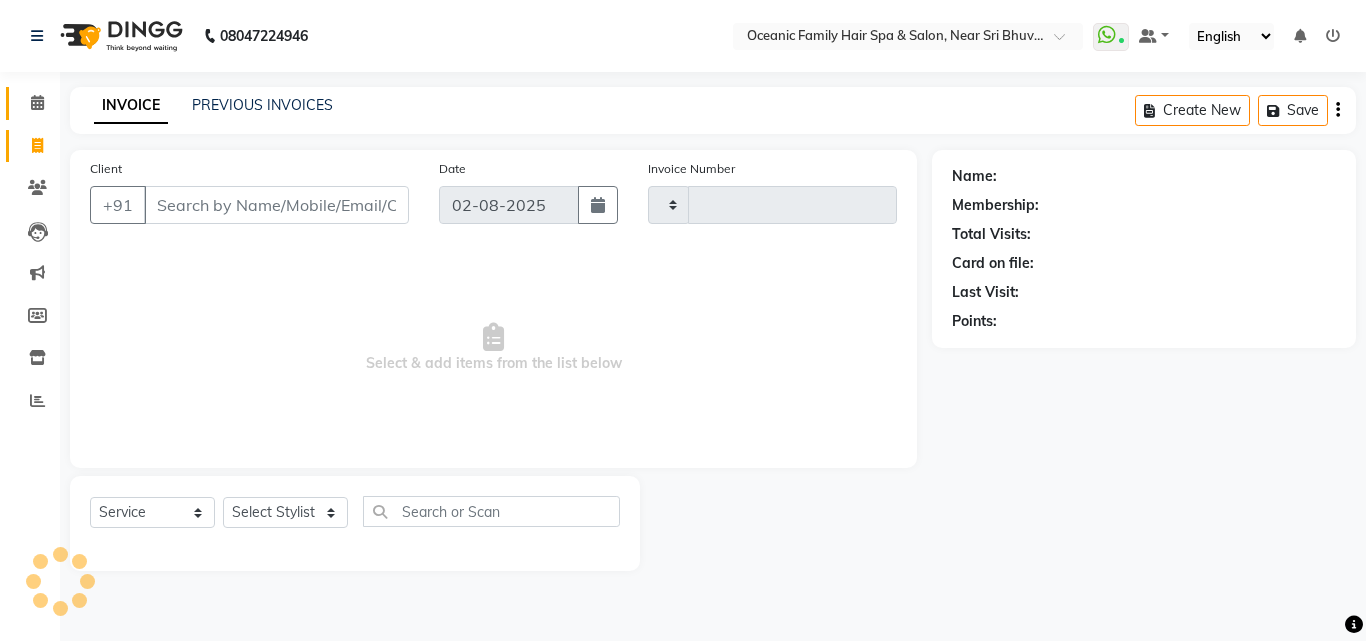 type on "2509" 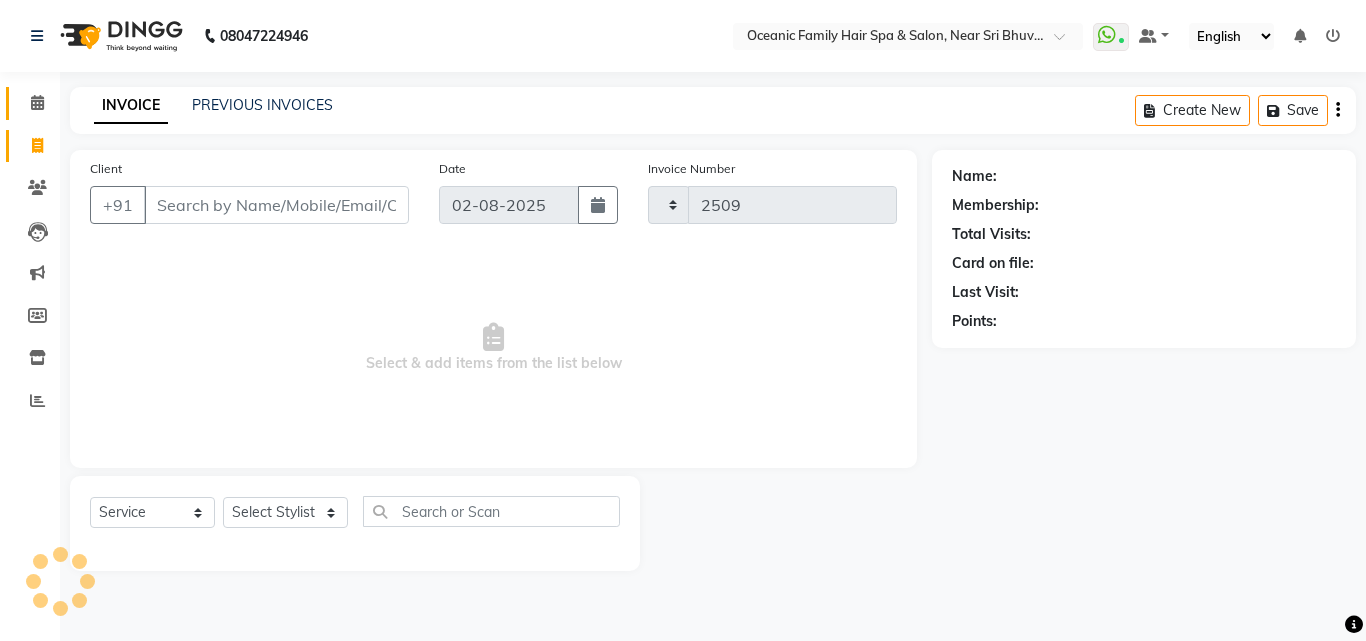 select on "4366" 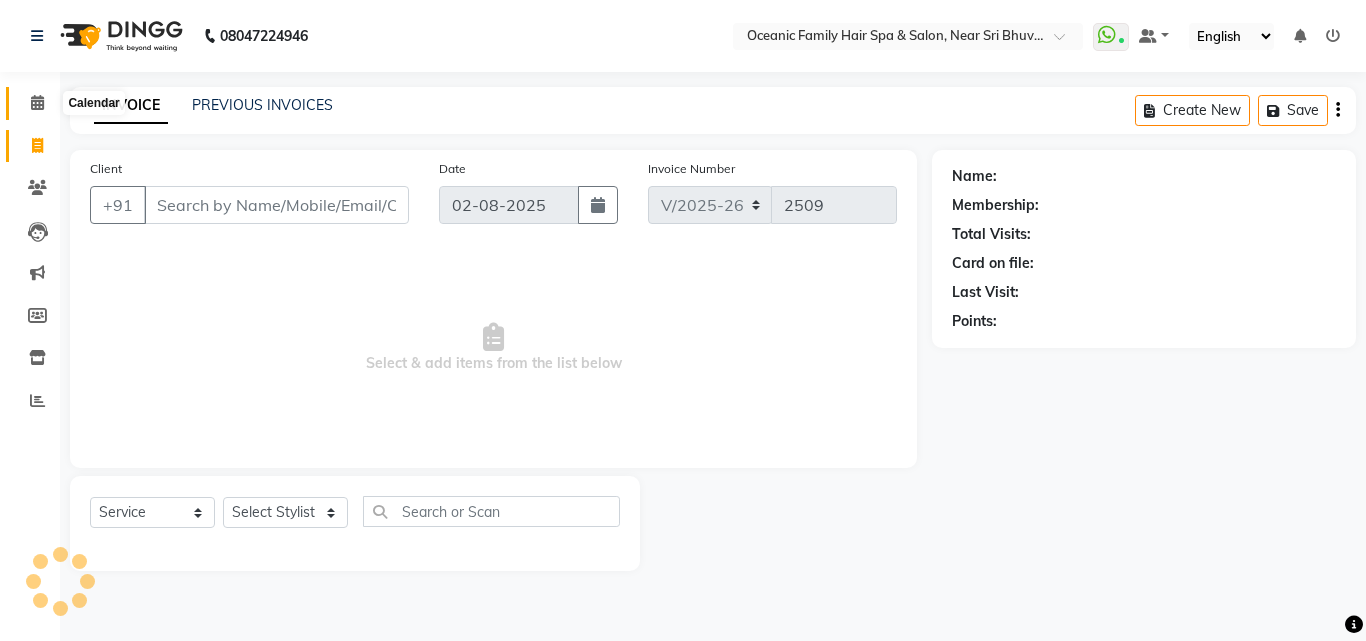 click 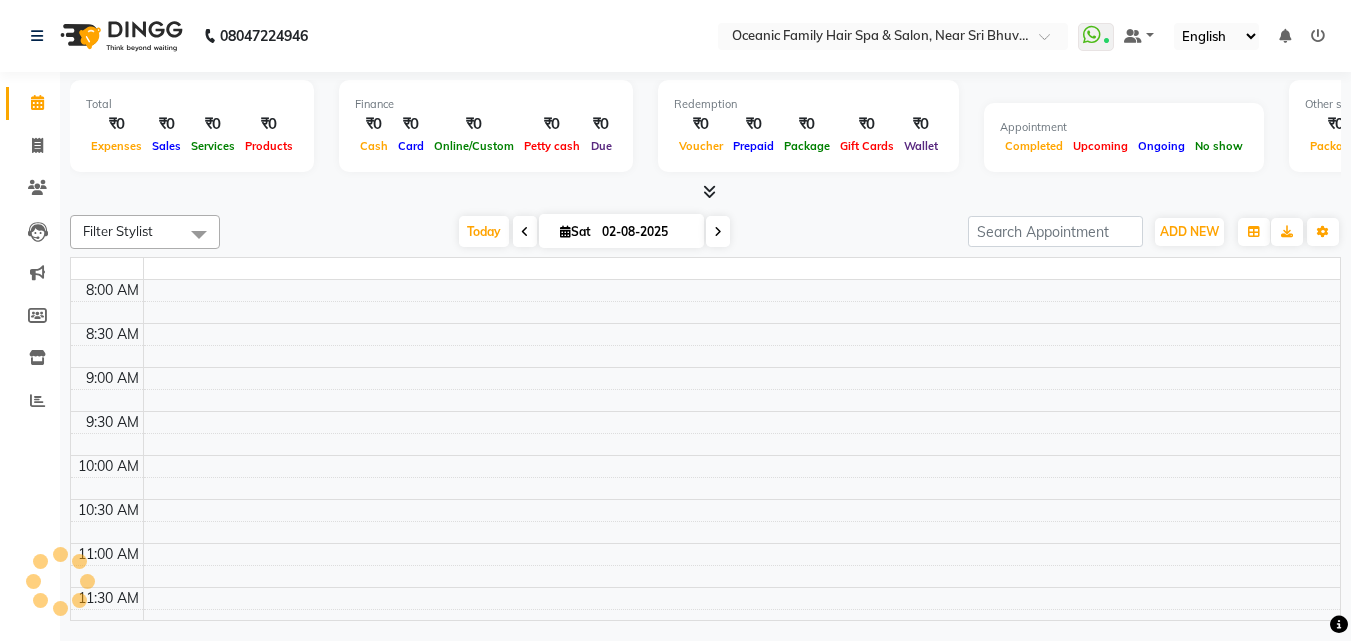 scroll, scrollTop: 0, scrollLeft: 0, axis: both 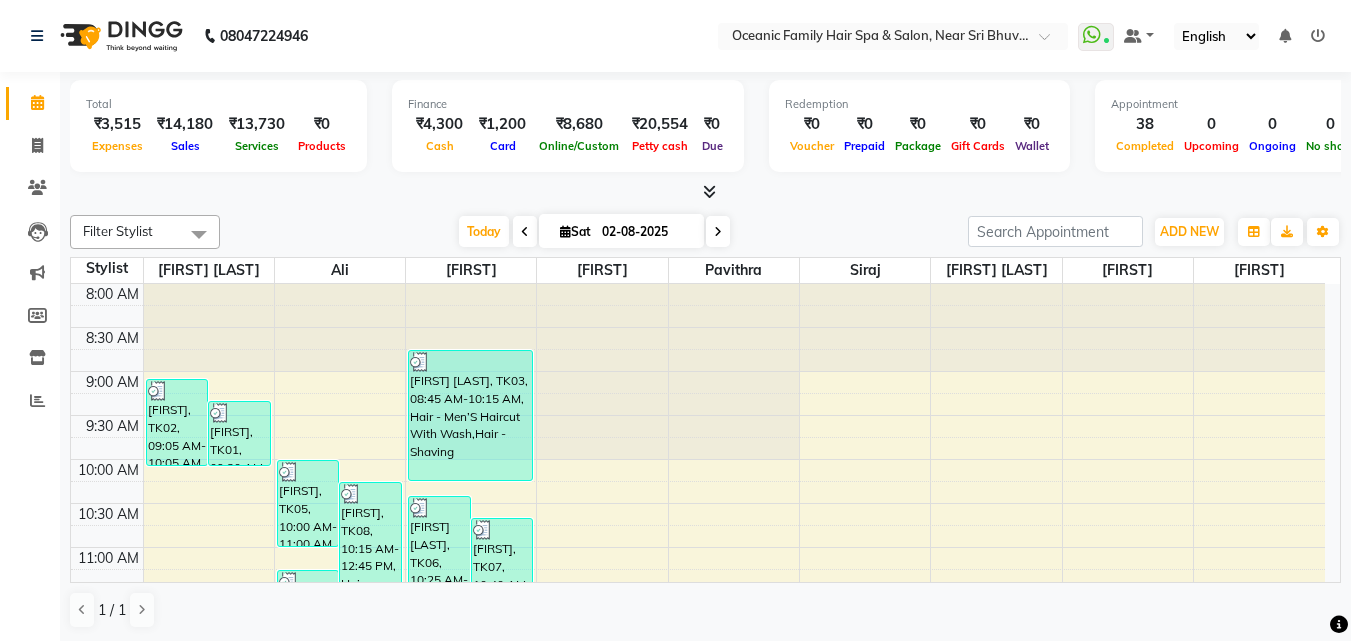drag, startPoint x: 515, startPoint y: 32, endPoint x: 451, endPoint y: 45, distance: 65.30697 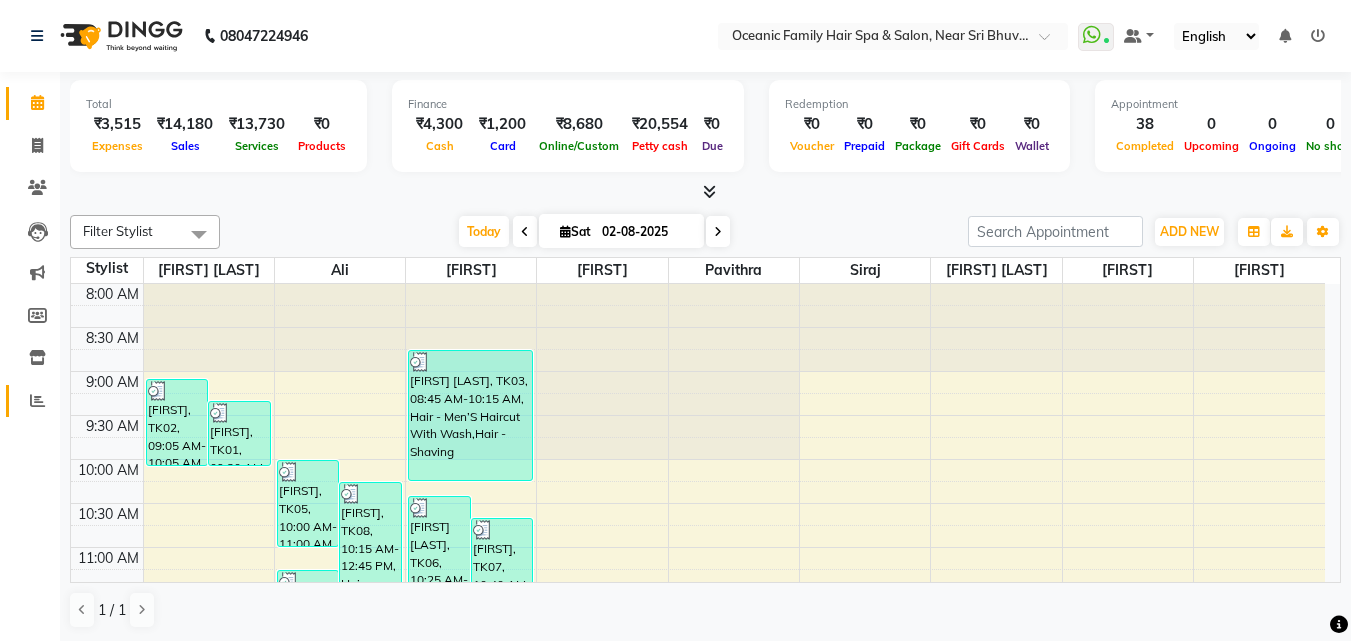 drag, startPoint x: 451, startPoint y: 45, endPoint x: 40, endPoint y: 388, distance: 535.3223 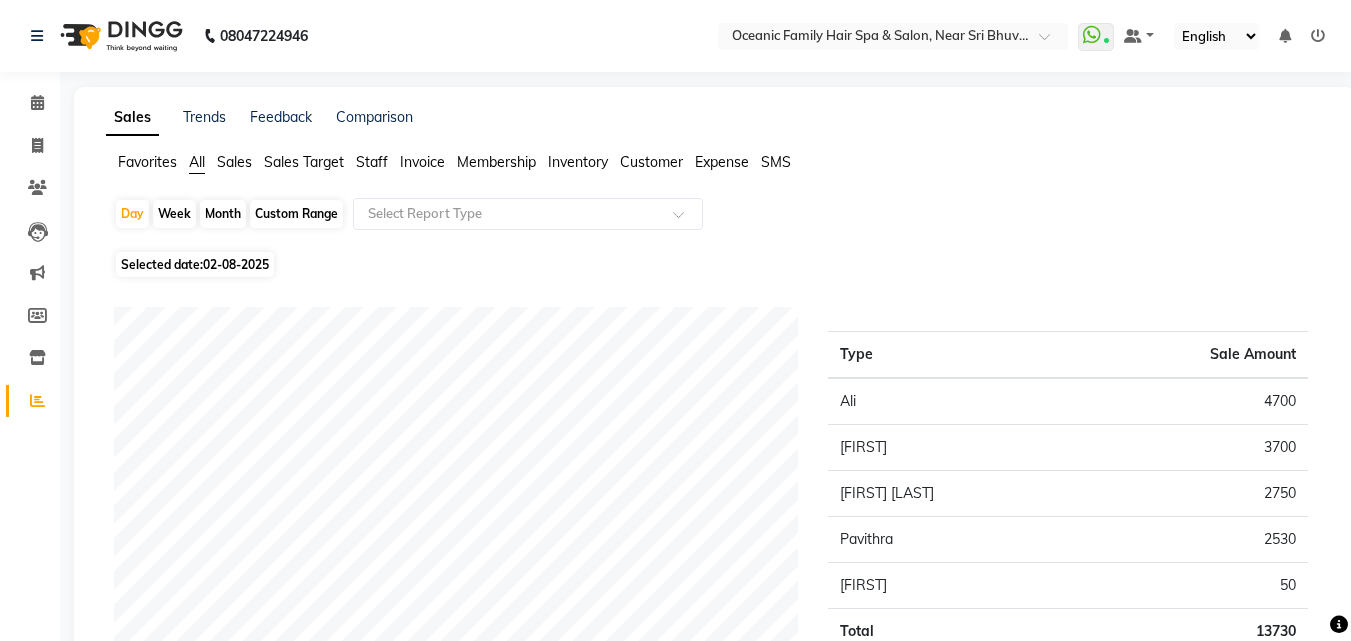 click on "Expense" 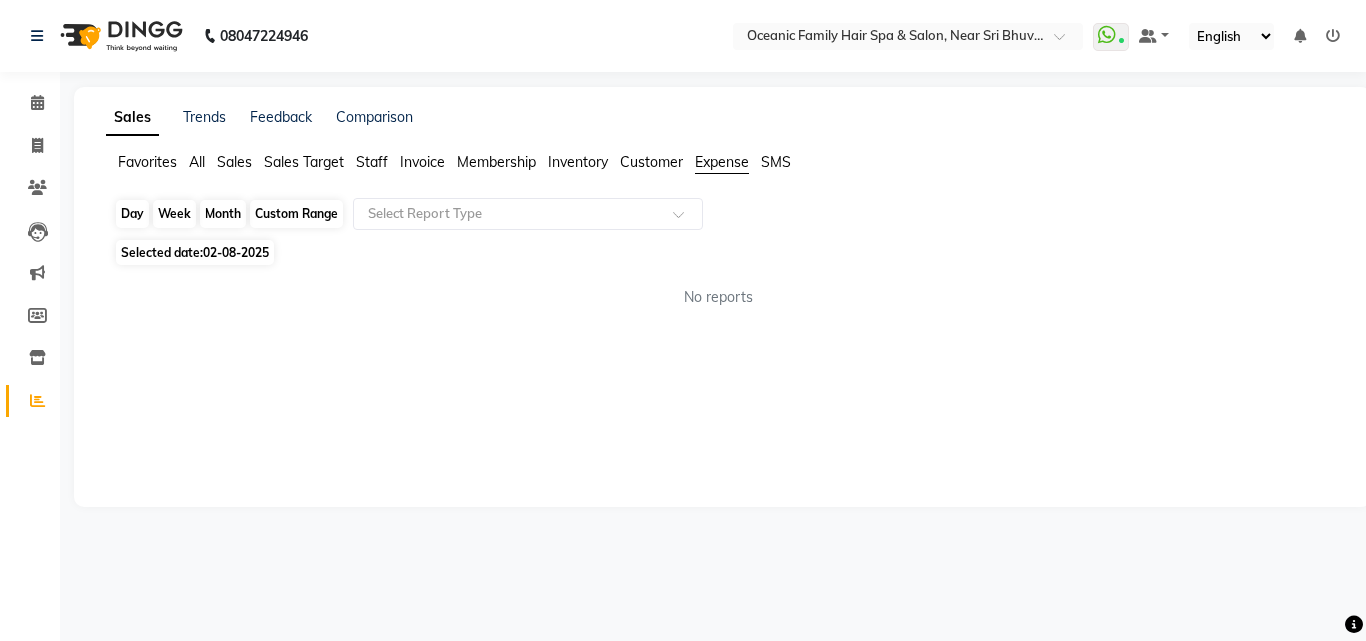 click on "Day" 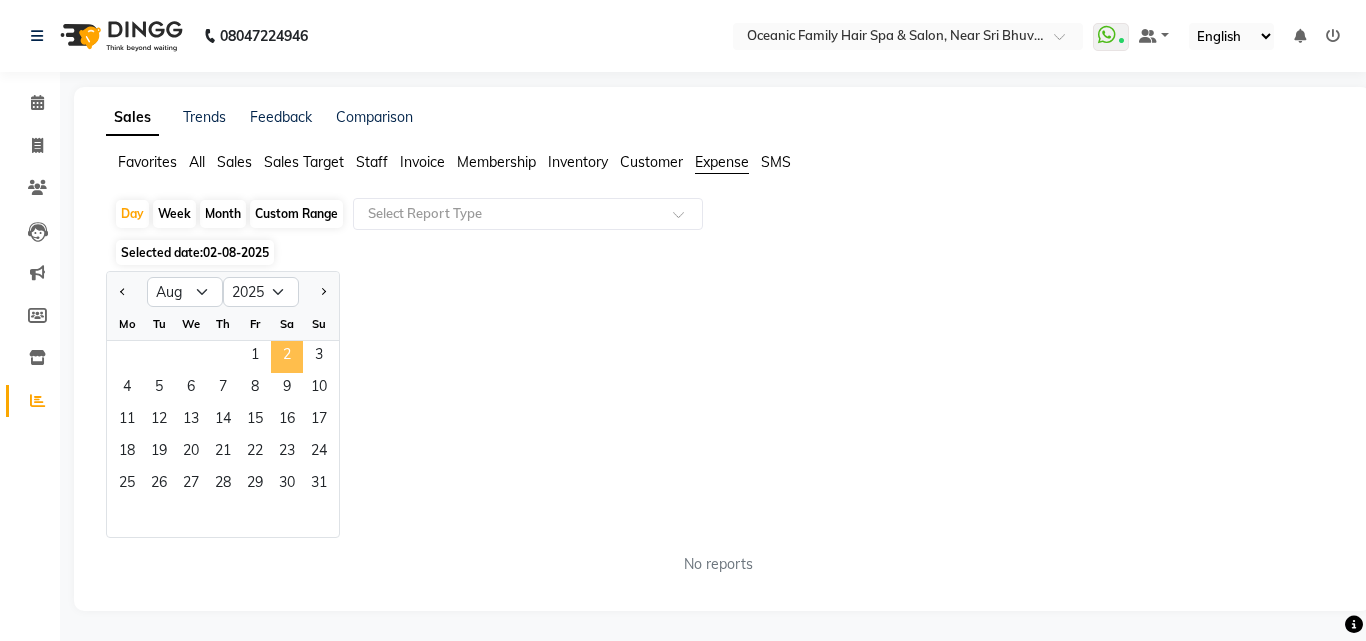 drag, startPoint x: 286, startPoint y: 354, endPoint x: 403, endPoint y: 279, distance: 138.97482 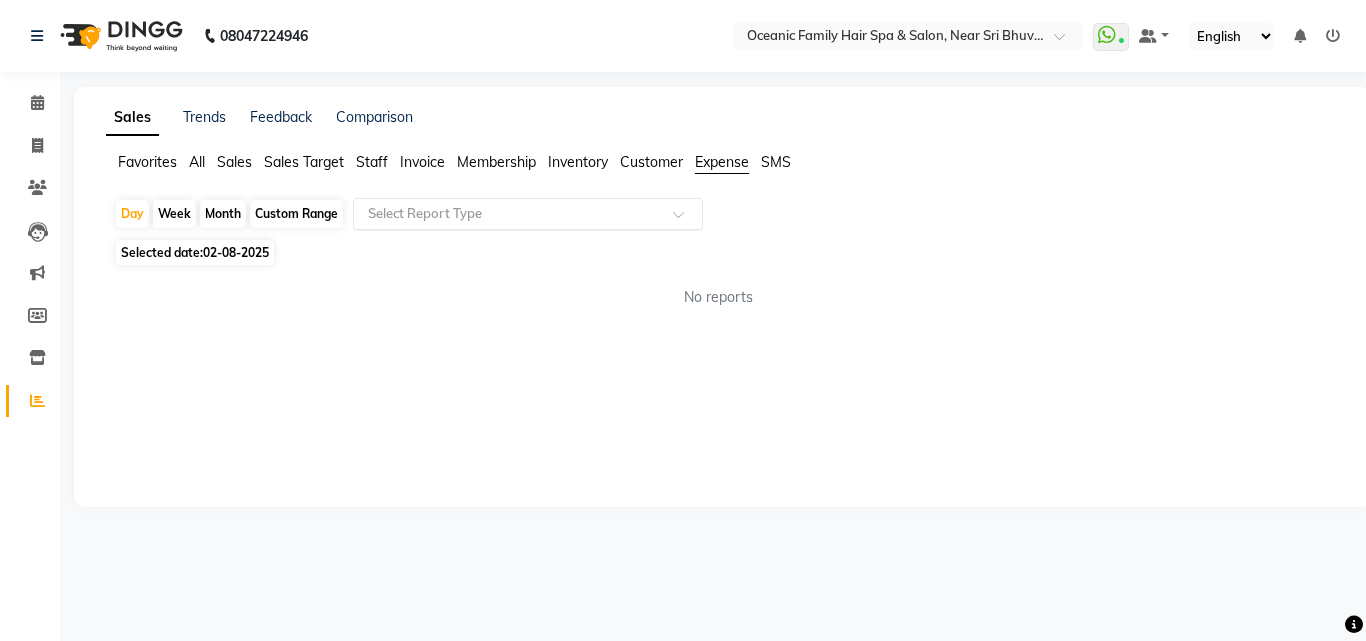 click 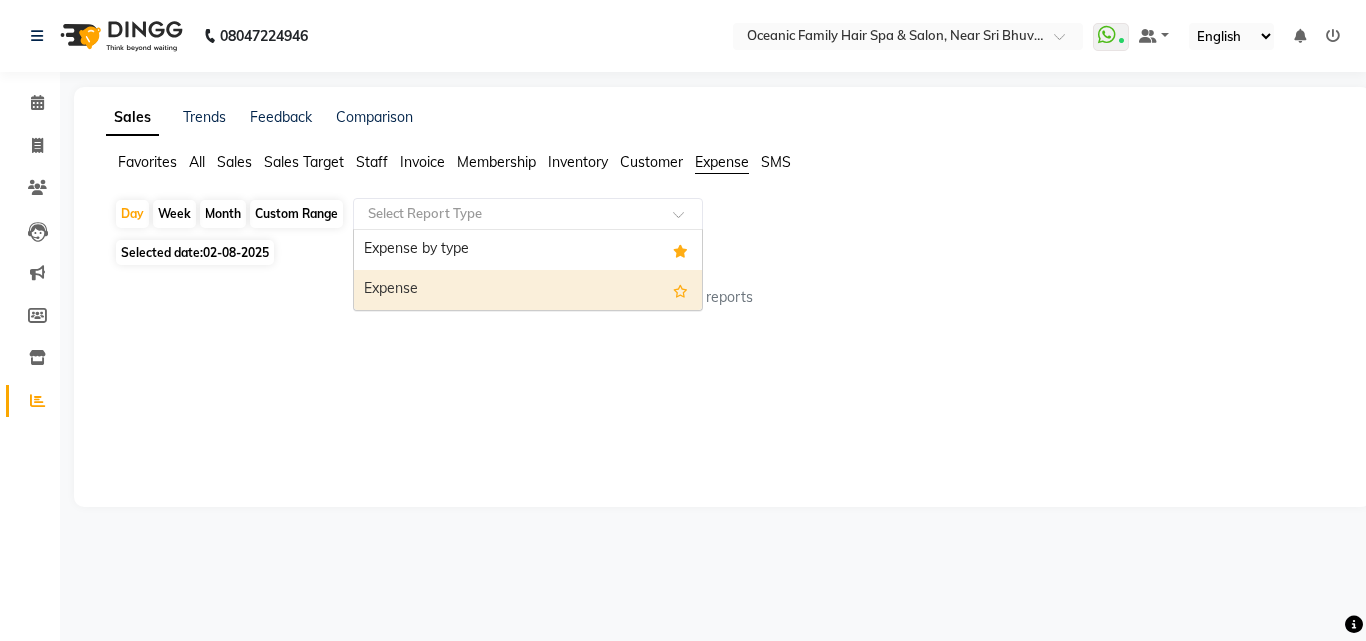 click on "Expense" at bounding box center [528, 290] 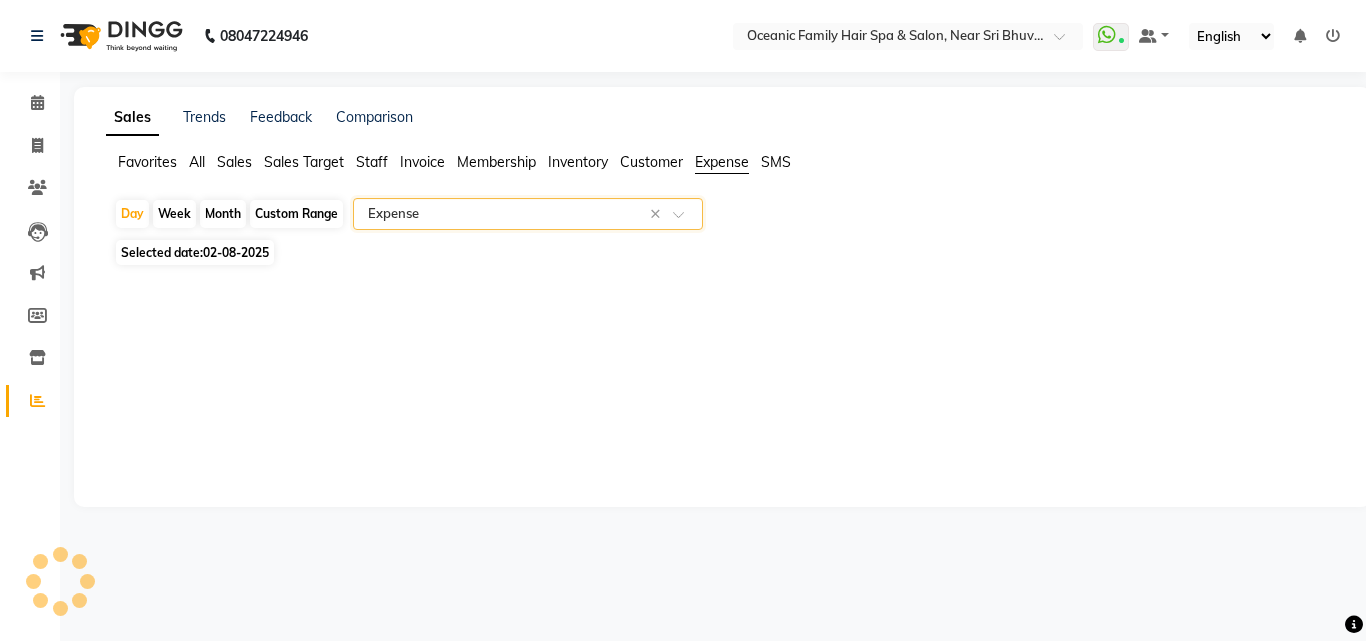 select on "csv" 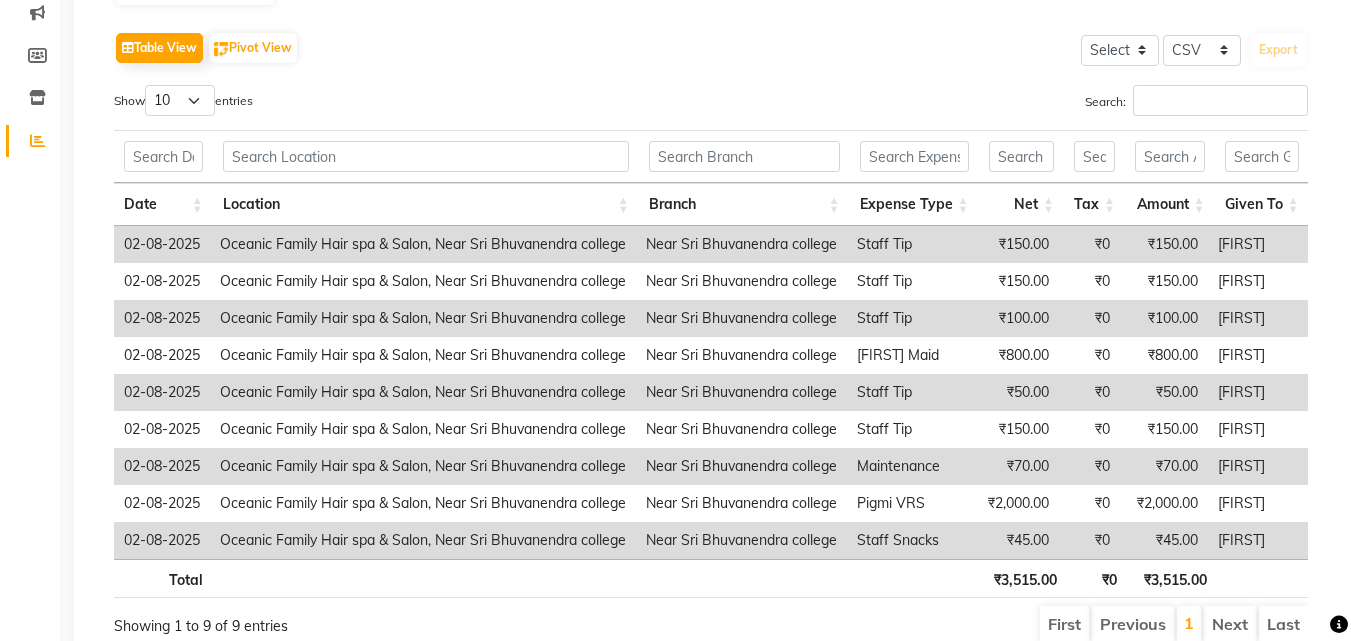 scroll, scrollTop: 300, scrollLeft: 0, axis: vertical 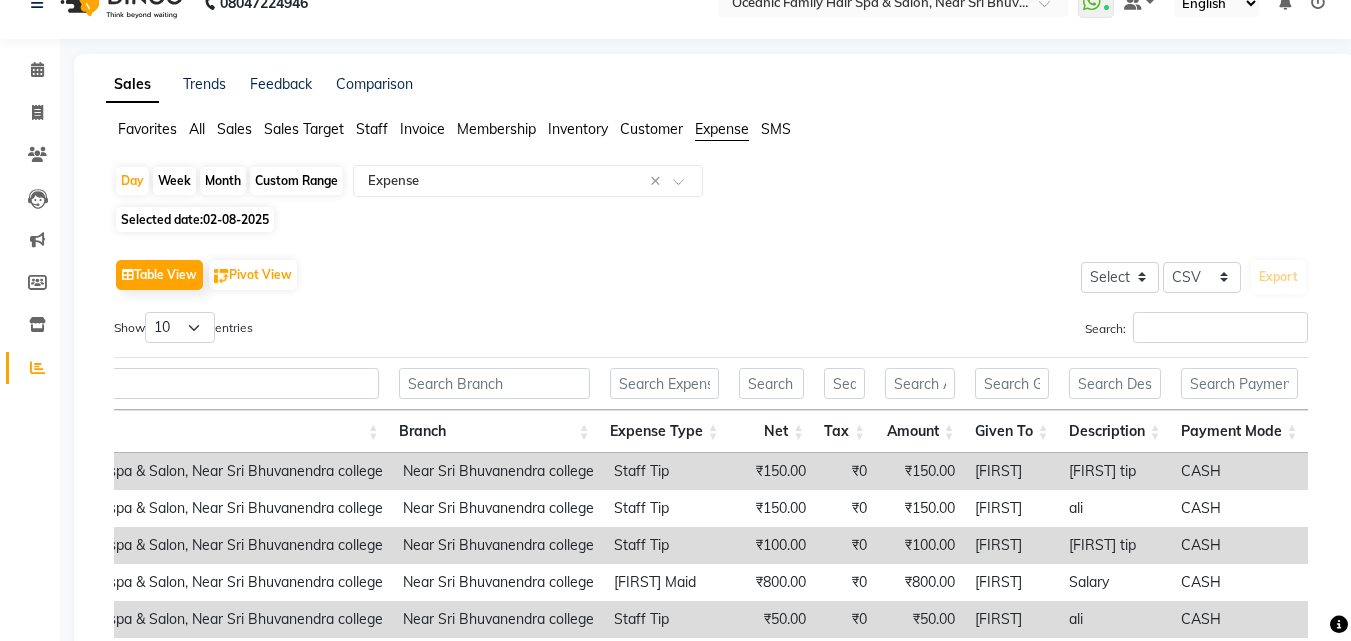 click on "[PHONE] Select Location × Oceanic Family Hair Spa & Salon, Near [INSTITUTION_NAME] College  WhatsApp Status  ✕ Status:  Connected Most Recent Message: 02-08-2025     07:34 PM Recent Service Activity: 02-08-2025     07:37 PM Default Panel My Panel English ENGLISH Español العربية मराठी हिंदी ગુજરાતી தமிழ் 中文 Notifications nothing to show" 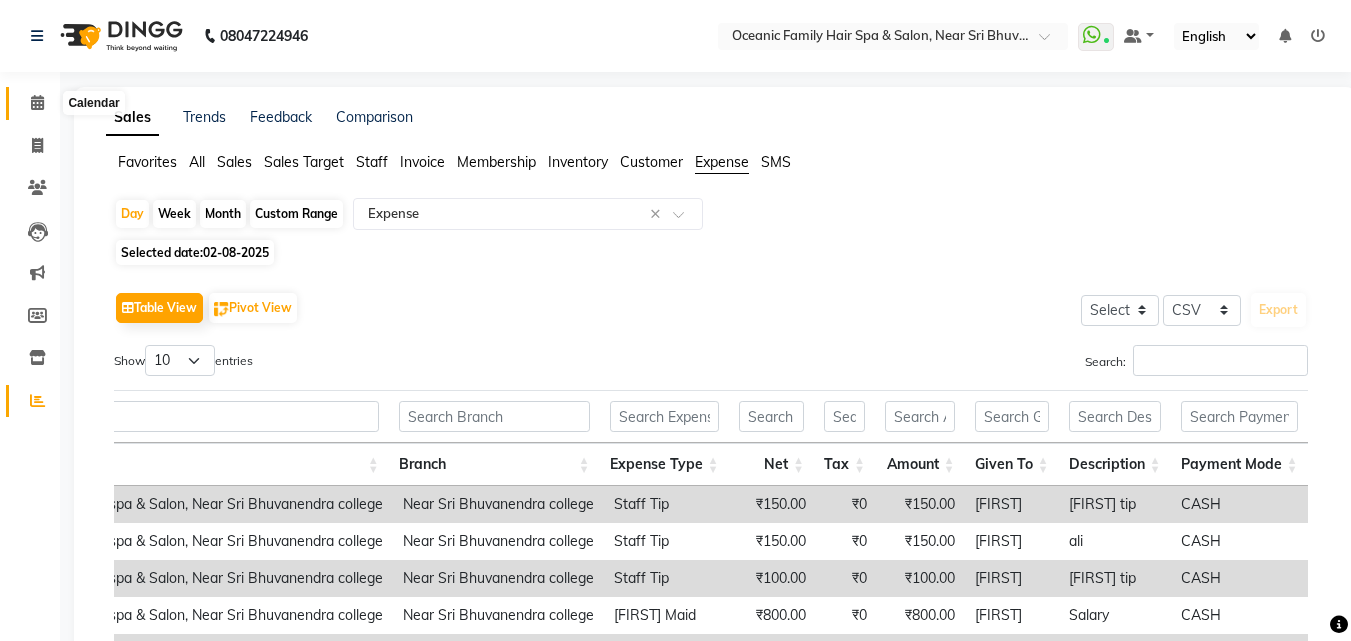 click 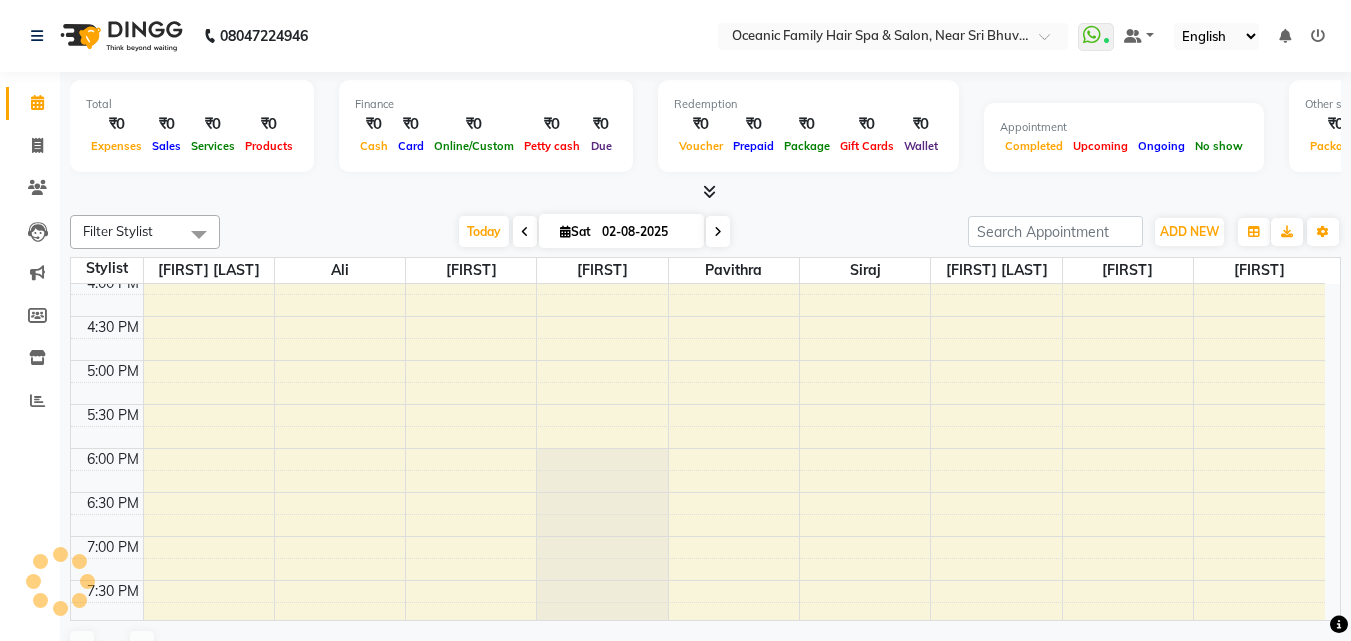 click on "[PHONE] Select Location × Oceanic Family Hair Spa & Salon, Near [INSTITUTION_NAME] College  WhatsApp Status  ✕ Status:  Connected Most Recent Message: 02-08-2025     07:34 PM Recent Service Activity: 02-08-2025     07:37 PM Default Panel My Panel English ENGLISH Español العربية मराठी हिंदी ગુજરાતી தமிழ் 中文 Notifications nothing to show" 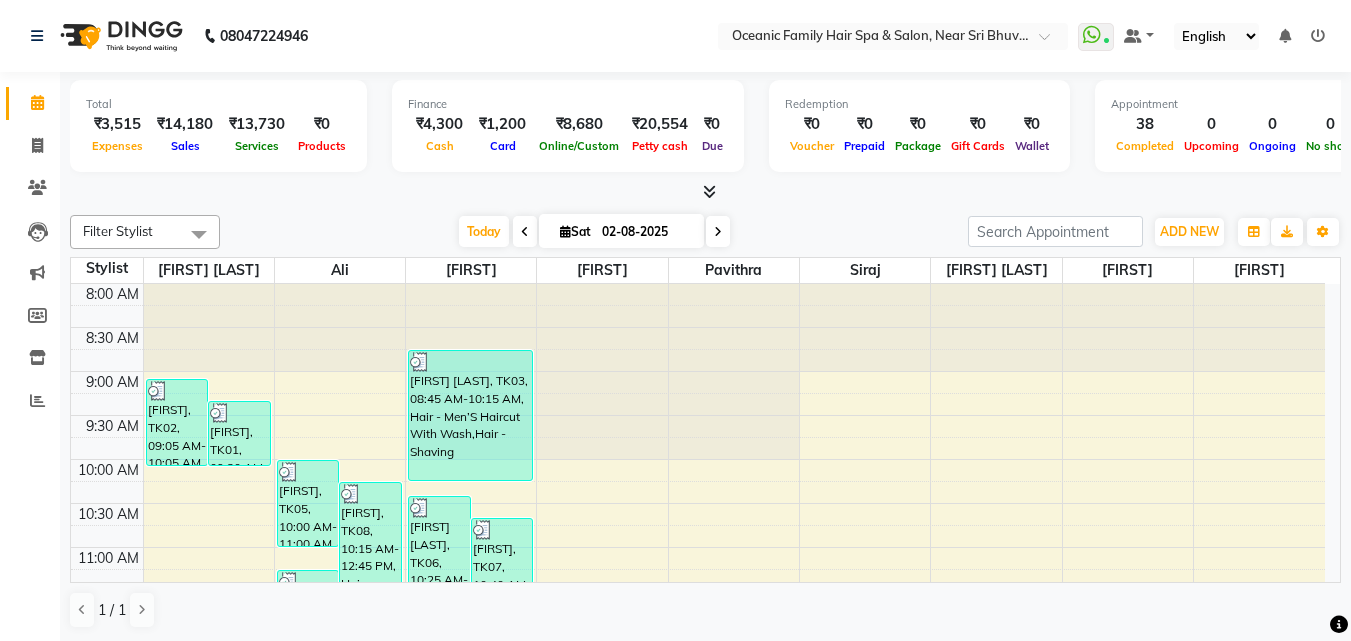 drag, startPoint x: 417, startPoint y: 32, endPoint x: 400, endPoint y: 33, distance: 17.029387 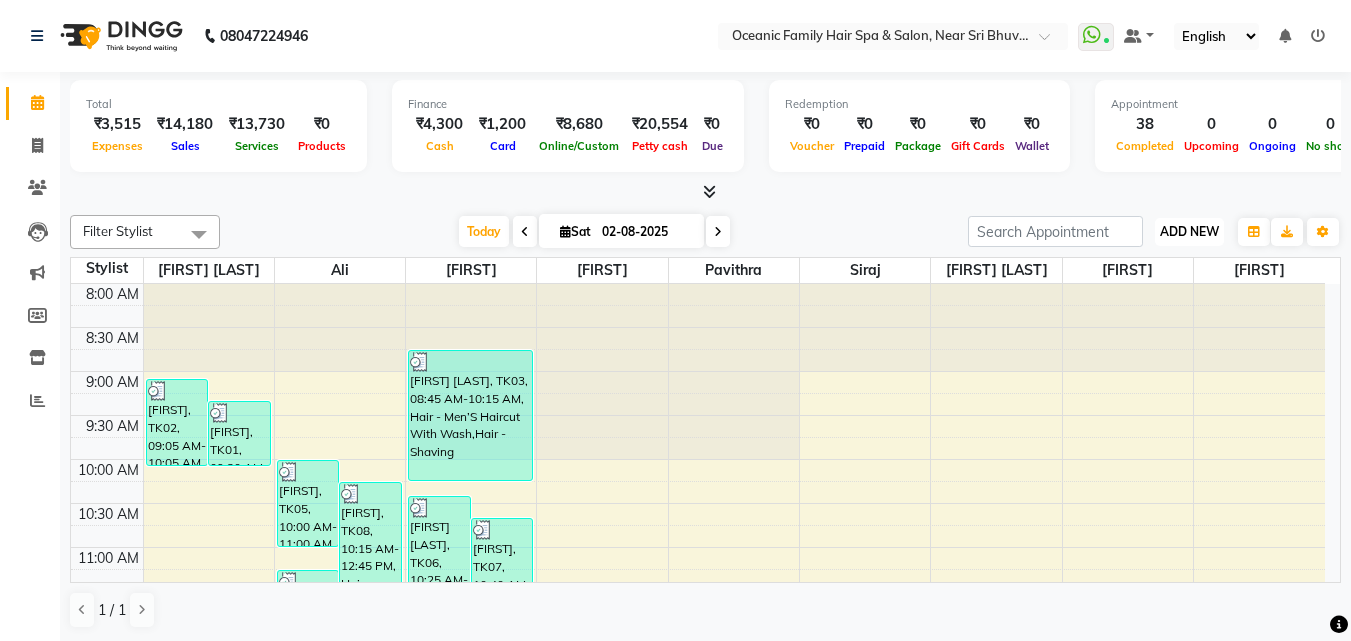 click on "ADD NEW" at bounding box center [1189, 231] 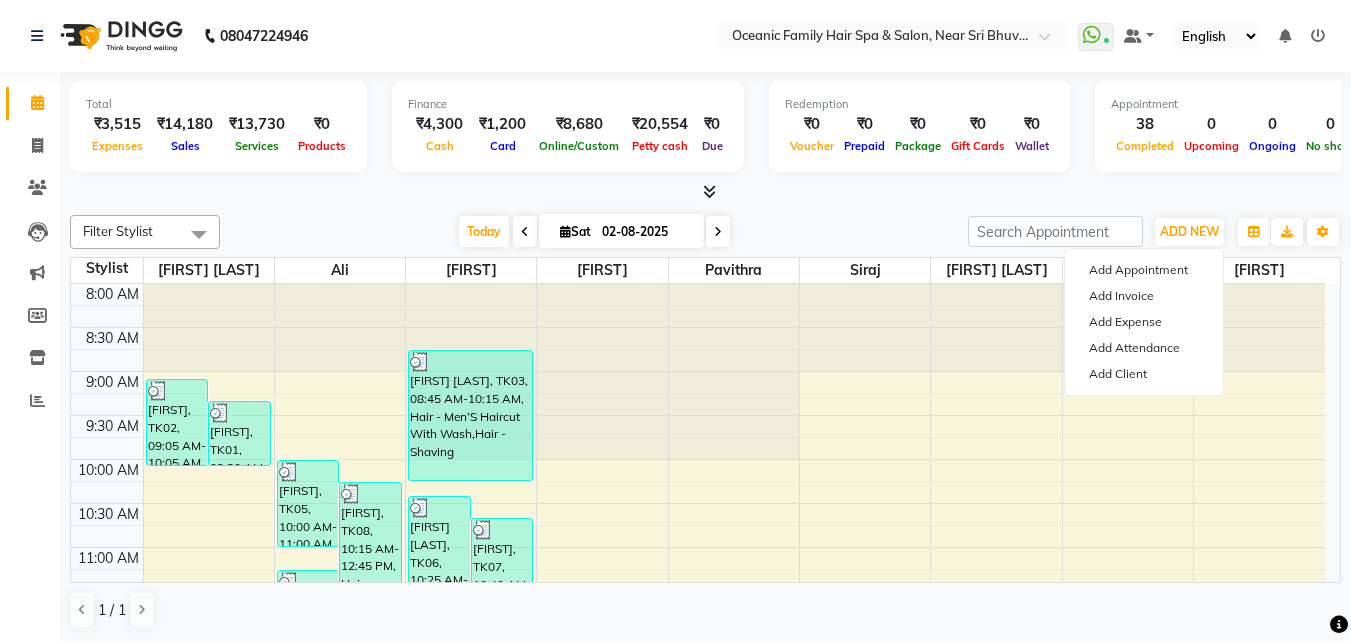 drag, startPoint x: 535, startPoint y: 31, endPoint x: 488, endPoint y: 45, distance: 49.0408 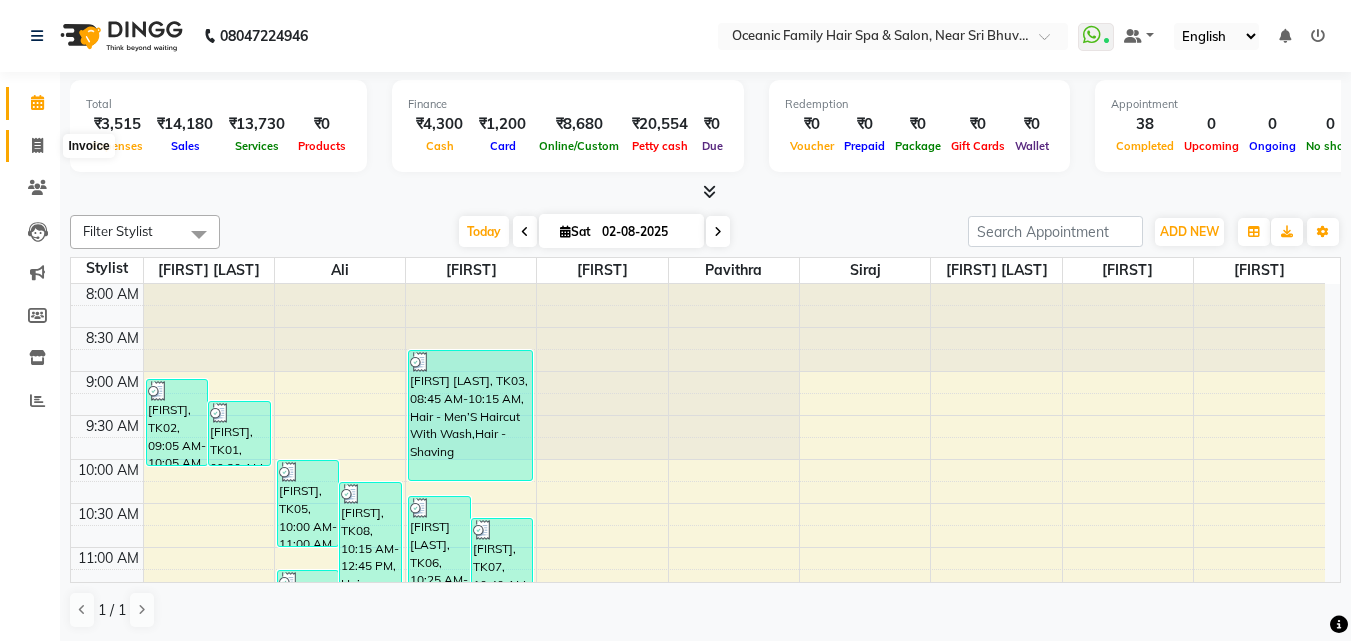 click 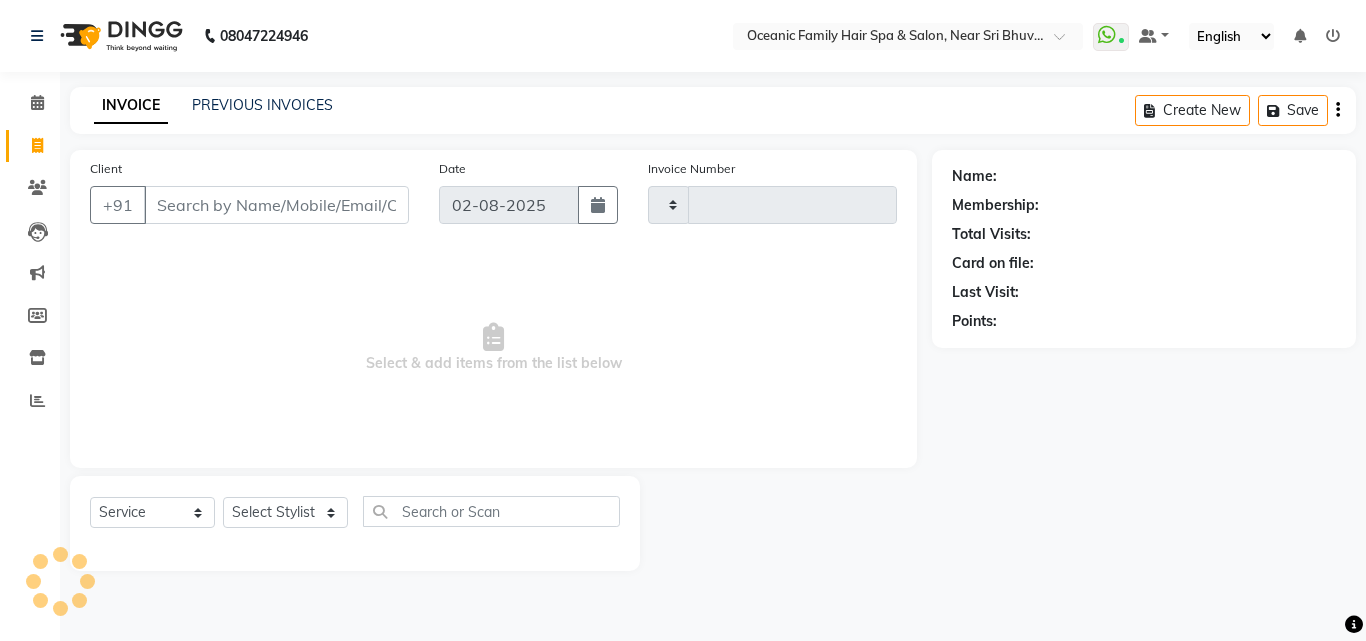 type on "2509" 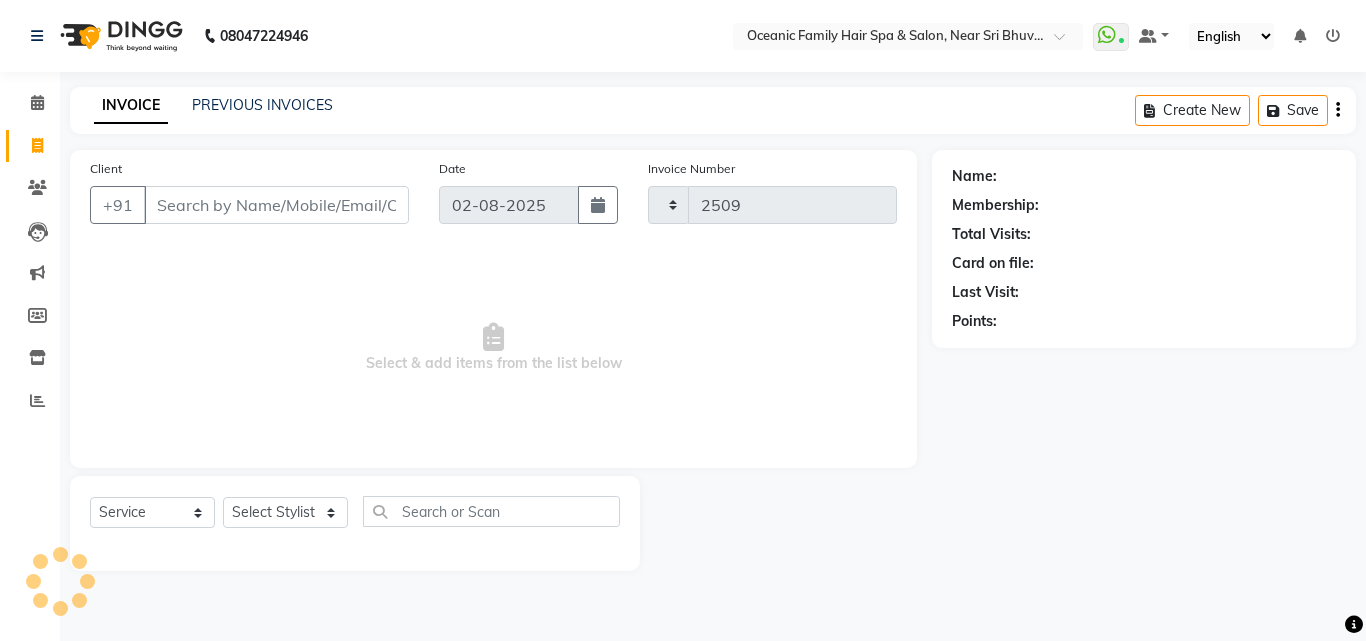 select on "4366" 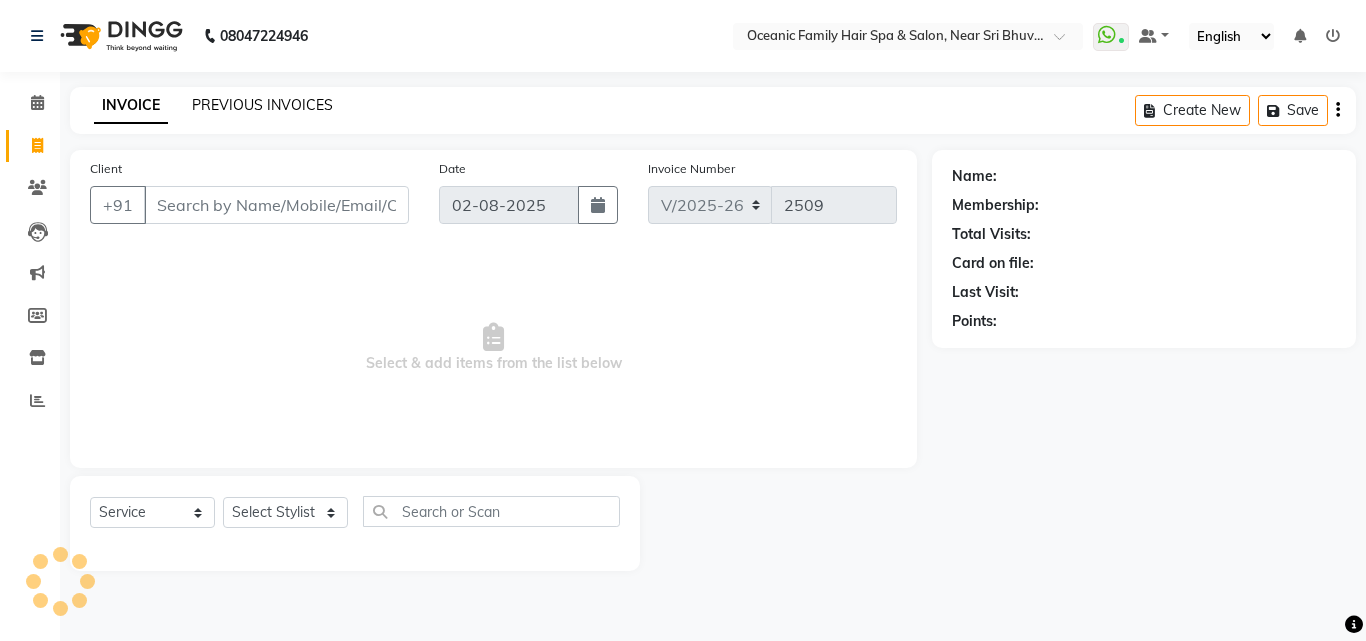 click on "PREVIOUS INVOICES" 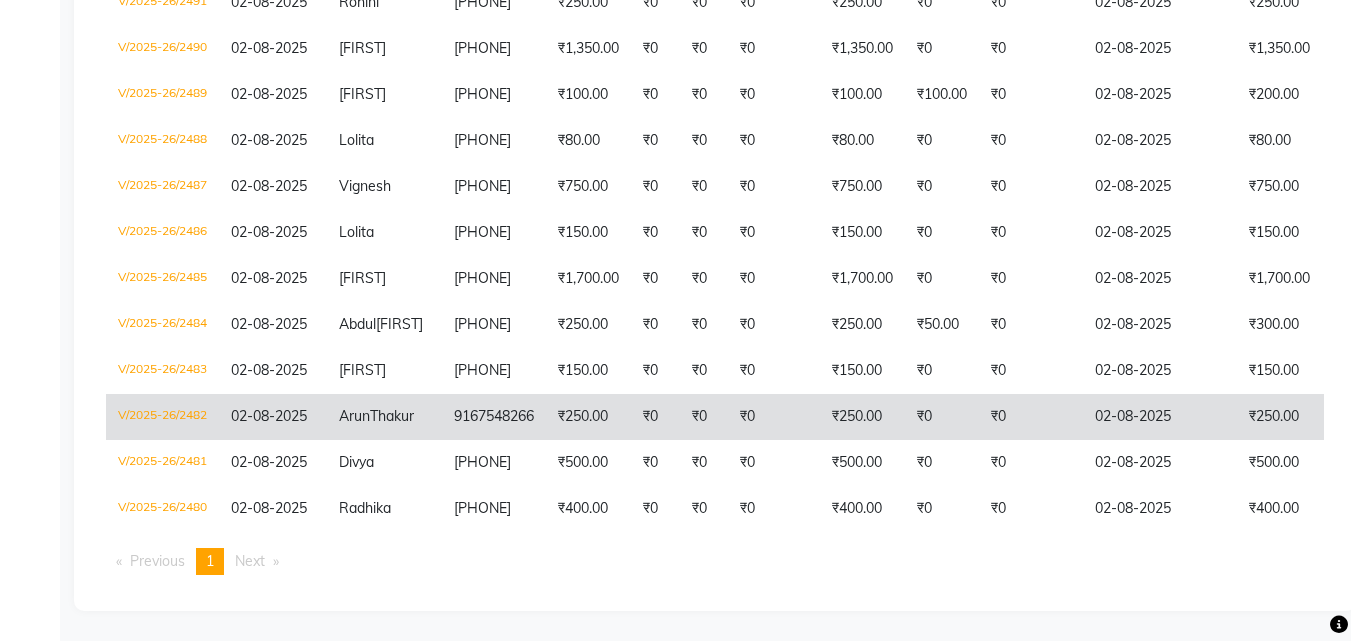 click on "9167548266" 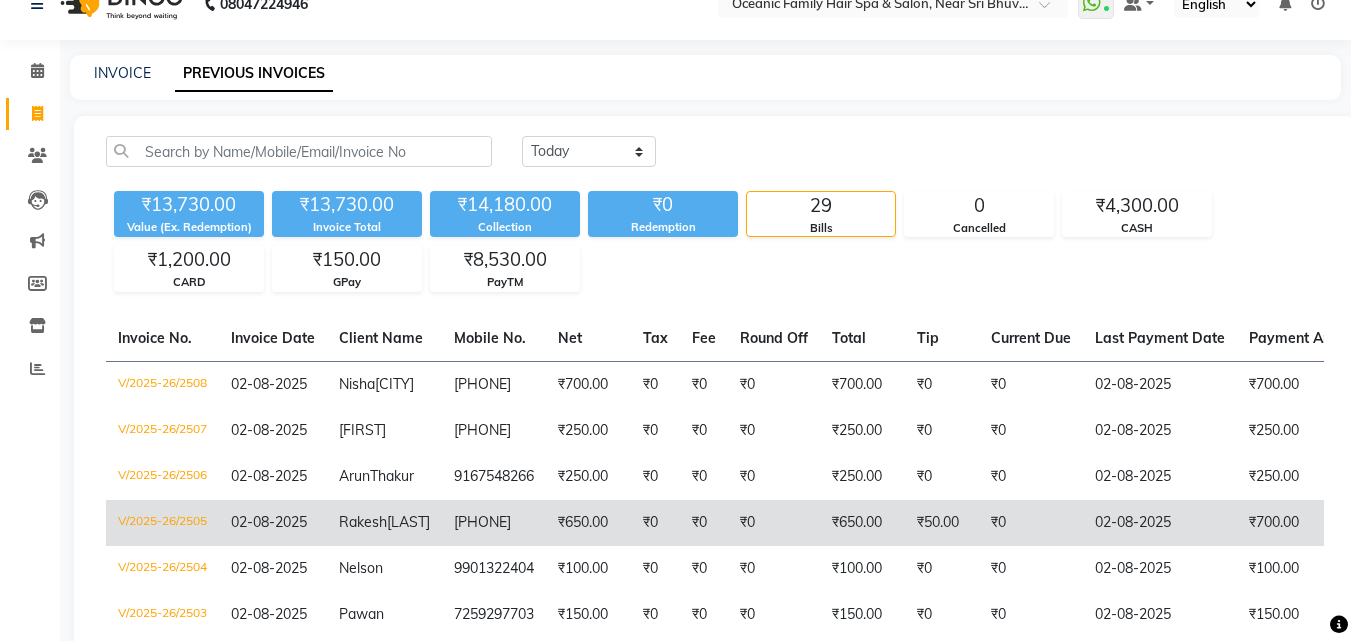 scroll, scrollTop: 0, scrollLeft: 0, axis: both 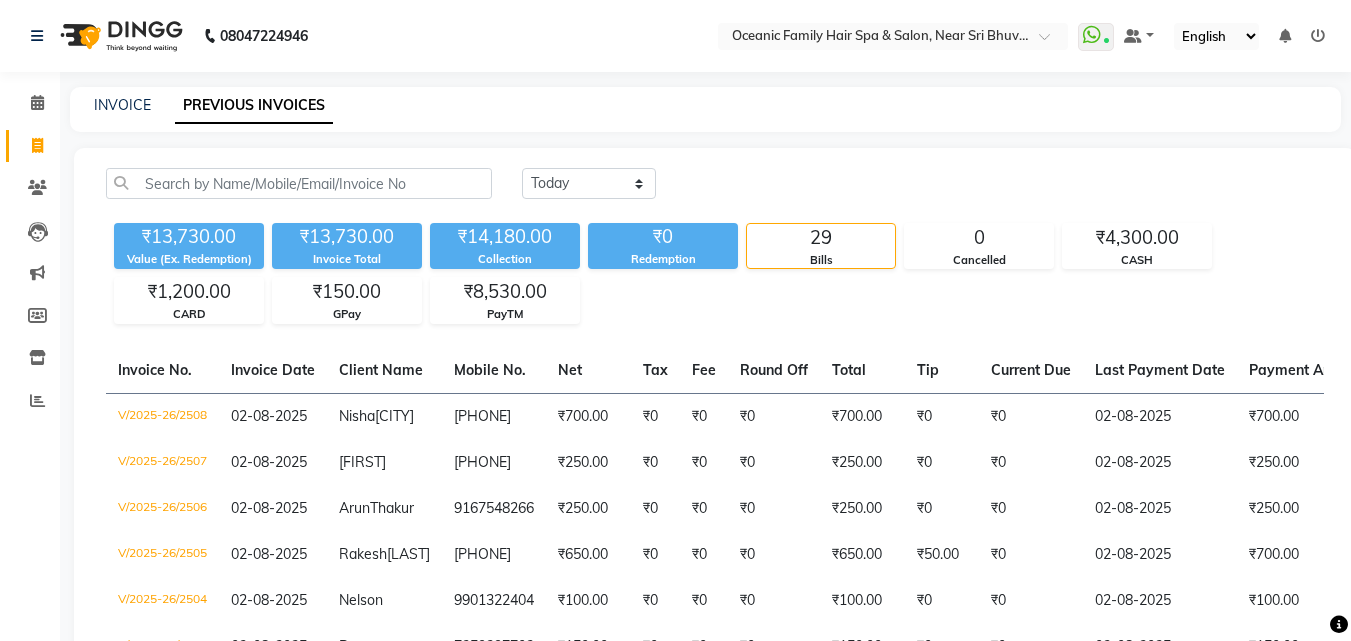 drag, startPoint x: 463, startPoint y: 46, endPoint x: 390, endPoint y: 18, distance: 78.18568 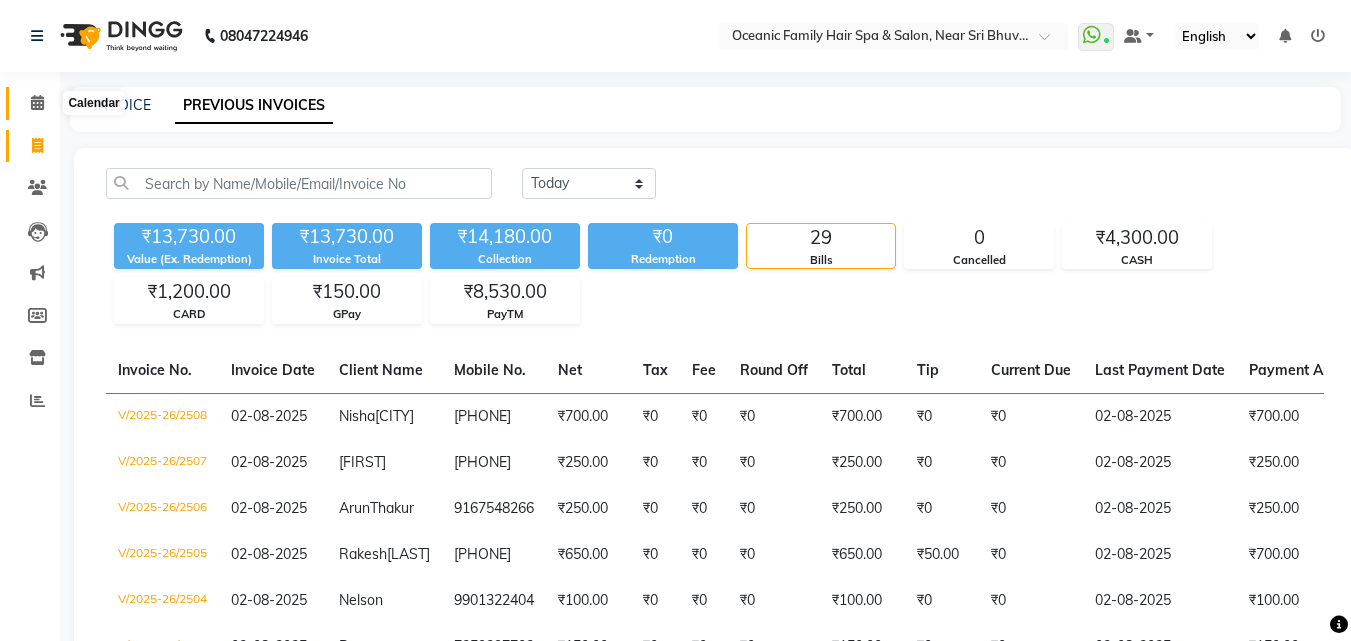 click 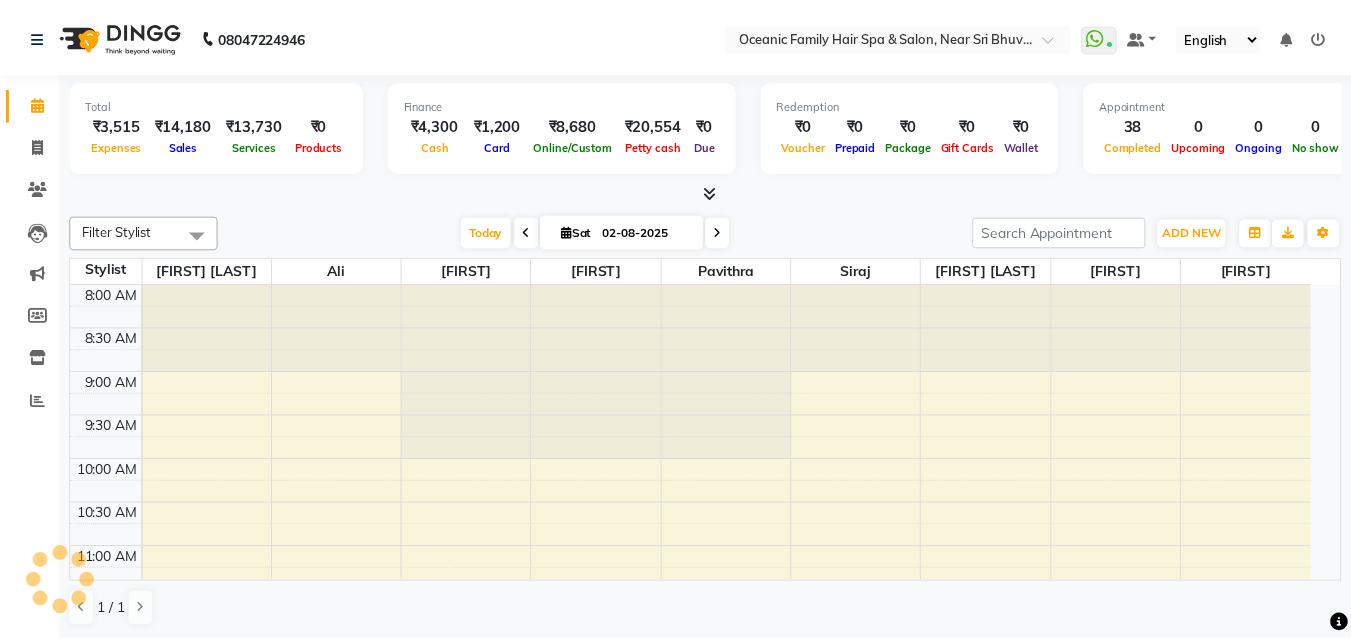 scroll, scrollTop: 0, scrollLeft: 0, axis: both 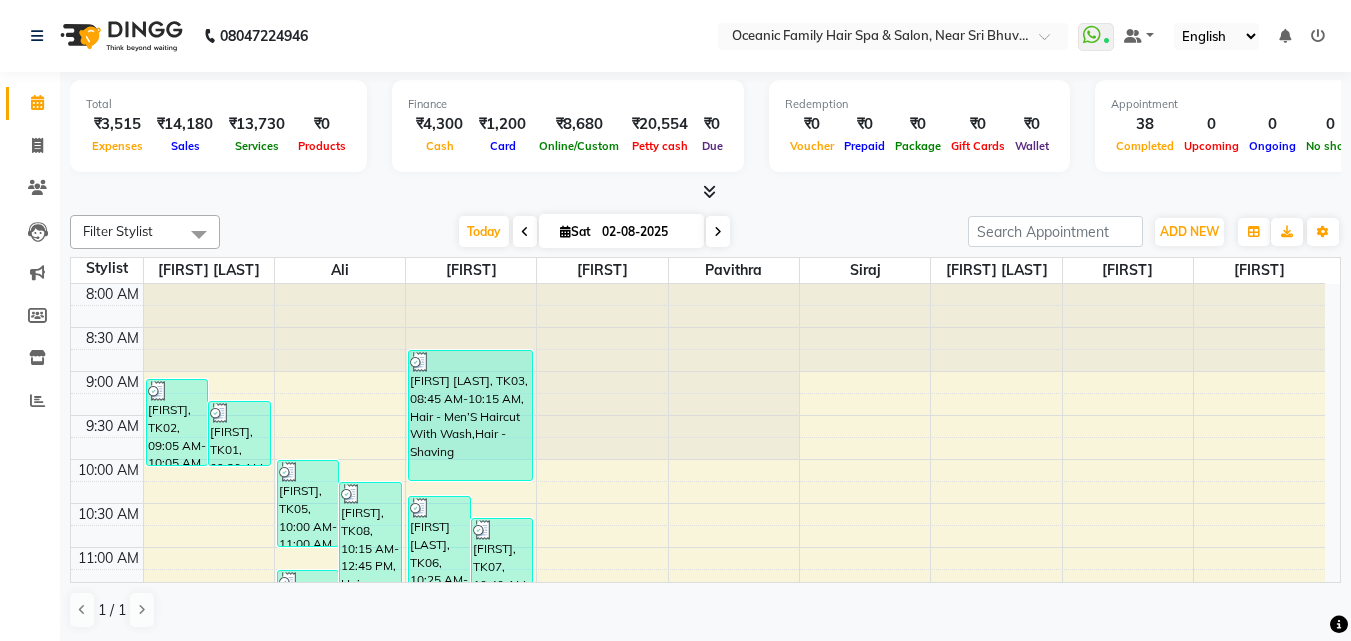 click on "[PHONE] Select Location × Oceanic Family Hair Spa & Salon, Near [INSTITUTION_NAME] College  WhatsApp Status  ✕ Status:  Connected Most Recent Message: 02-08-2025     07:34 PM Recent Service Activity: 02-08-2025     07:37 PM Default Panel My Panel English ENGLISH Español العربية मराठी हिंदी ગુજરાતી தமிழ் 中文 Notifications nothing to show" 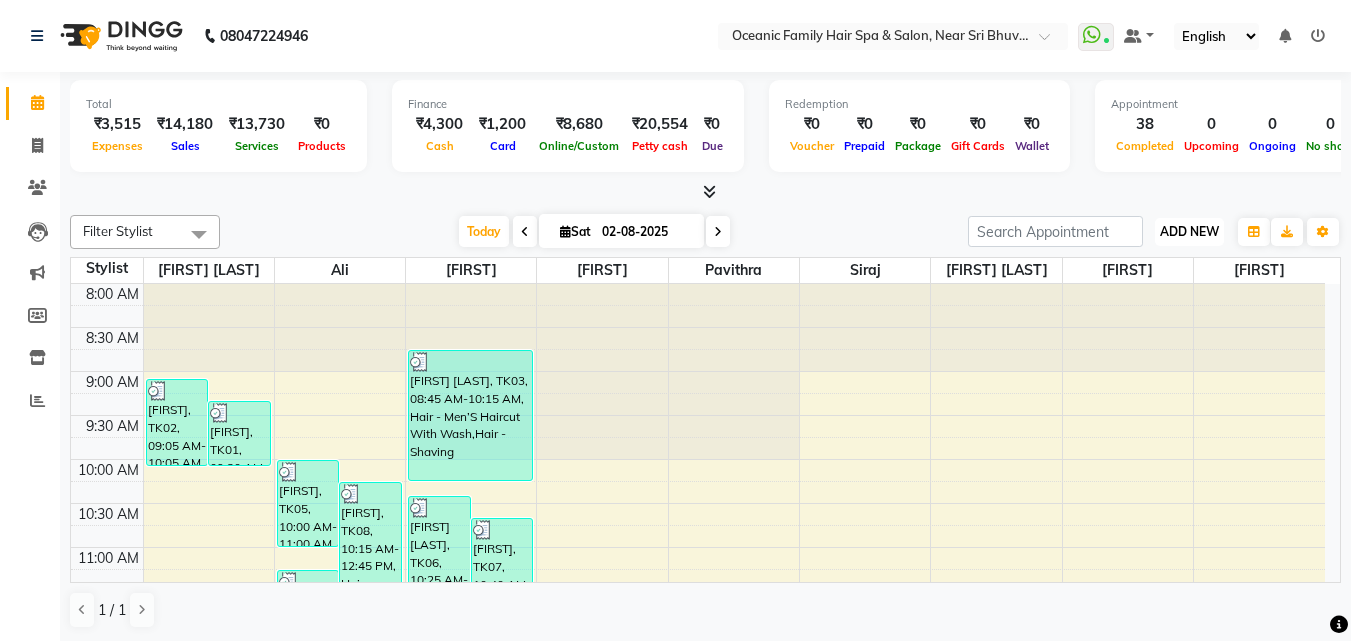 click on "ADD NEW" at bounding box center (1189, 231) 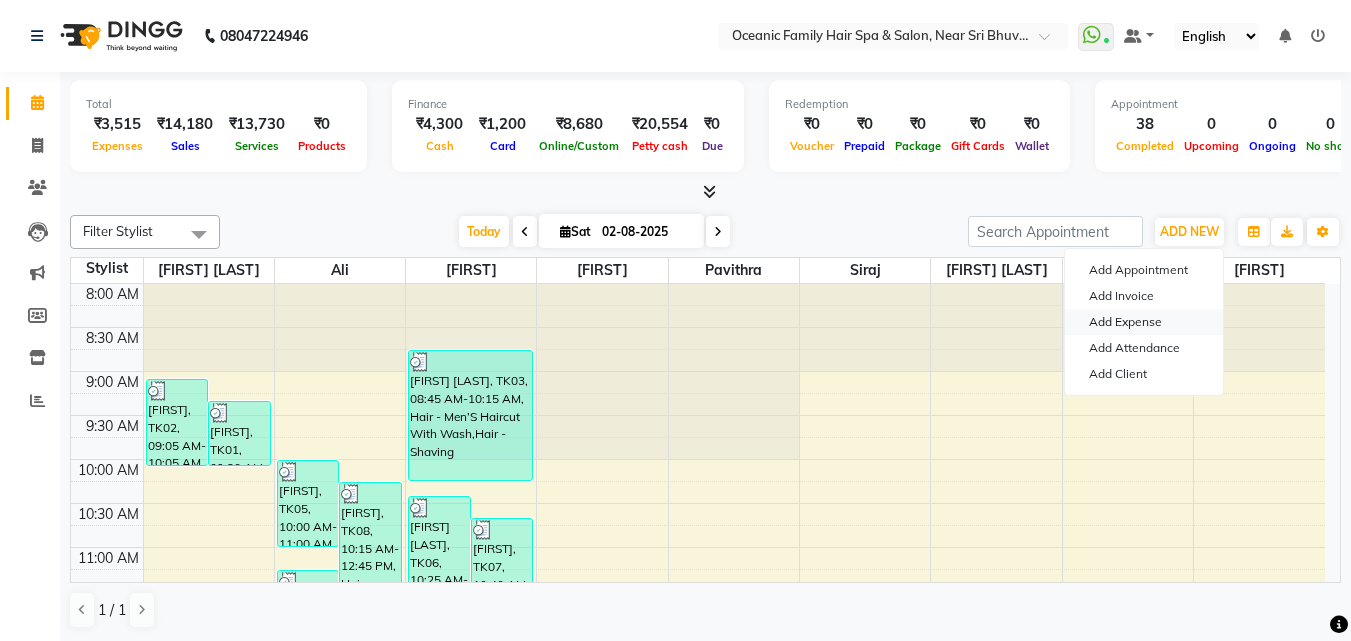 click on "Add Expense" at bounding box center [1144, 322] 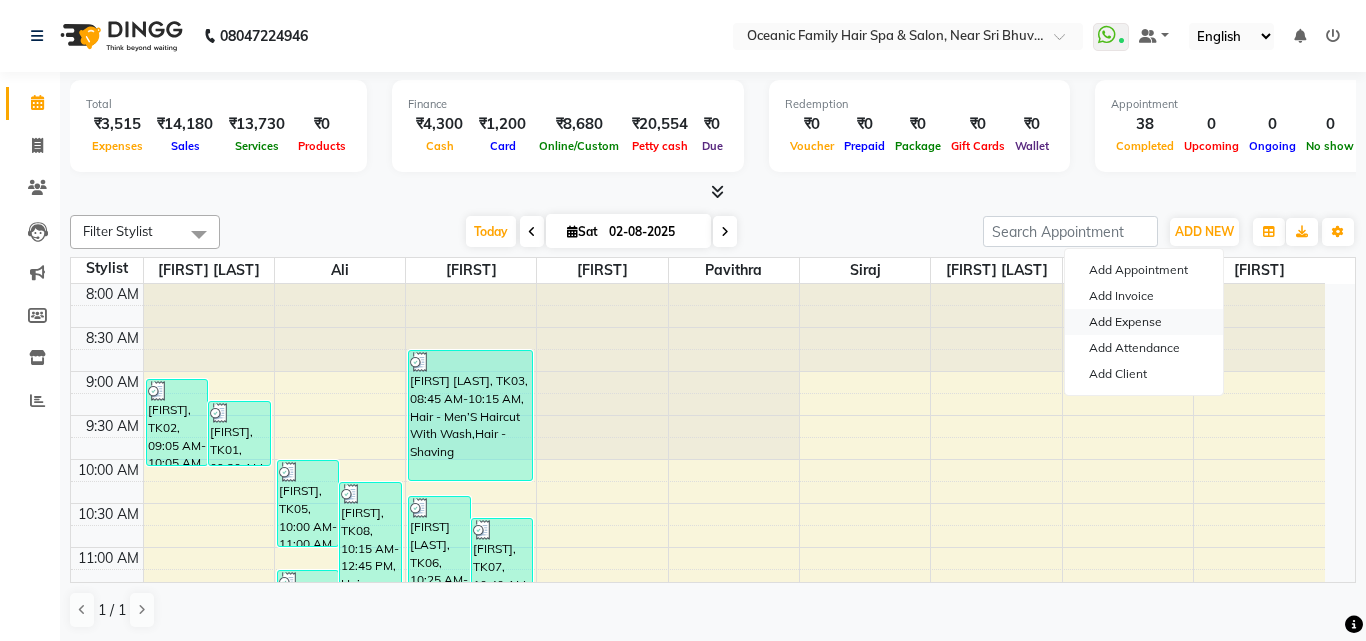 select on "3173" 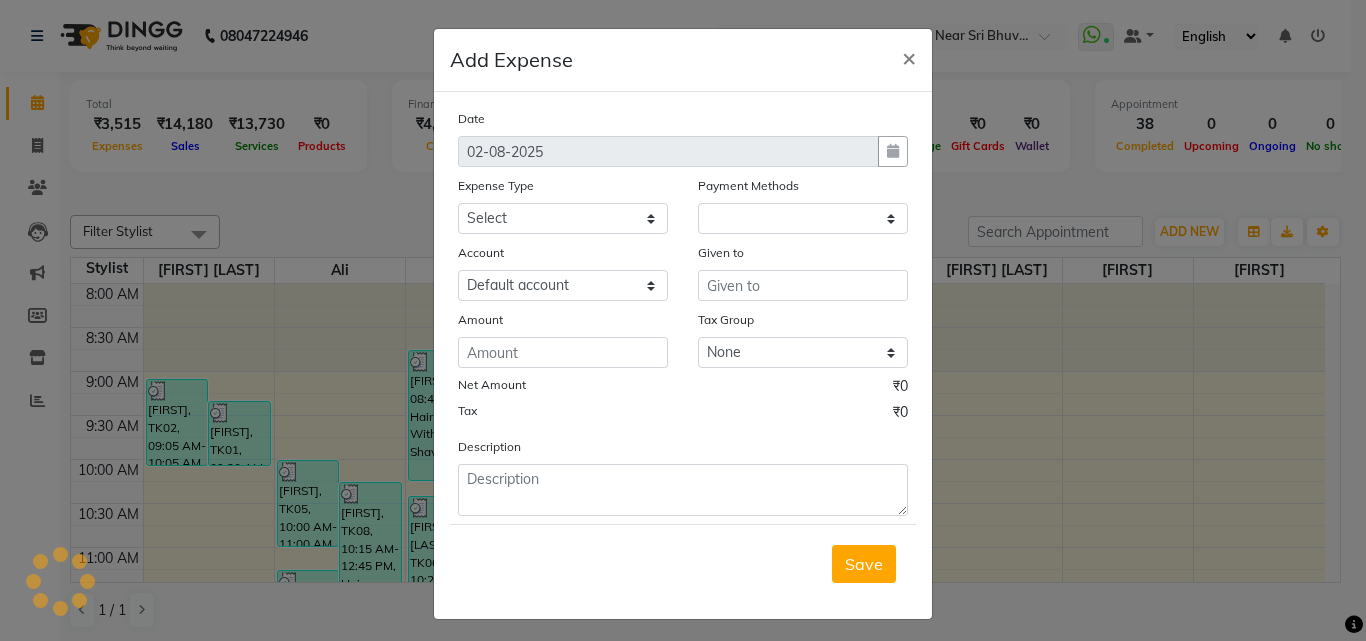 select on "1" 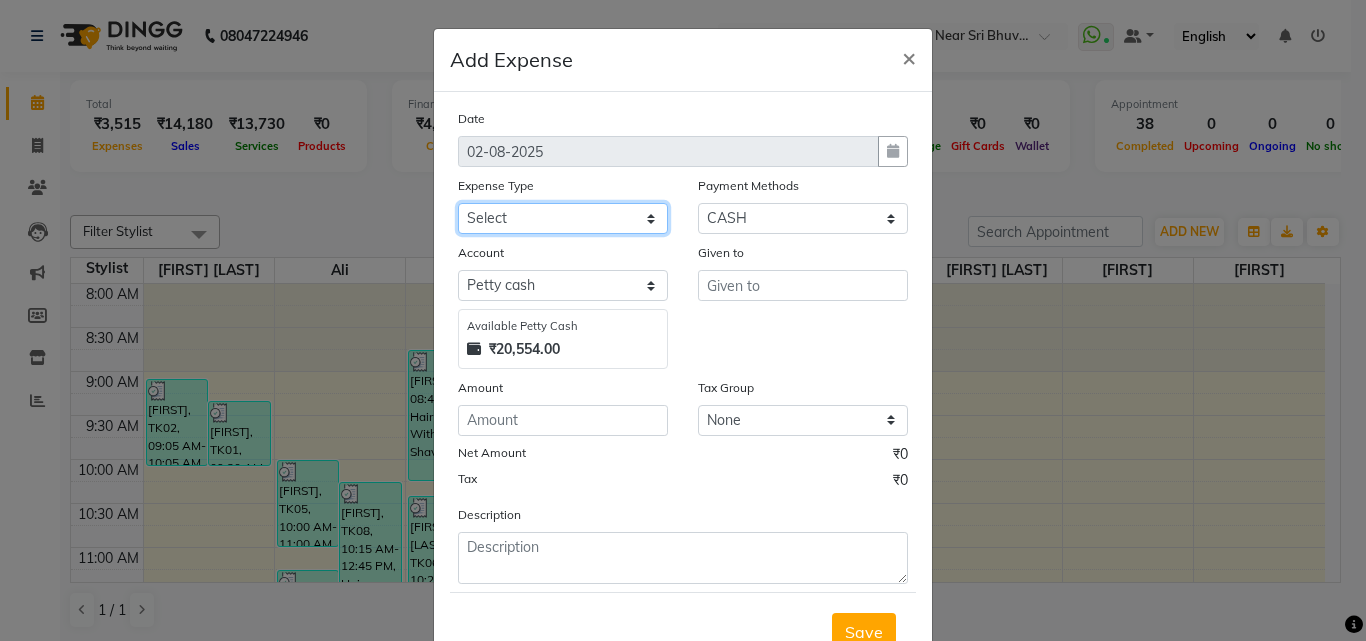 click on "Select [FIRST] [LAST] [FIRST] [LAST] [FIRST] [LAST] Bank charges Cash transfer to bank Cash transfer to hub Client Snacks Clinical charges Govt fee House Exp Loan Repayment Maintenance Marketing Miscellaneous Other [FIRST] [FIRST] [FIRST] [FIRST] [FIRST] Previous month exp Product [FIRST] [LAST] [FIRST] Maid [FIRST] Salary Salon Equipment salon rent [FIRST] [LAST] [FIRST] [LAST] Staff Room Rent Staff Snacks Staff Tip [FIRST] [FIRST] Tax Utilities" 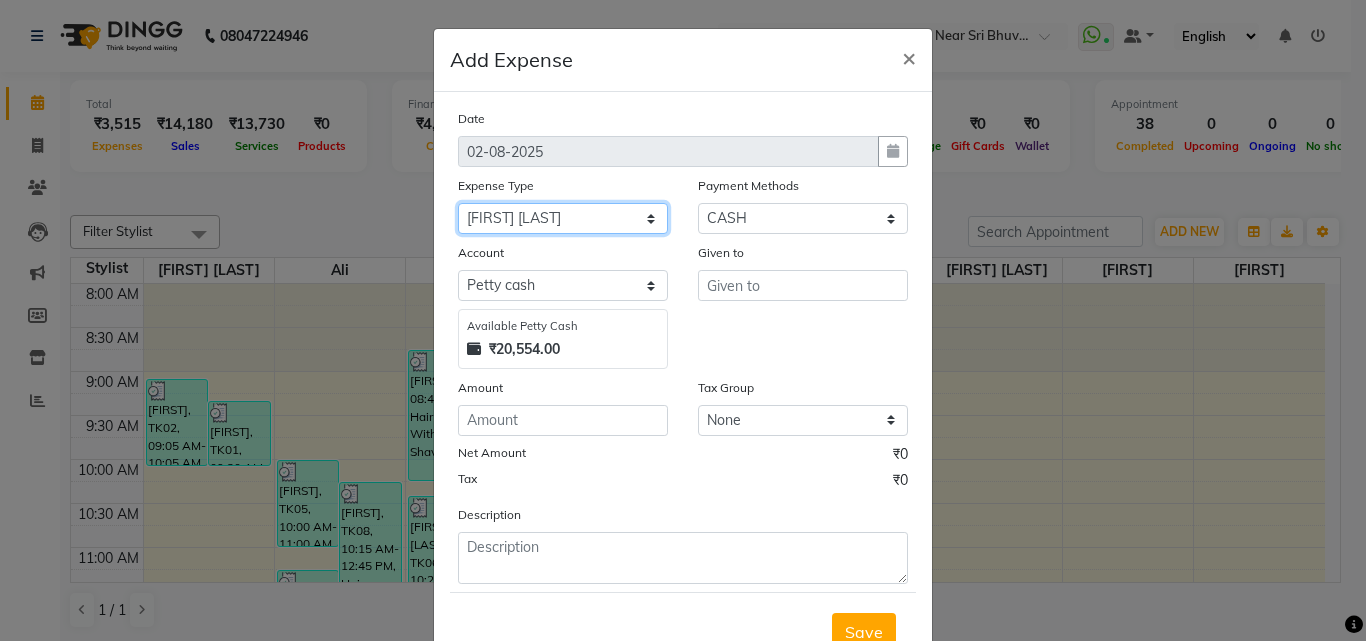 click on "Select [FIRST] [LAST] [FIRST] [LAST] [FIRST] [LAST] Bank charges Cash transfer to bank Cash transfer to hub Client Snacks Clinical charges Govt fee House Exp Loan Repayment Maintenance Marketing Miscellaneous Other [FIRST] [FIRST] [FIRST] [FIRST] [FIRST] Previous month exp Product [FIRST] [LAST] [FIRST] Maid [FIRST] Salary Salon Equipment salon rent [FIRST] [LAST] [FIRST] [LAST] Staff Room Rent Staff Snacks Staff Tip [FIRST] [FIRST] Tax Utilities" 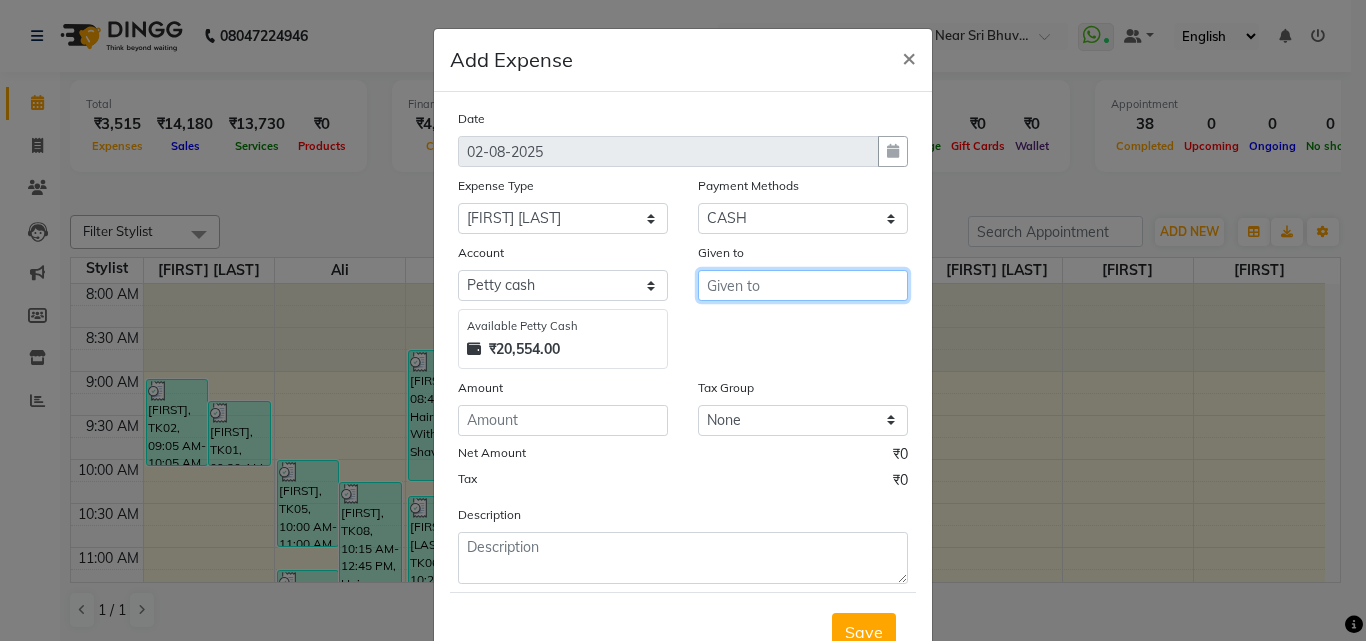 click at bounding box center (803, 285) 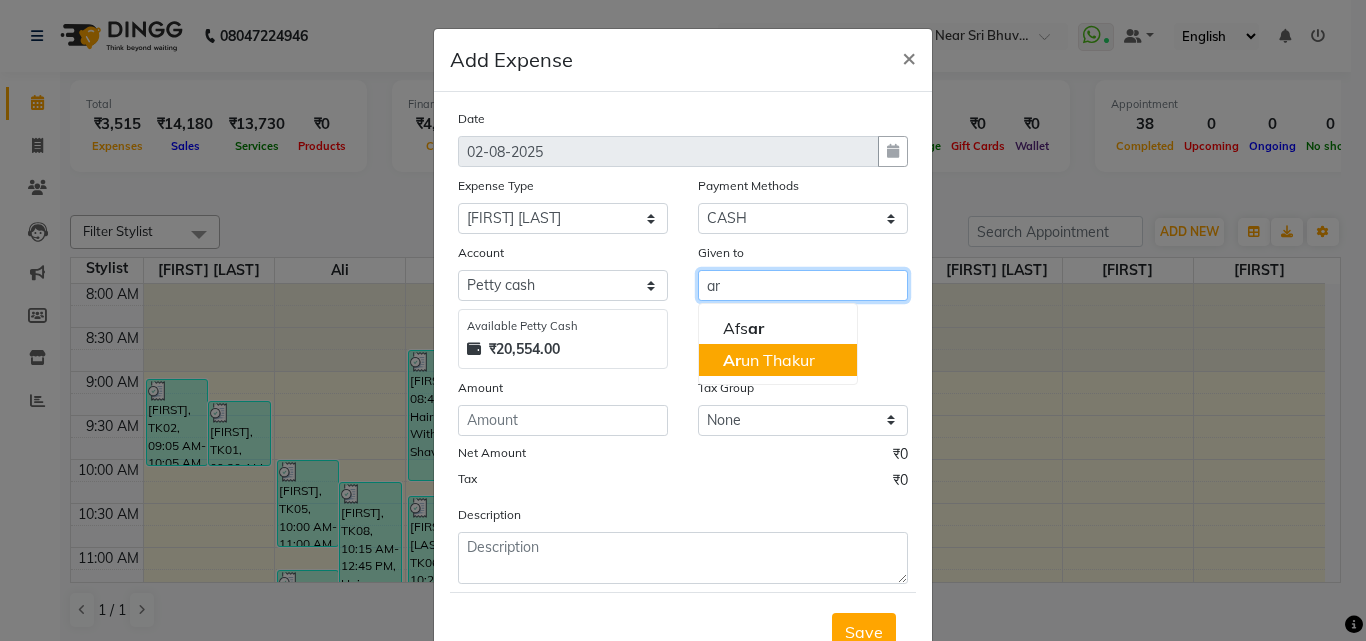 click on "Ar un Thakur" at bounding box center (769, 360) 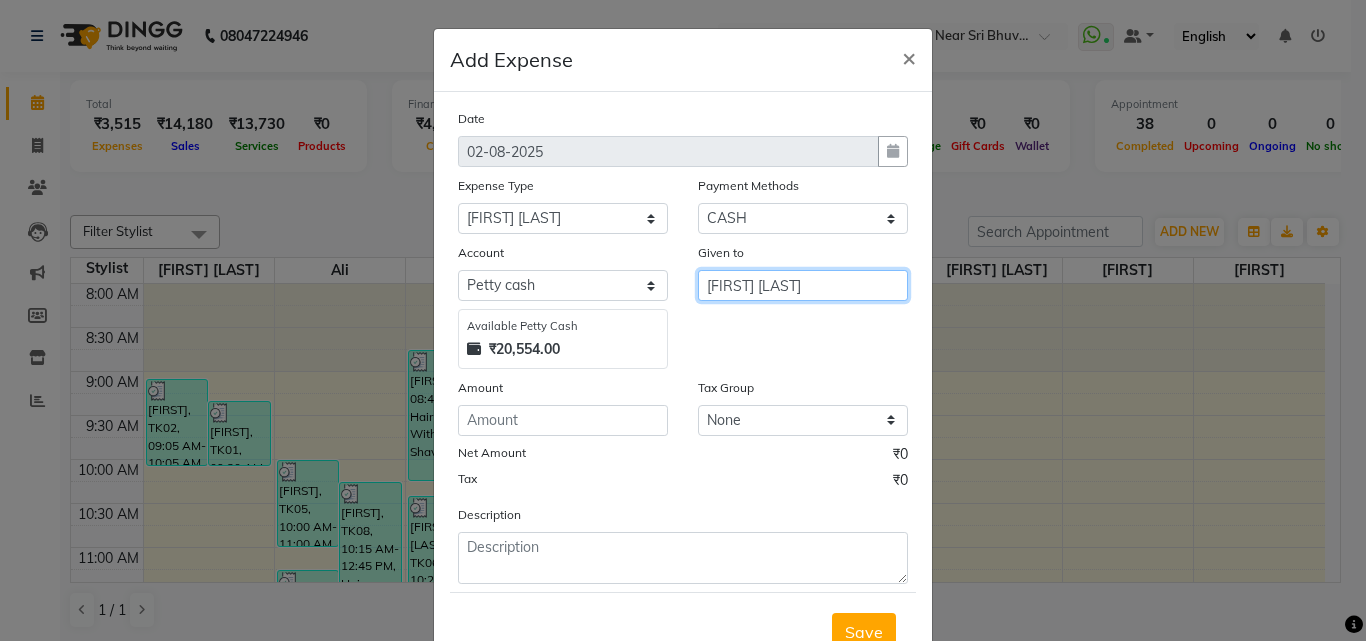 type on "[FIRST] [LAST]" 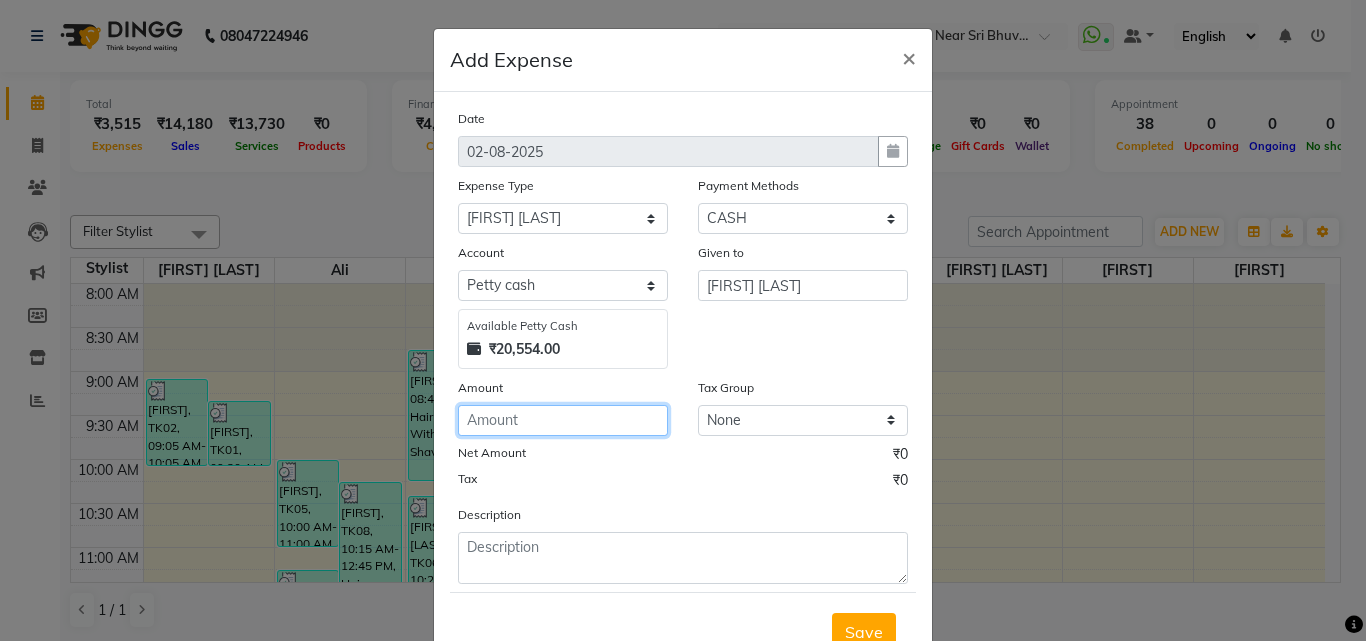 click 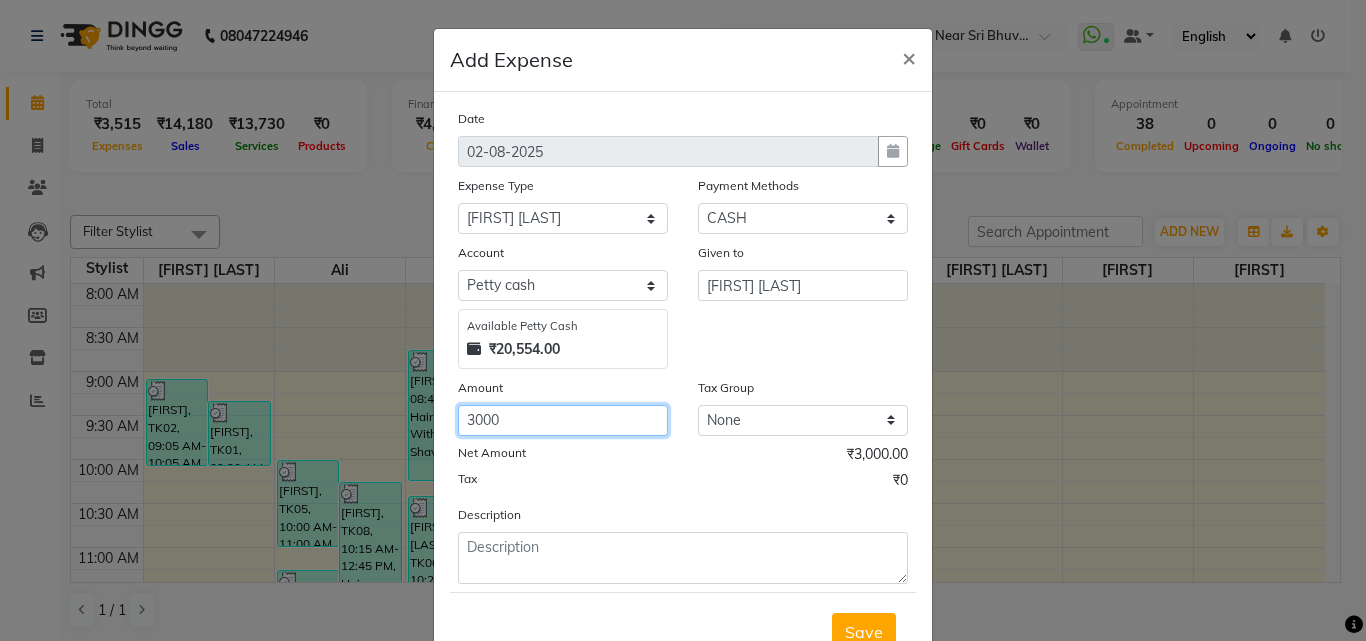 type on "3000" 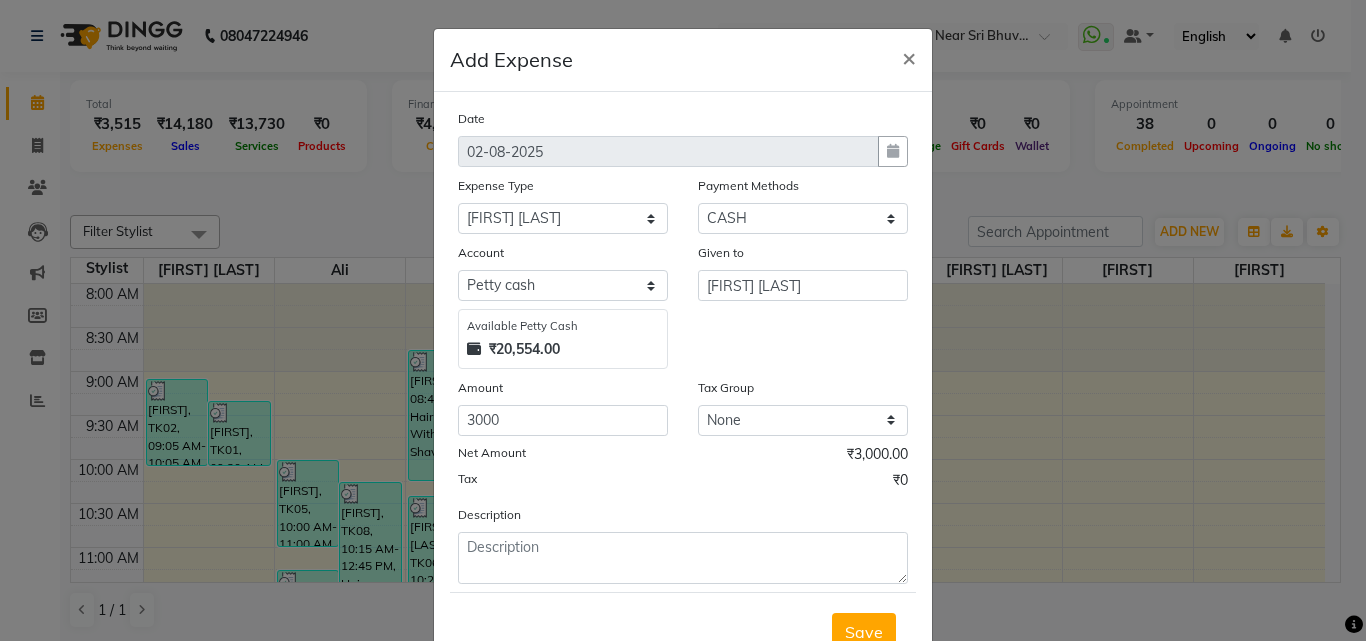 drag, startPoint x: 638, startPoint y: 494, endPoint x: 518, endPoint y: 579, distance: 147.05441 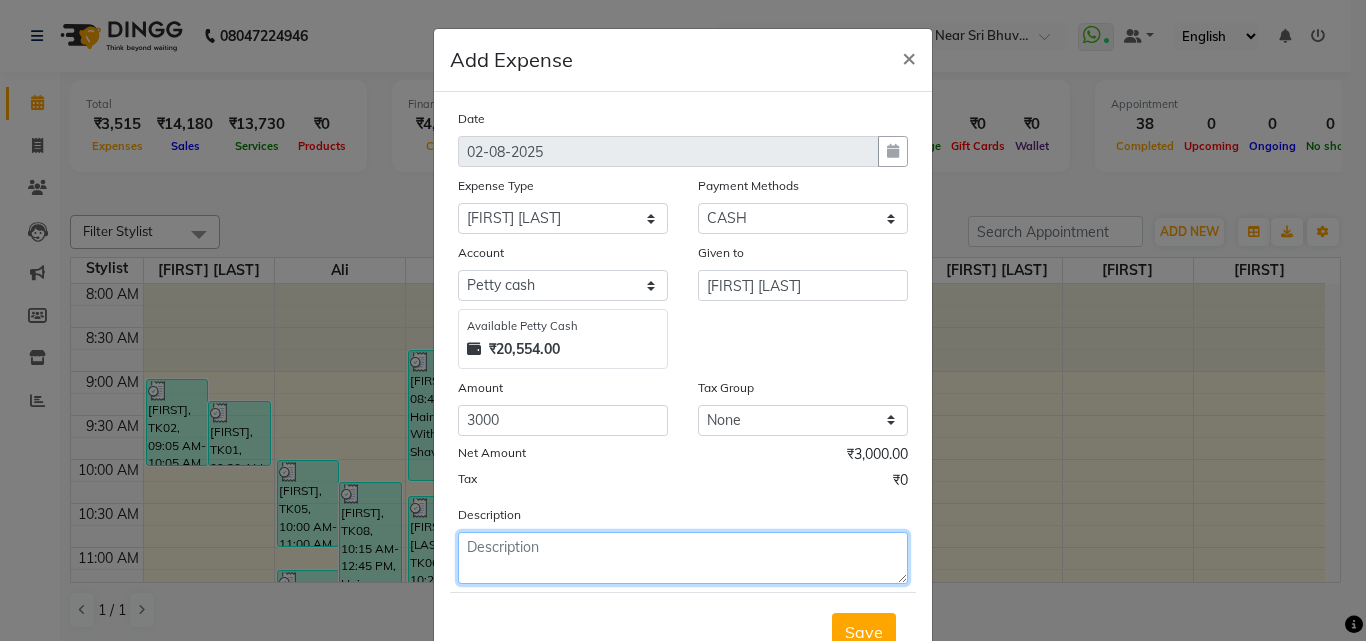 click 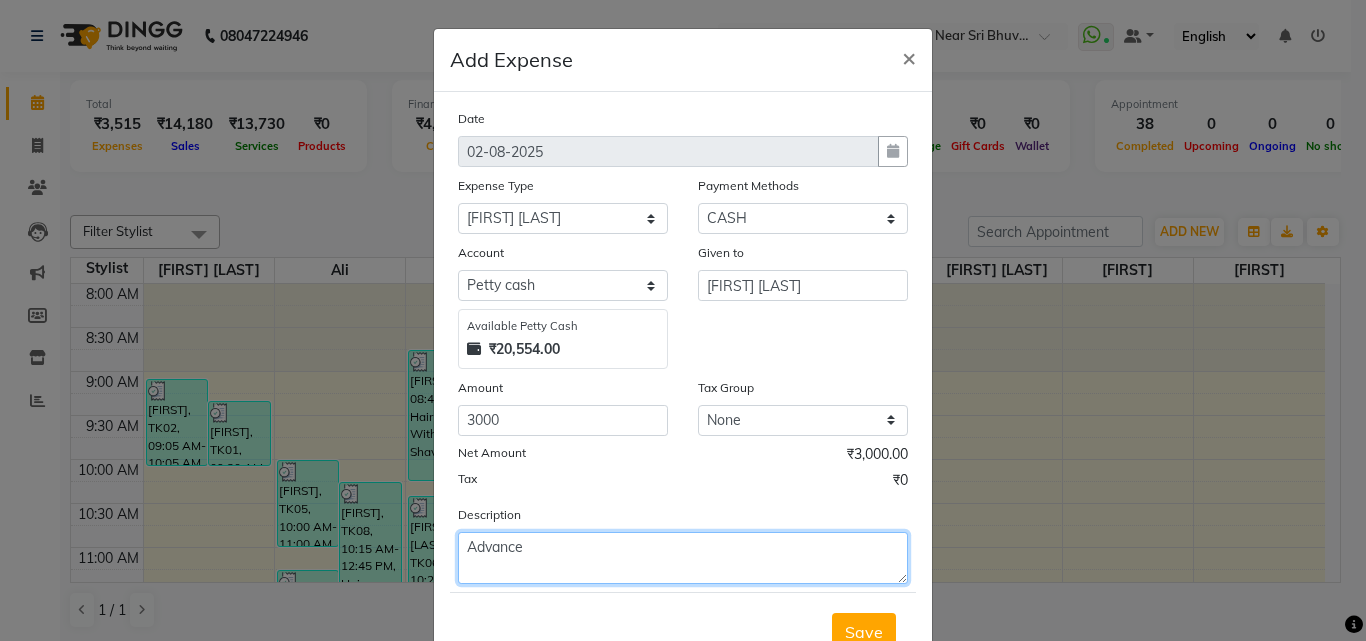 type on "Advance" 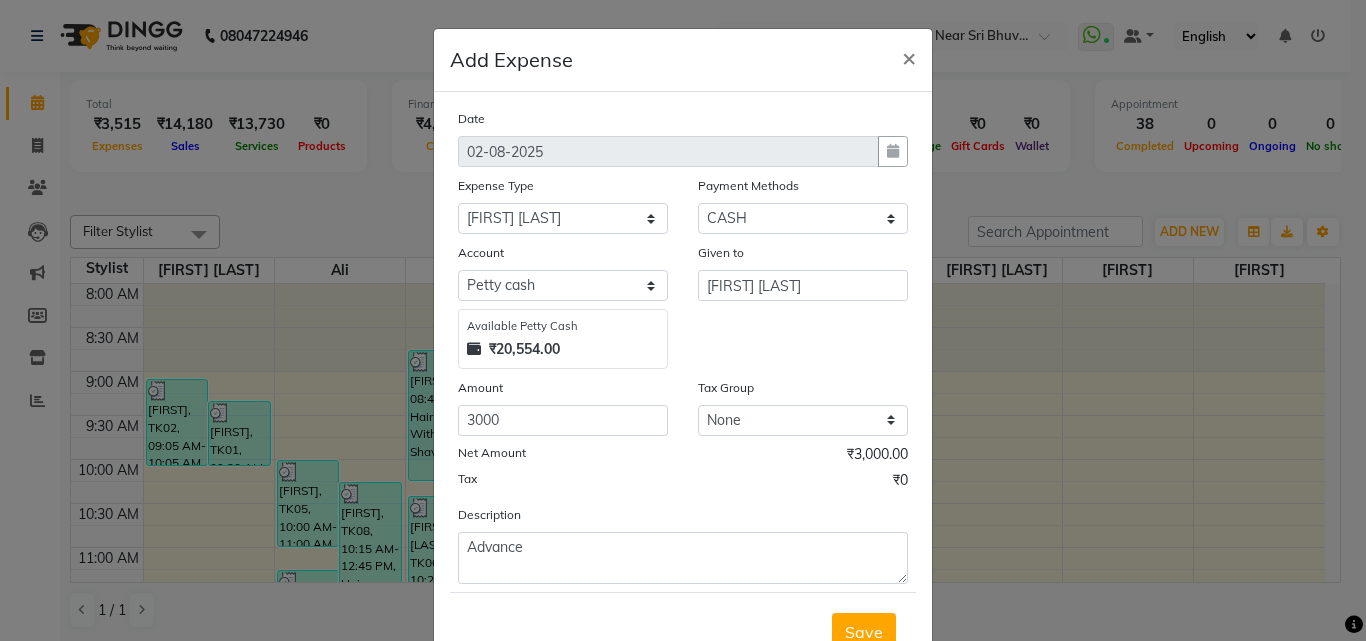 click on "Tax ₹0" 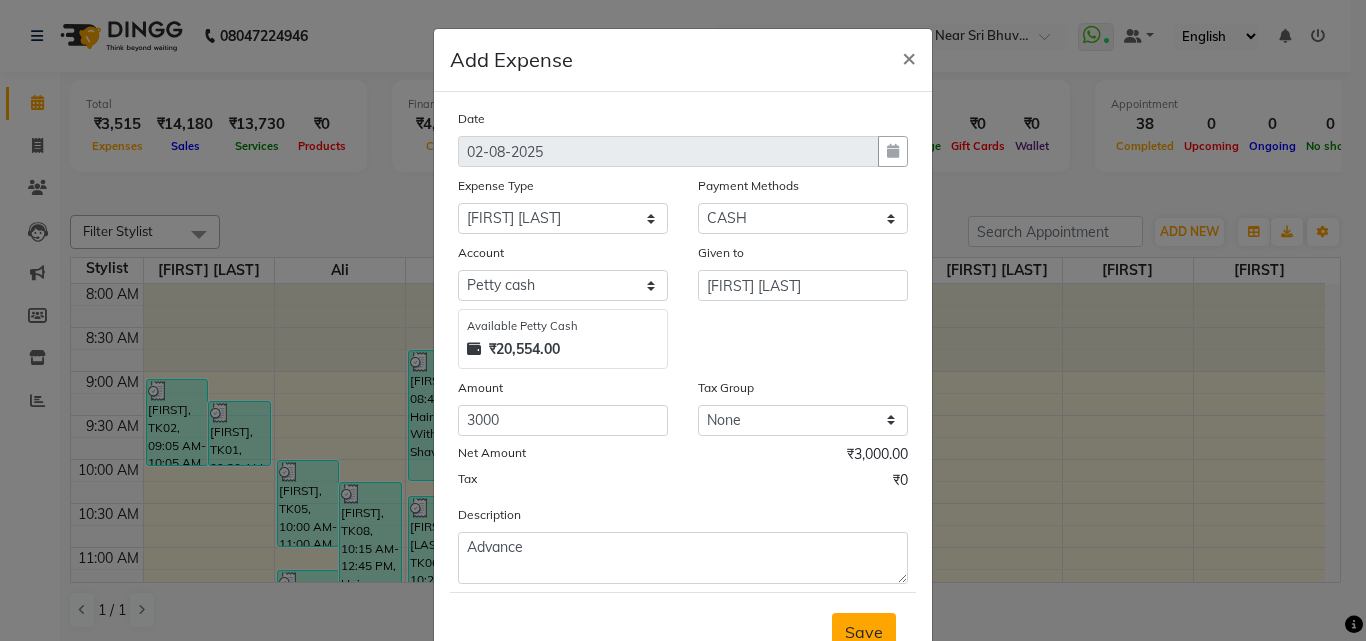 click on "Save" at bounding box center [864, 632] 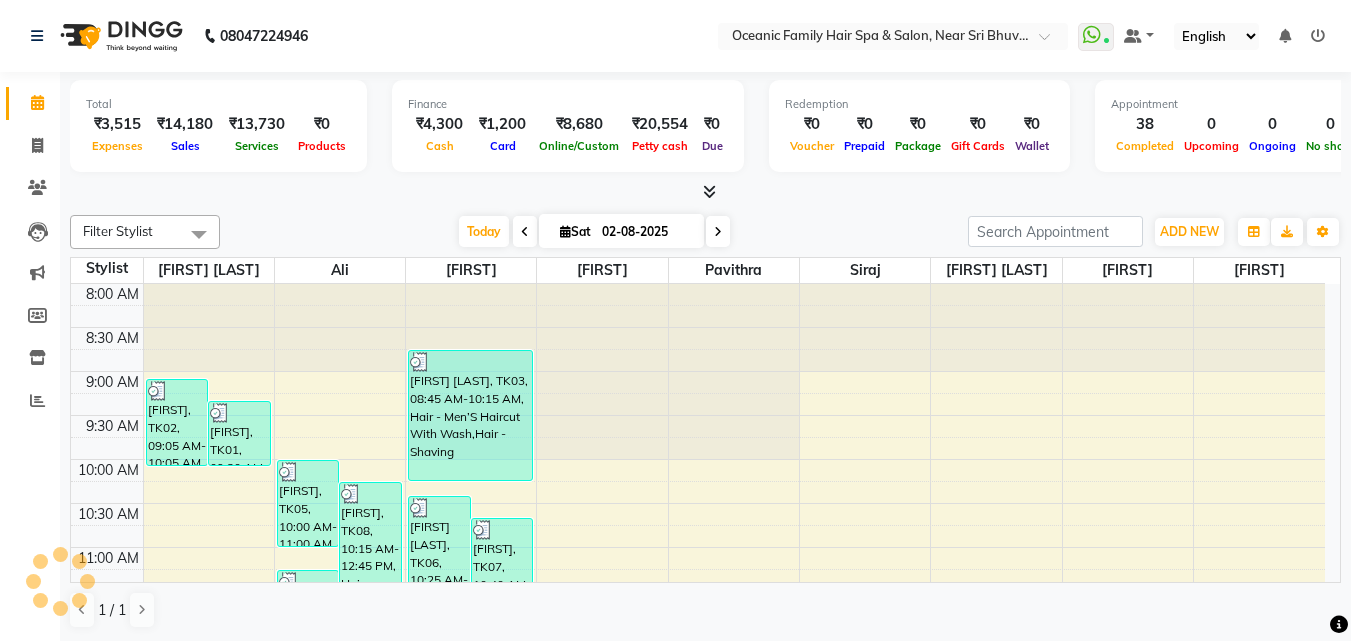 click on "[PHONE] Select Location × Oceanic Family Hair Spa & Salon, Near [INSTITUTION_NAME] College  WhatsApp Status  ✕ Status:  Connected Most Recent Message: 02-08-2025     07:34 PM Recent Service Activity: 02-08-2025     07:37 PM Default Panel My Panel English ENGLISH Español العربية मराठी हिंदी ગુજરાતી தமிழ் 中文 Notifications nothing to show" 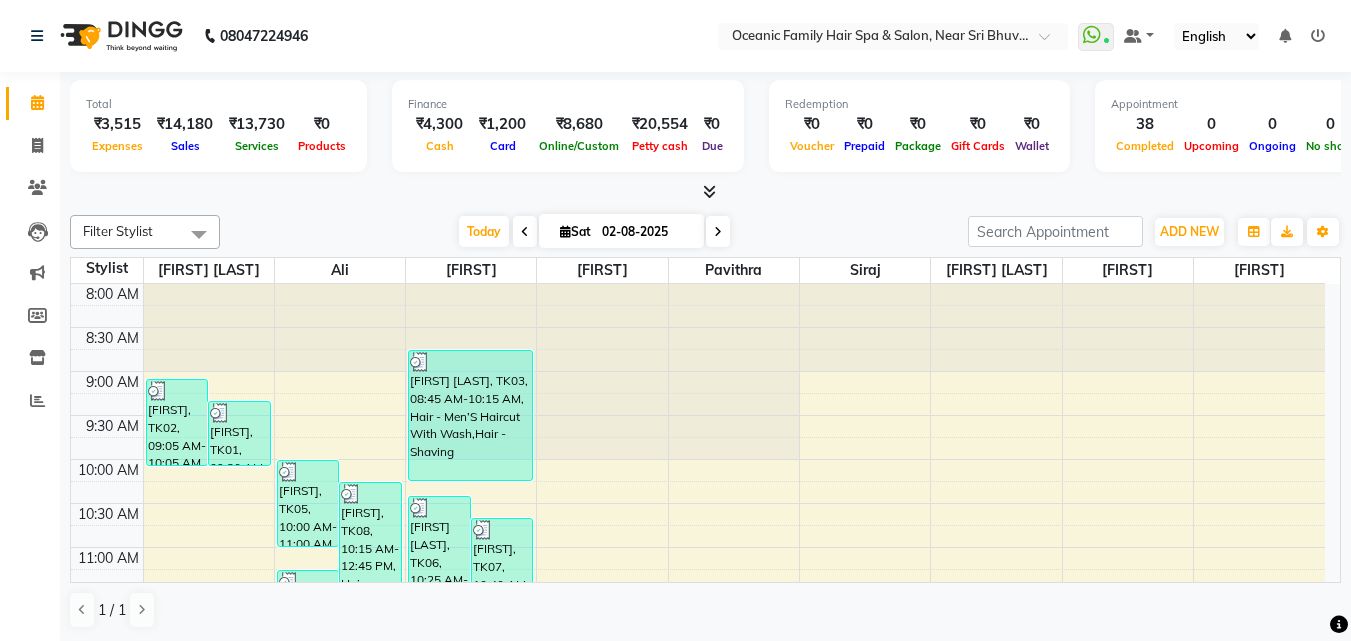 drag, startPoint x: 414, startPoint y: 30, endPoint x: 355, endPoint y: 39, distance: 59.682495 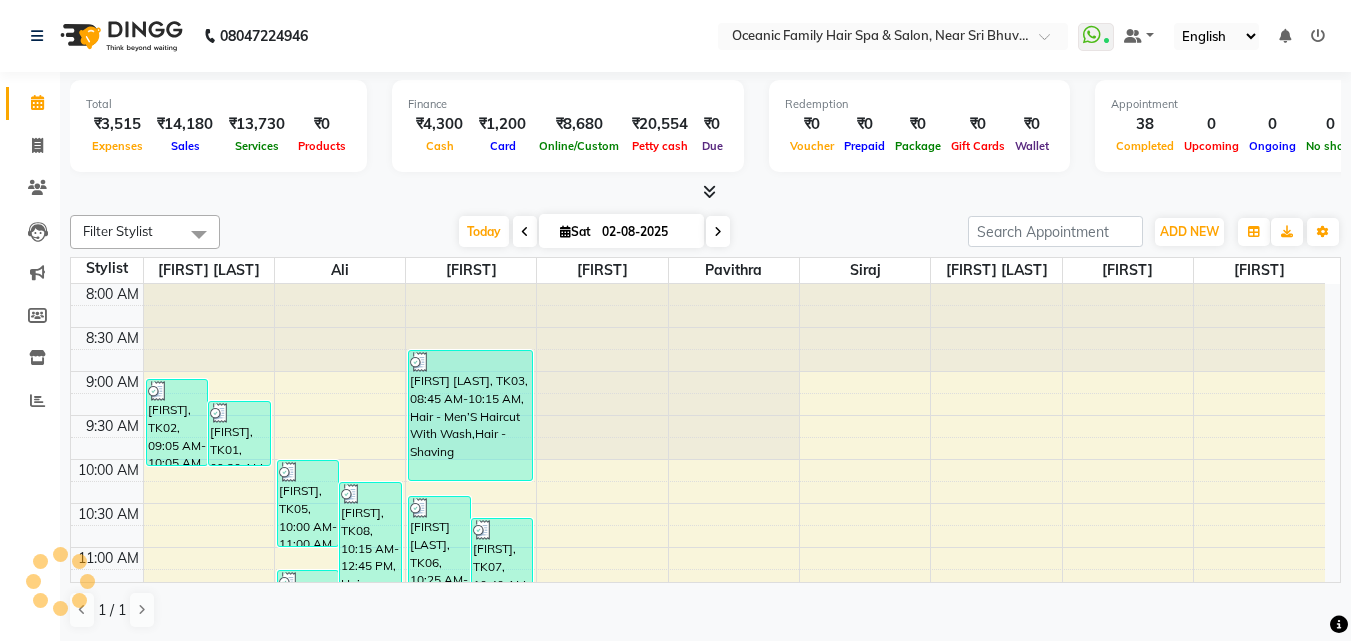 drag, startPoint x: 583, startPoint y: 41, endPoint x: 537, endPoint y: 40, distance: 46.010868 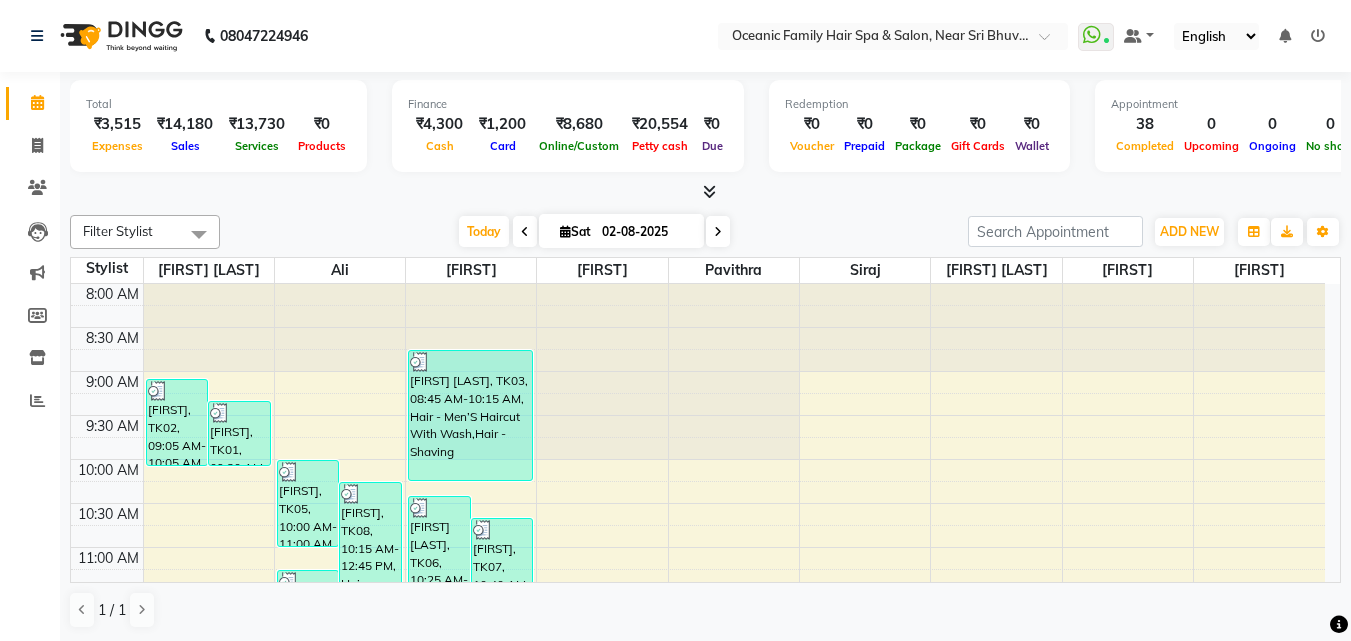 drag, startPoint x: 521, startPoint y: 51, endPoint x: 504, endPoint y: 44, distance: 18.384777 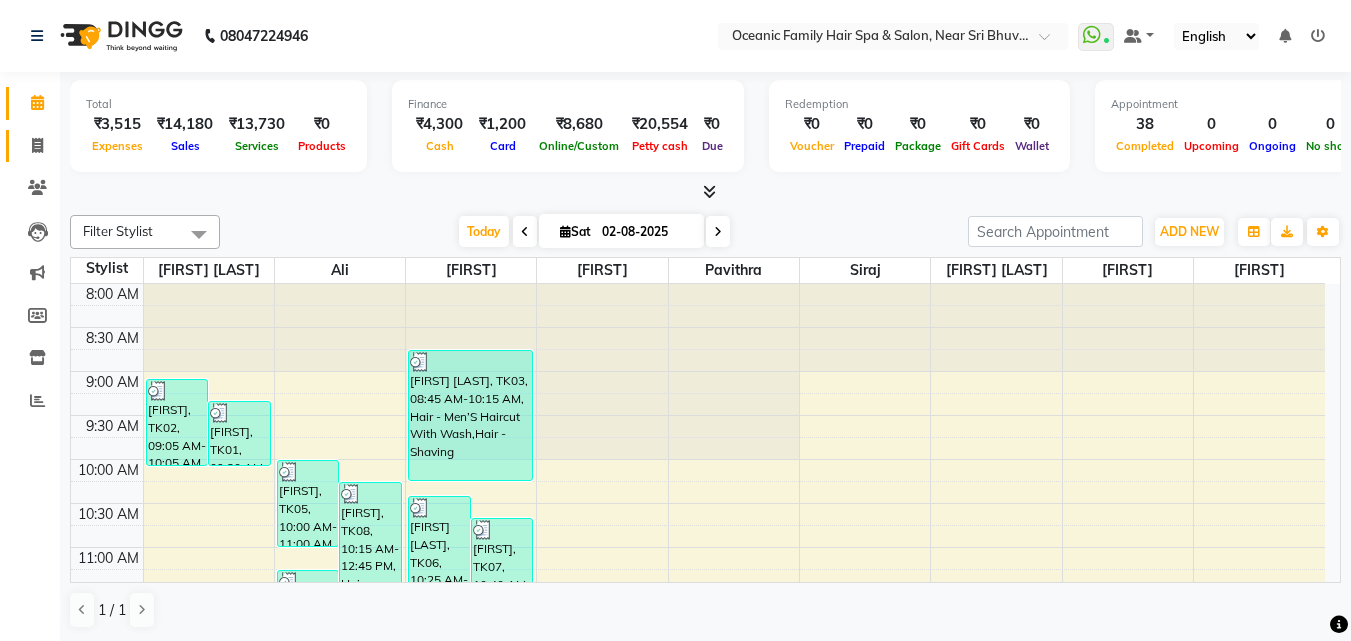 drag, startPoint x: 447, startPoint y: 43, endPoint x: 44, endPoint y: 140, distance: 414.50934 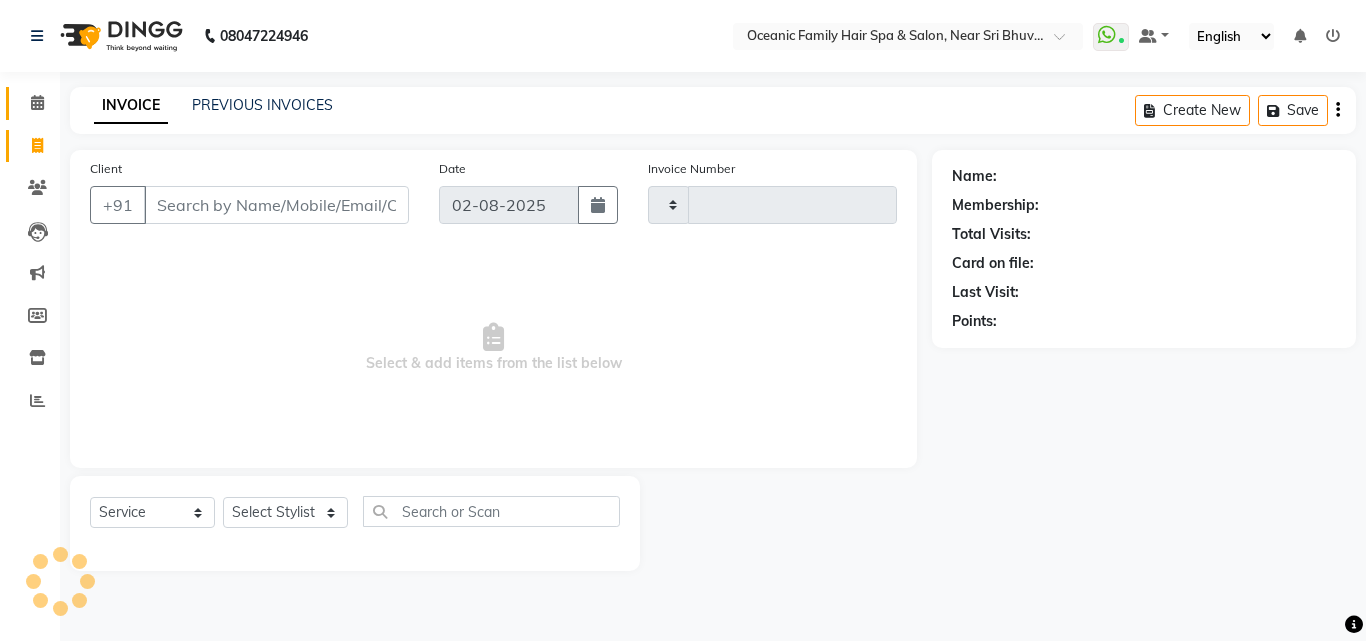 type on "2509" 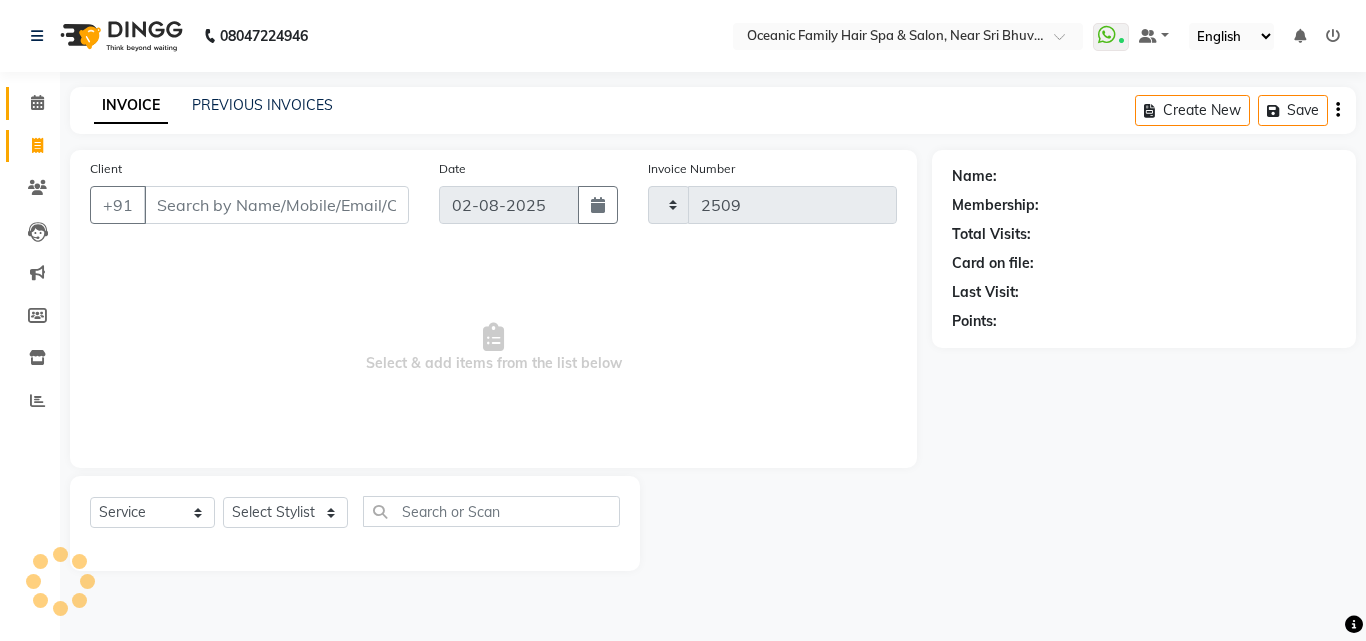 select on "4366" 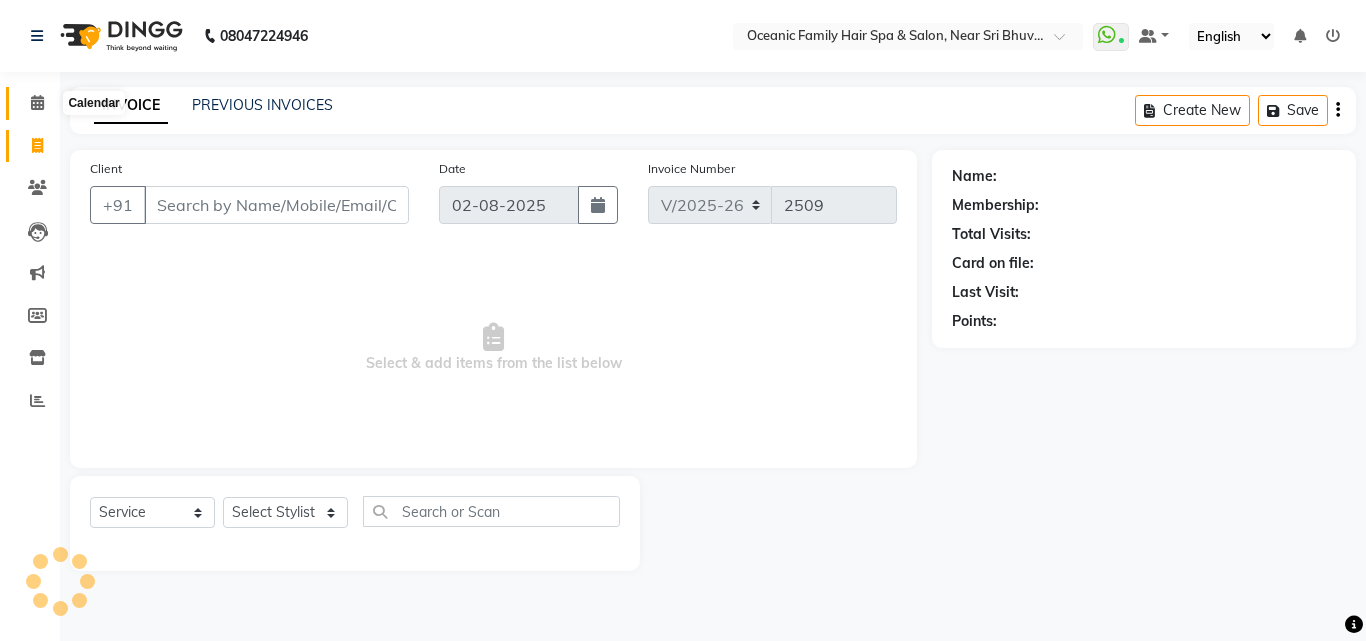 click 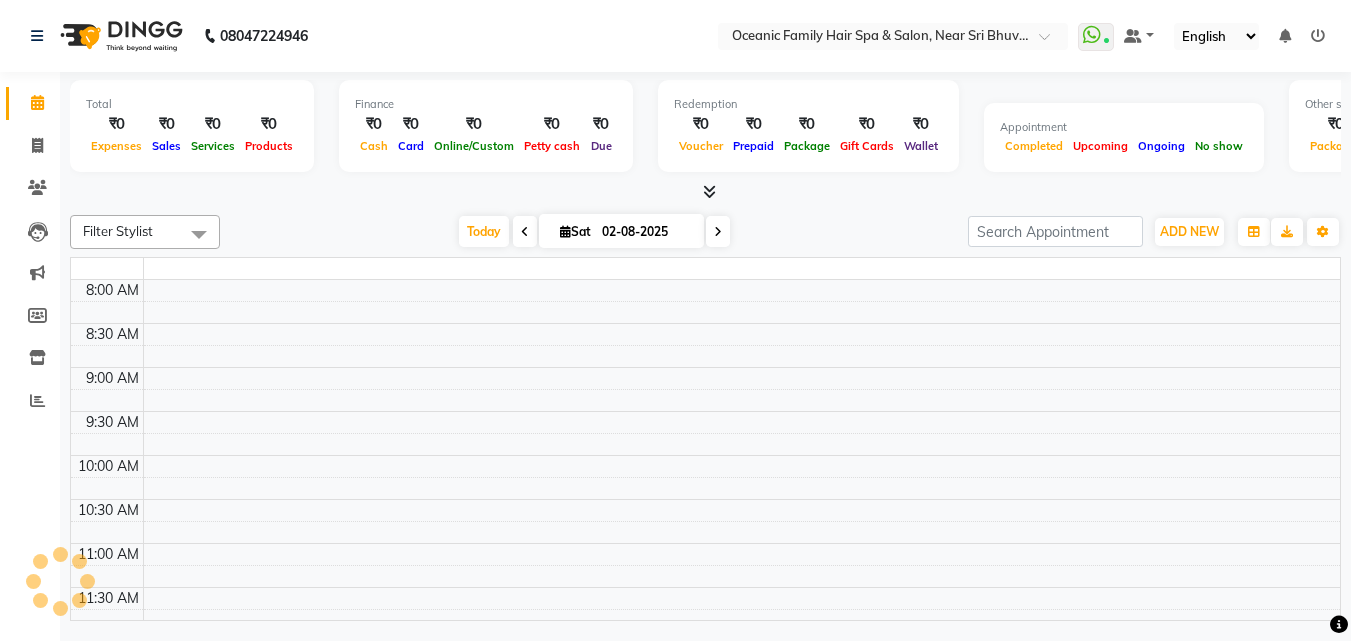 scroll, scrollTop: 0, scrollLeft: 0, axis: both 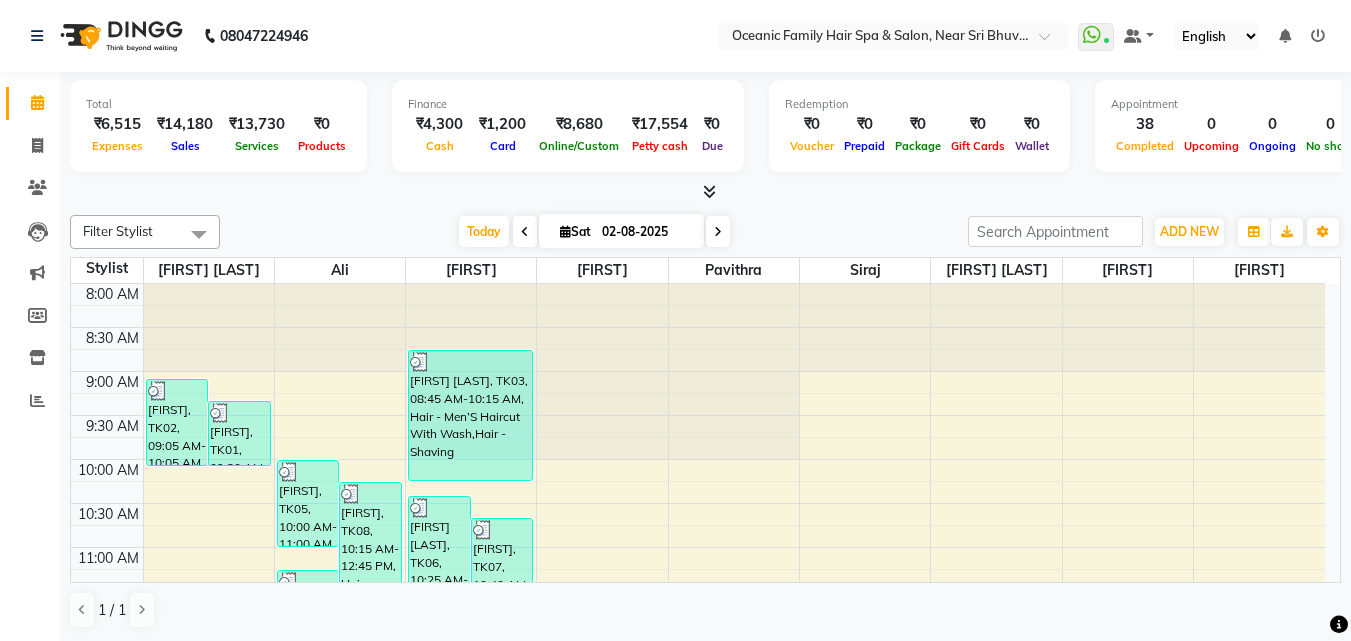 click on "[PHONE] Select Location × Oceanic Family Hair Spa & Salon, Near [INSTITUTION_NAME] College  WhatsApp Status  ✕ Status:  Connected Most Recent Message: 02-08-2025     07:34 PM Recent Service Activity: 02-08-2025     07:37 PM Default Panel My Panel English ENGLISH Español العربية मराठी हिंदी ગુજરાતી தமிழ் 中文 Notifications nothing to show" 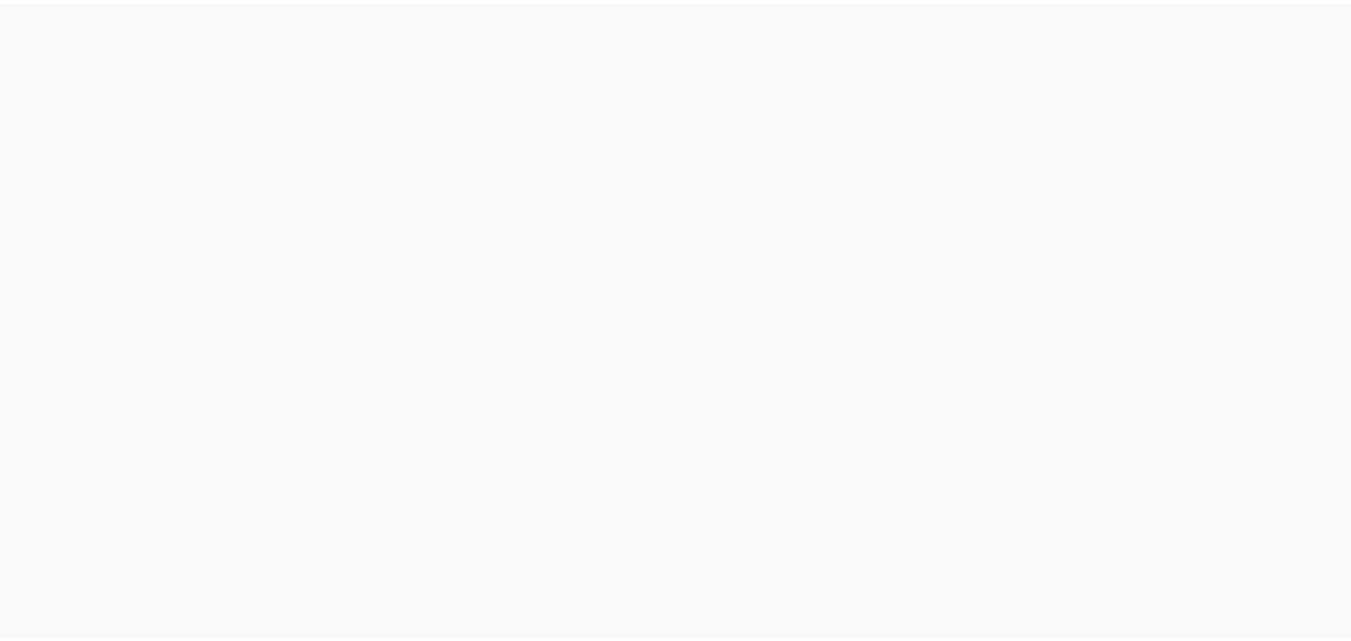 scroll, scrollTop: 0, scrollLeft: 0, axis: both 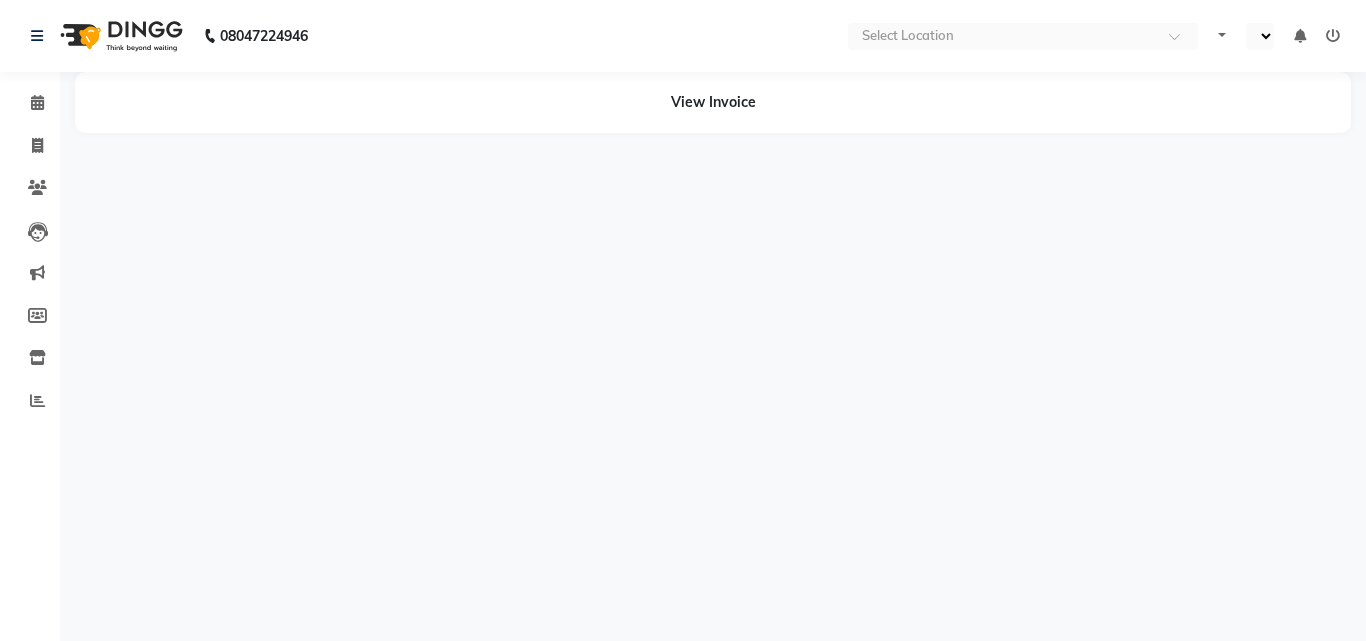 select on "en" 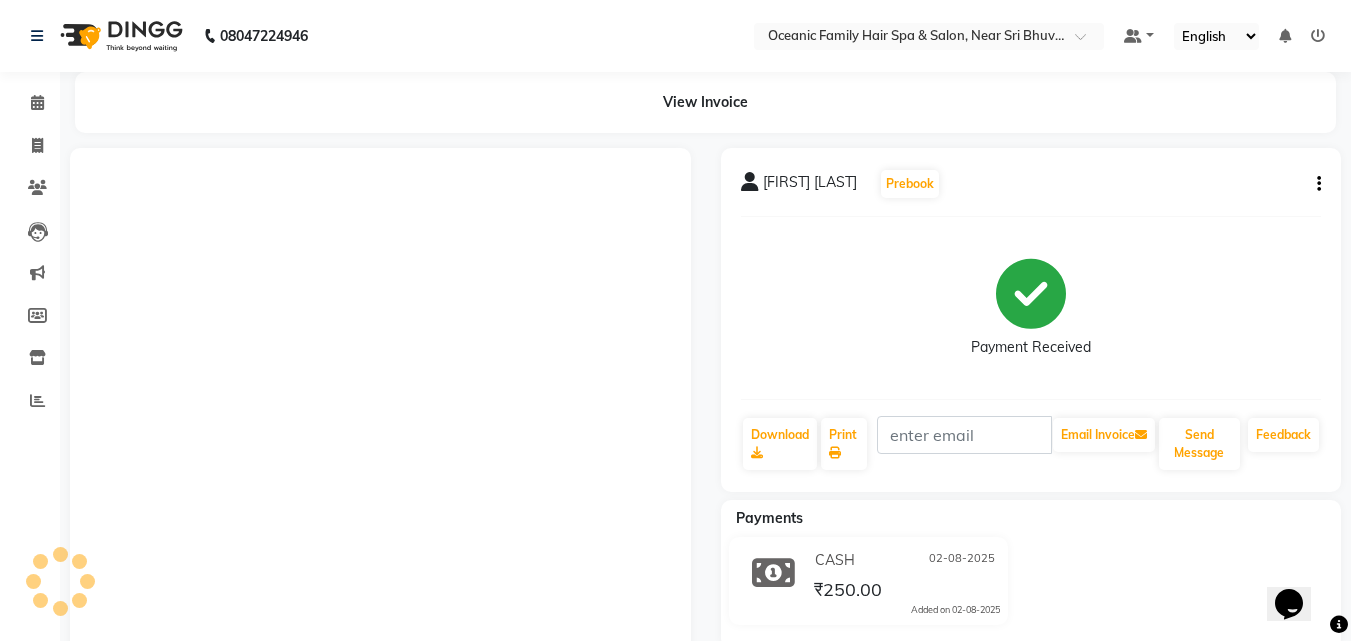 scroll, scrollTop: 0, scrollLeft: 0, axis: both 